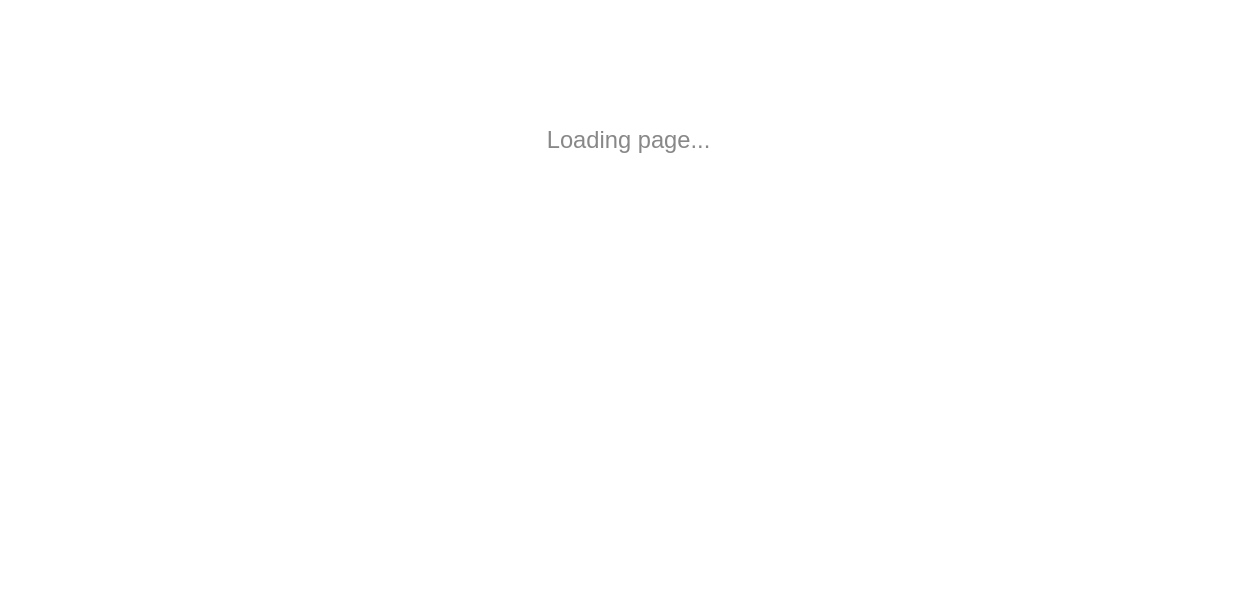 scroll, scrollTop: 0, scrollLeft: 0, axis: both 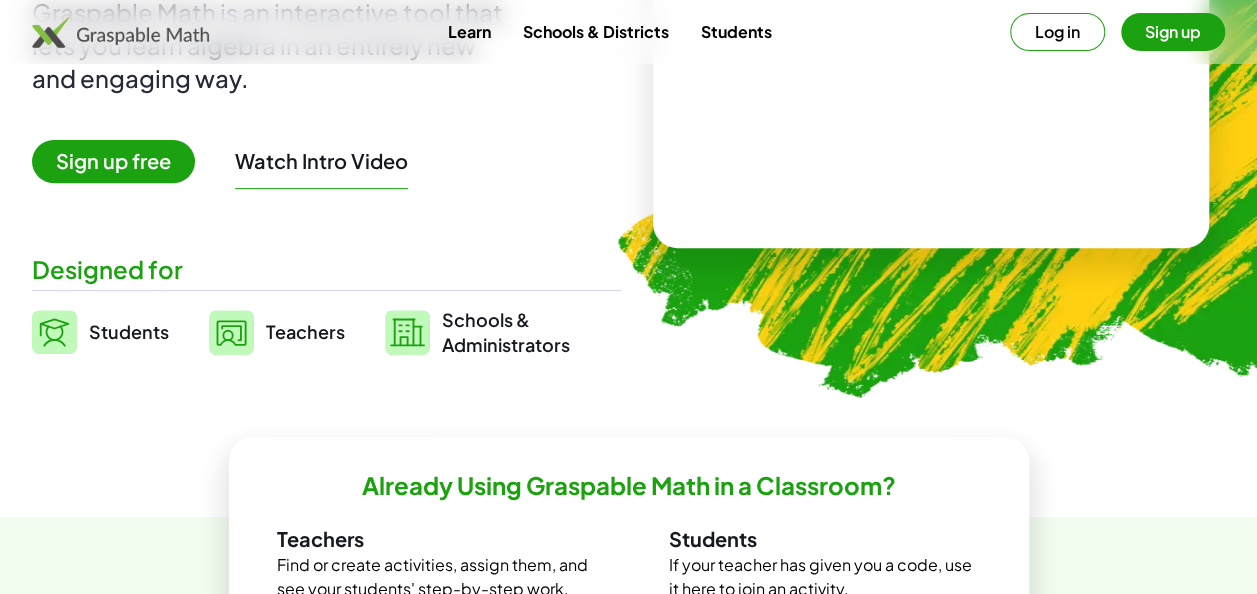 click on "Teachers" at bounding box center (305, 332) 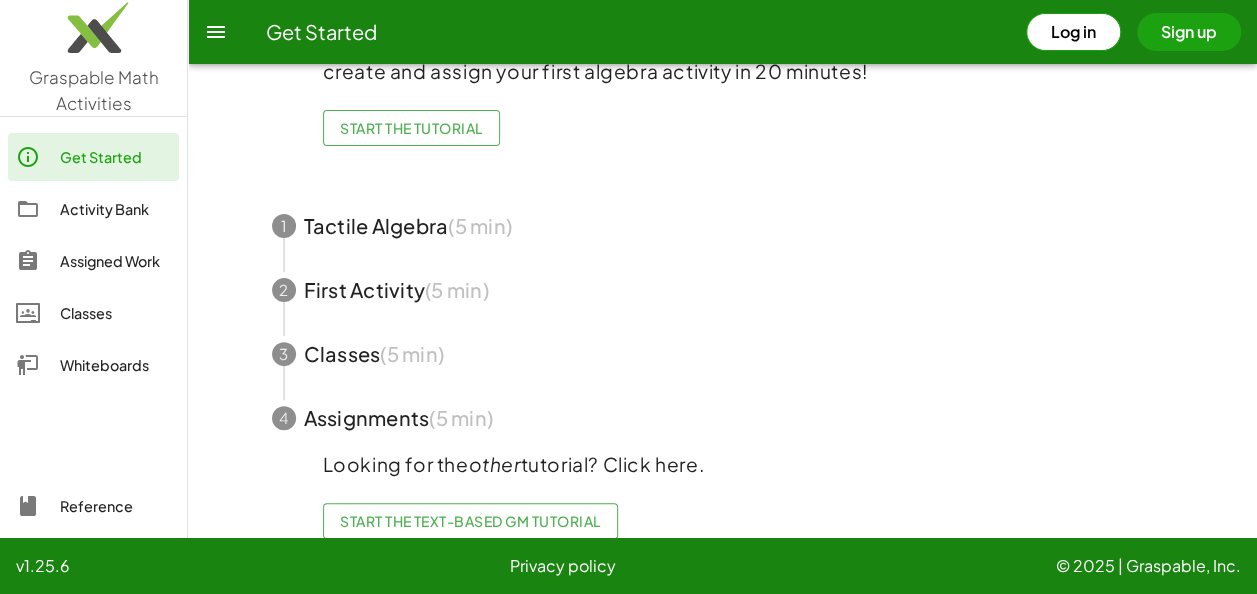 scroll, scrollTop: 178, scrollLeft: 0, axis: vertical 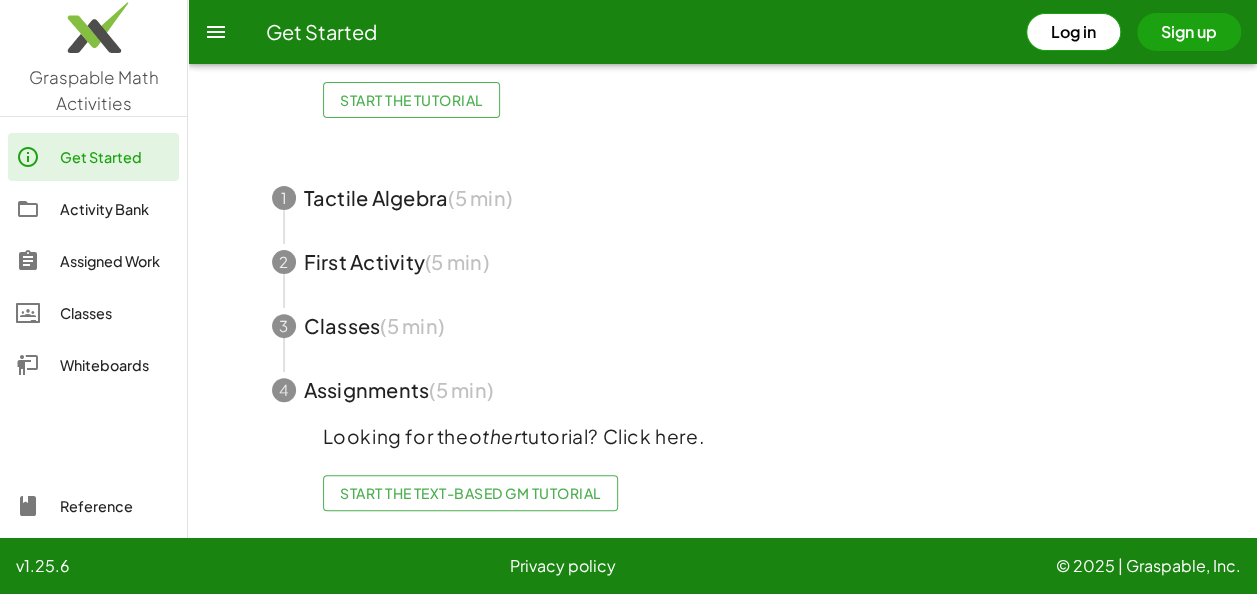 click on "Whiteboards" 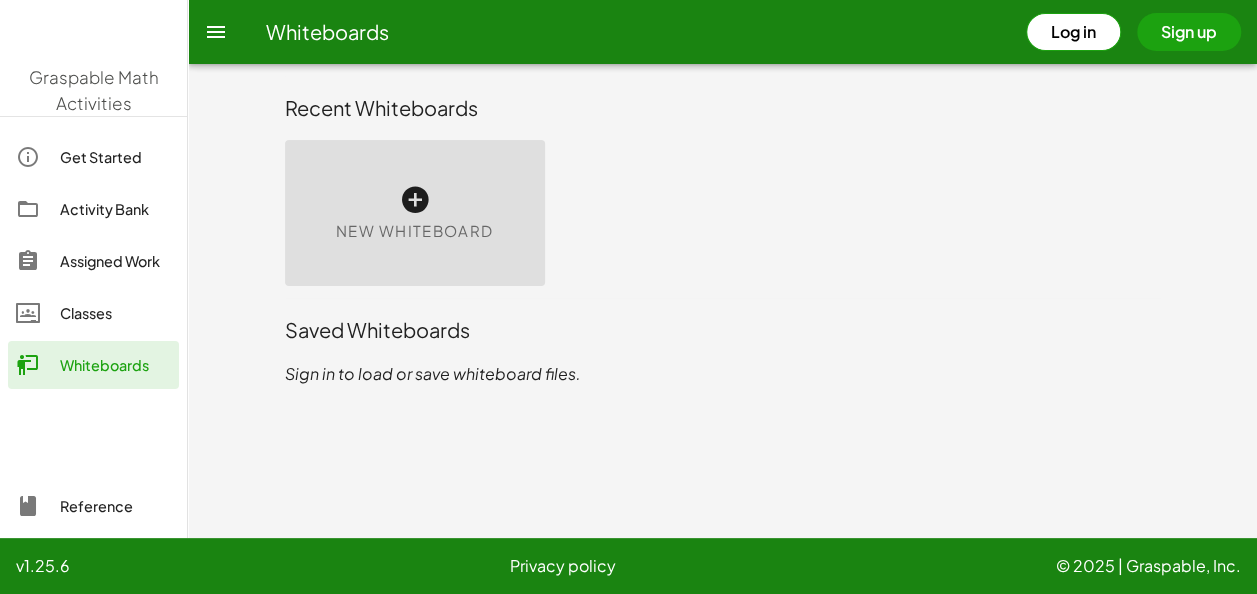 scroll, scrollTop: 0, scrollLeft: 0, axis: both 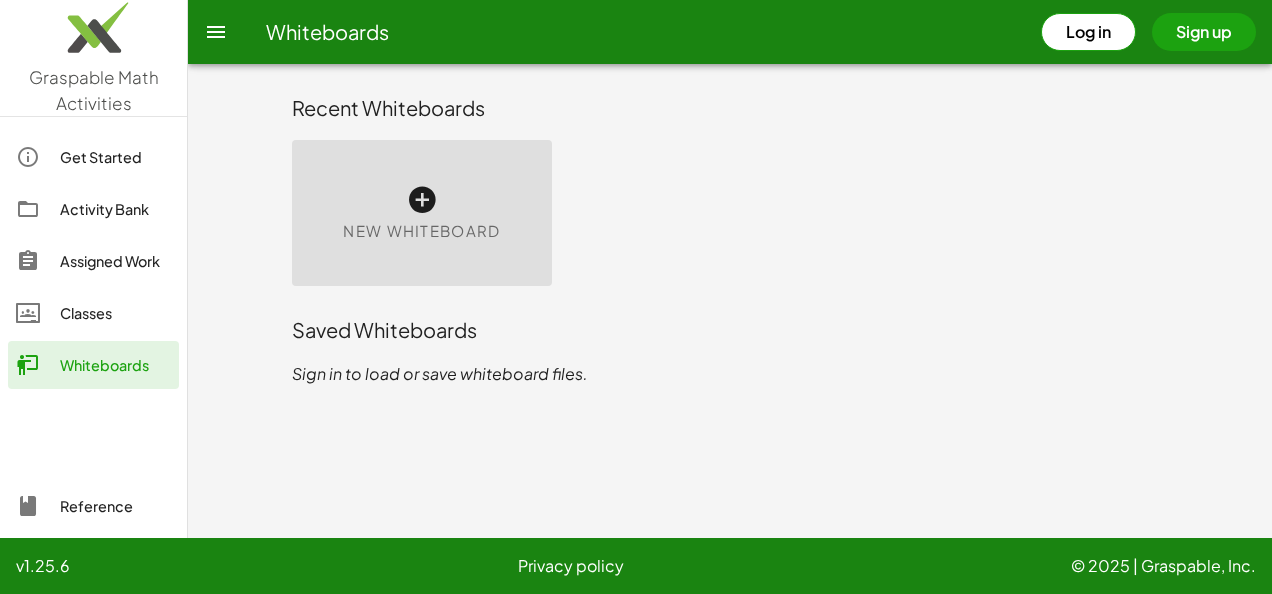 click on "New Whiteboard" at bounding box center (422, 213) 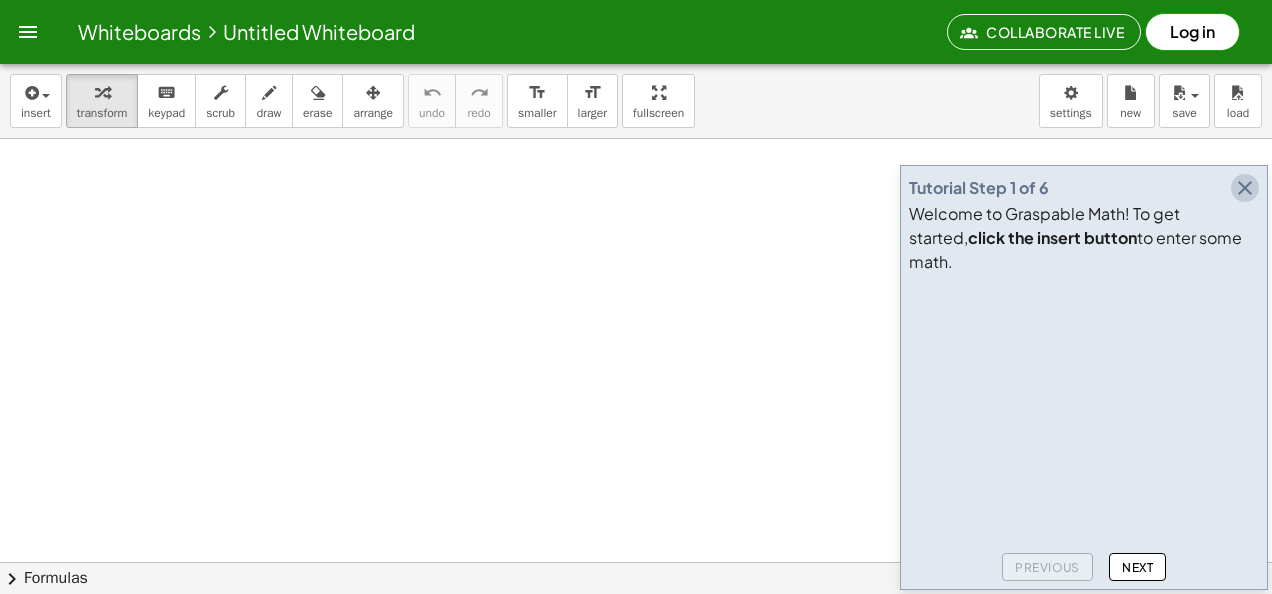 click at bounding box center [1245, 188] 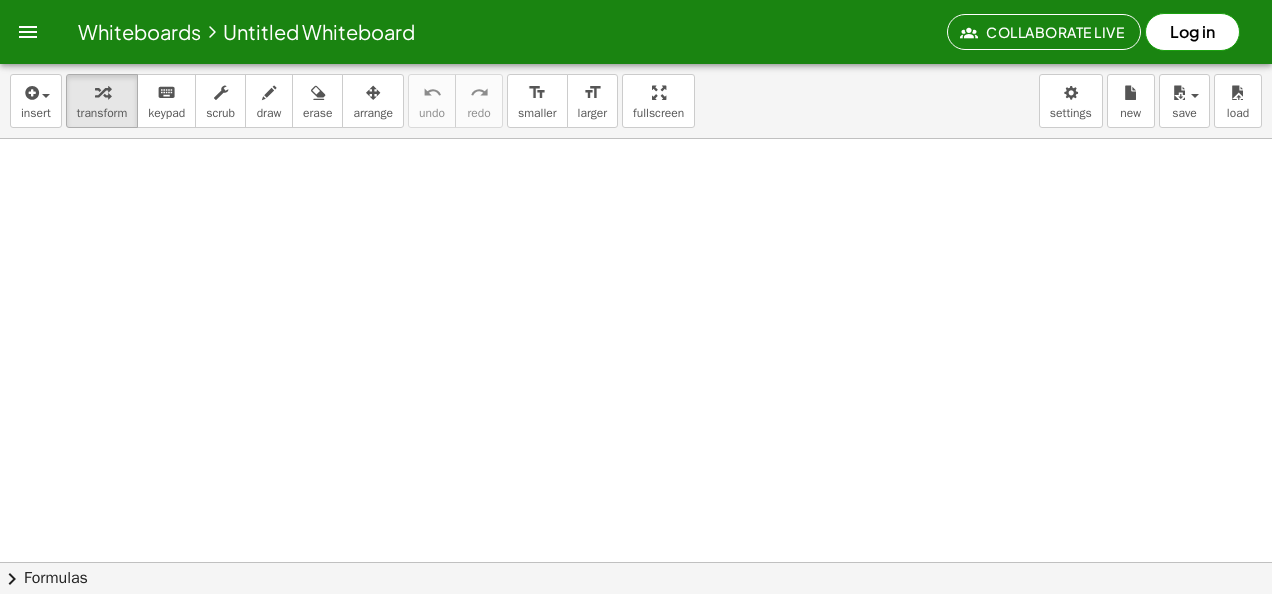 click at bounding box center [636, 627] 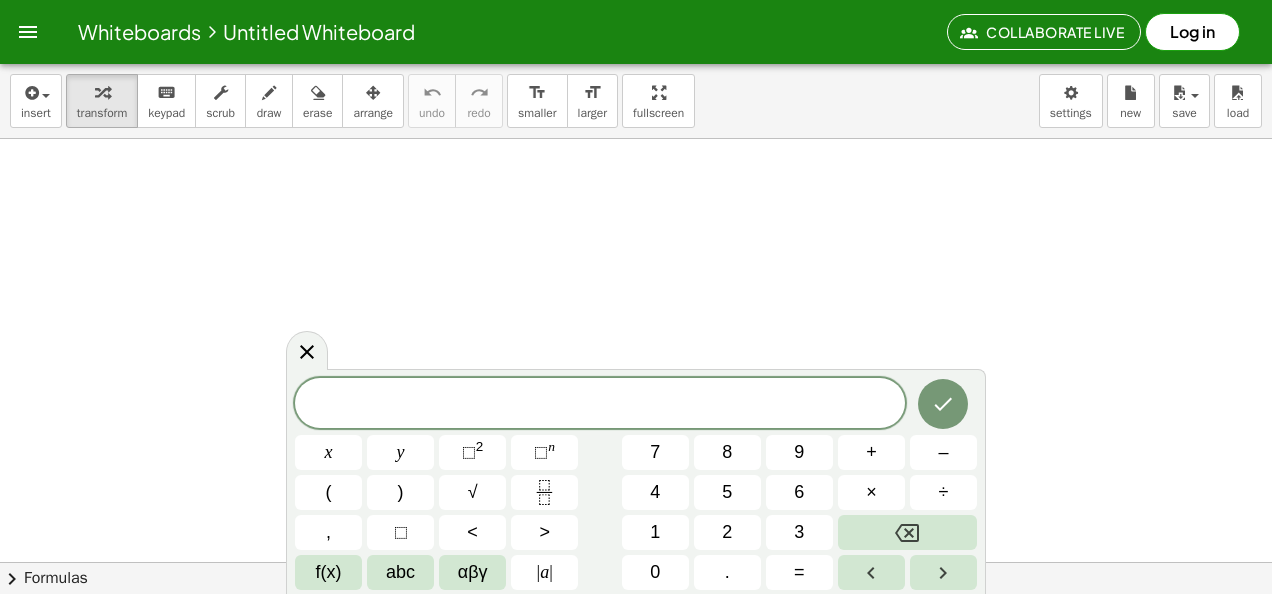 click at bounding box center [28, 32] 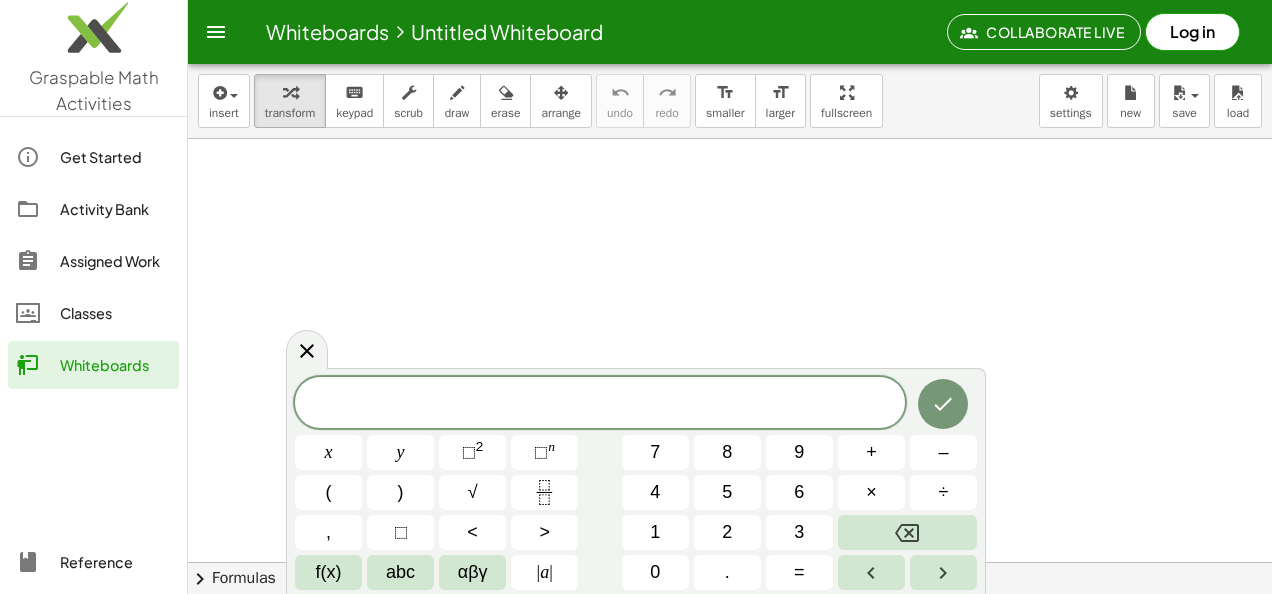 click 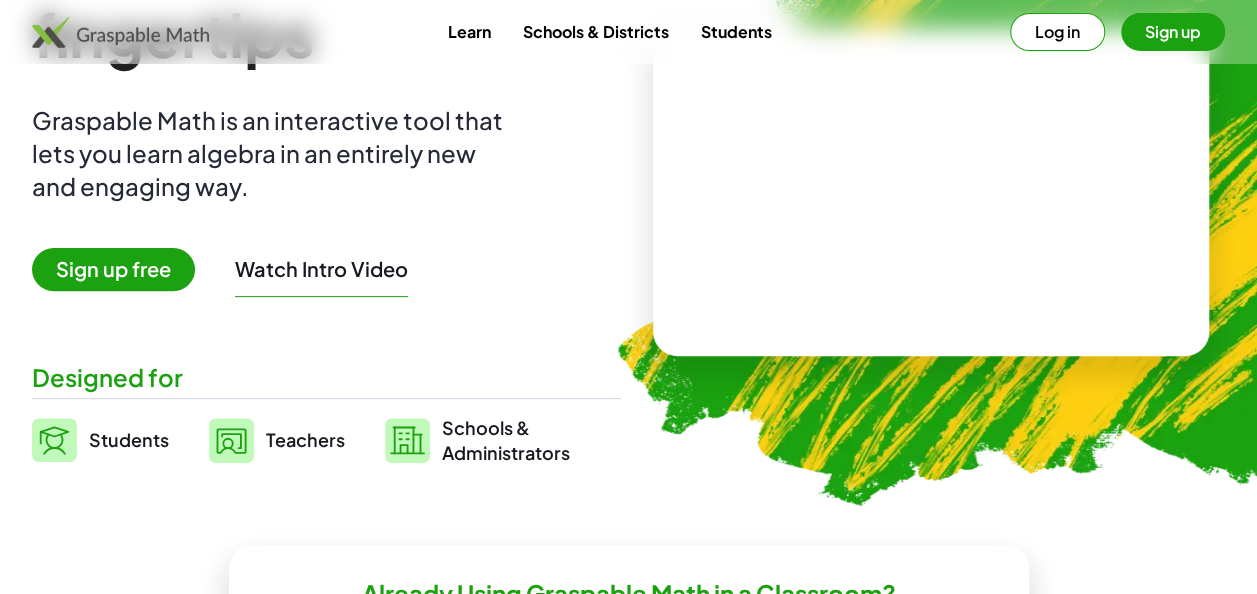 scroll, scrollTop: 200, scrollLeft: 0, axis: vertical 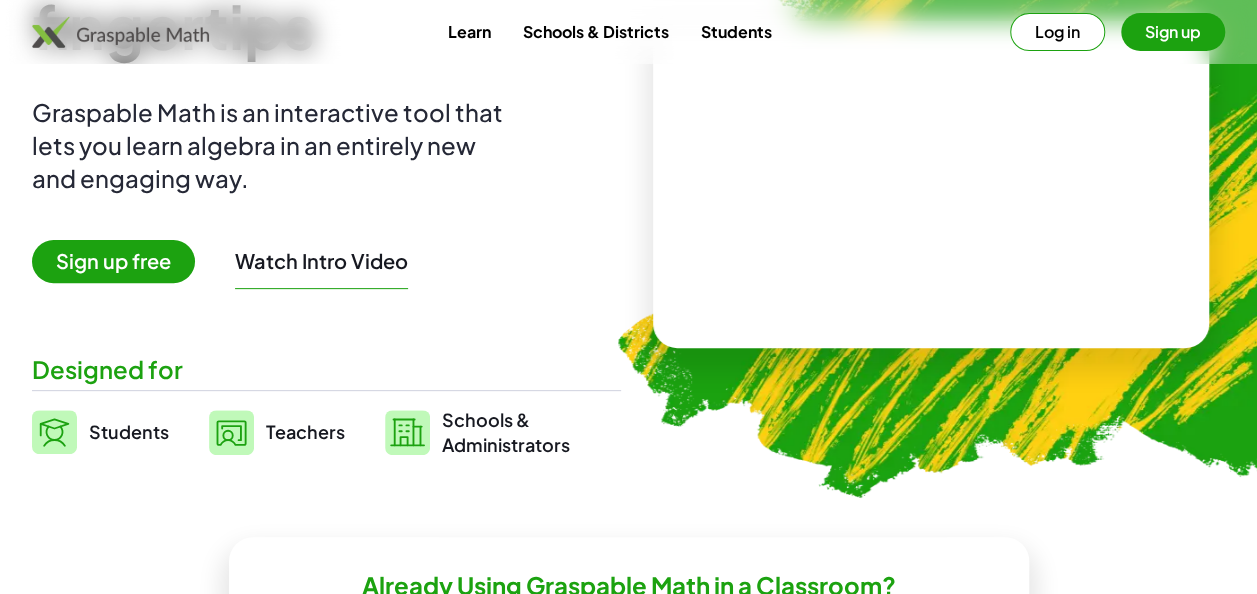 click on "Teachers" at bounding box center [305, 432] 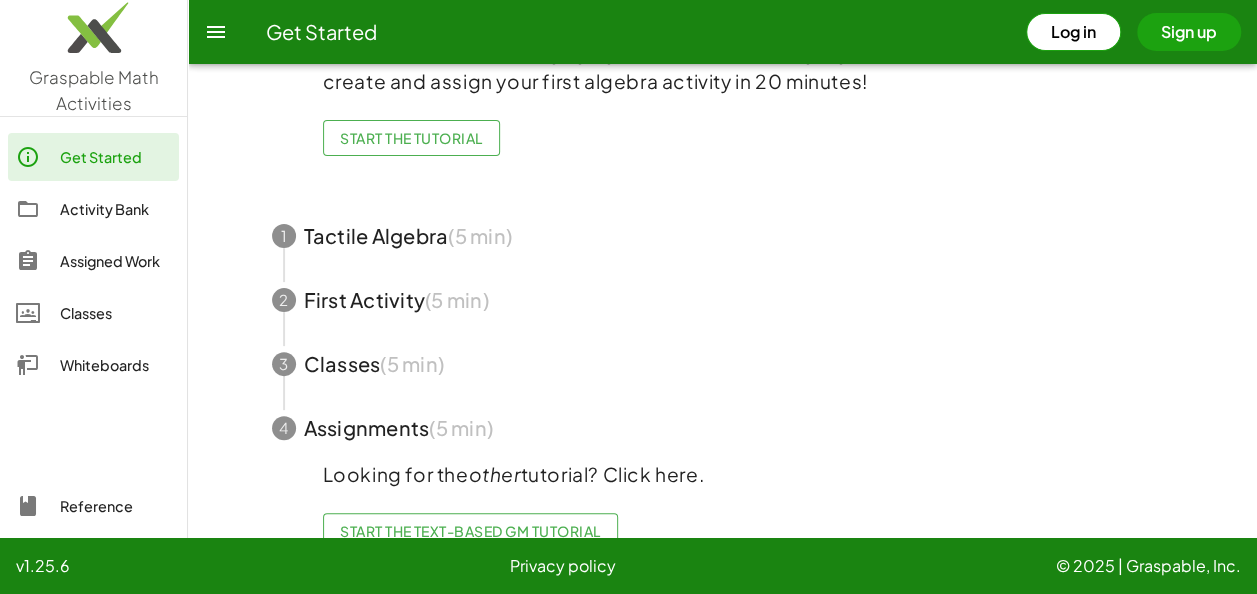 scroll, scrollTop: 178, scrollLeft: 0, axis: vertical 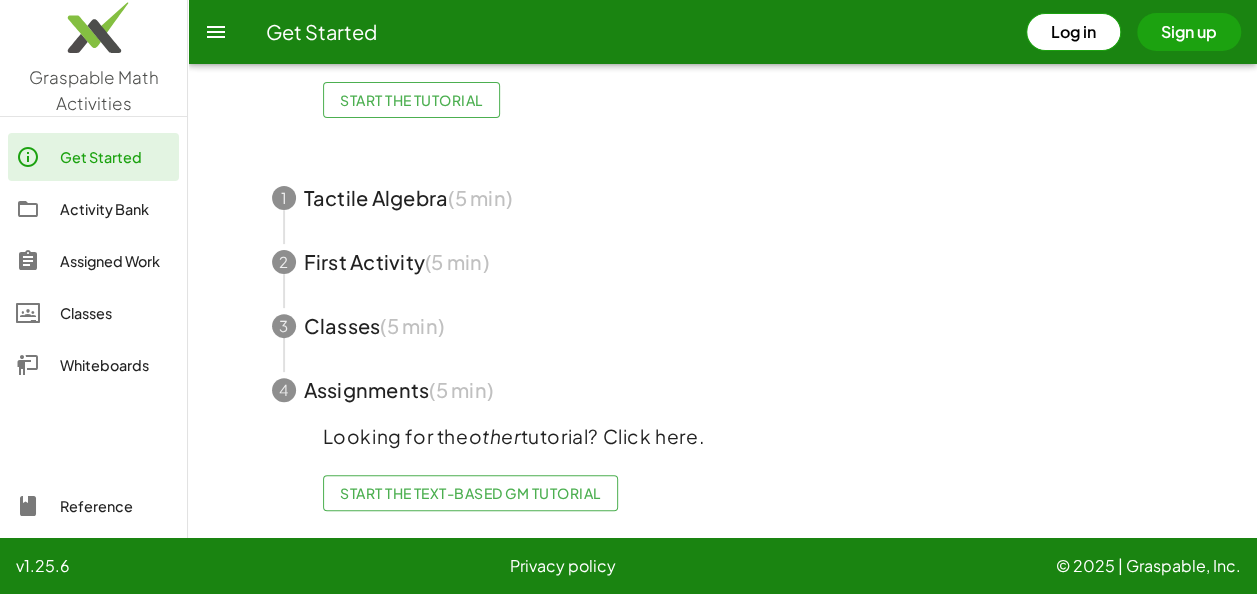 click at bounding box center (723, 198) 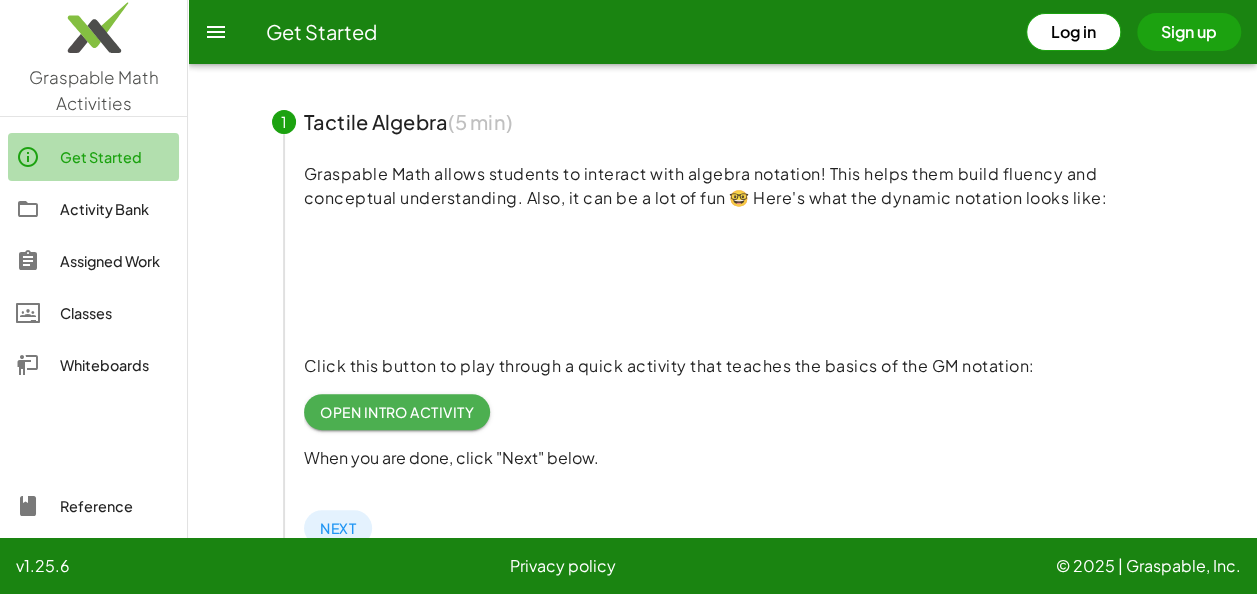 click on "Get Started" 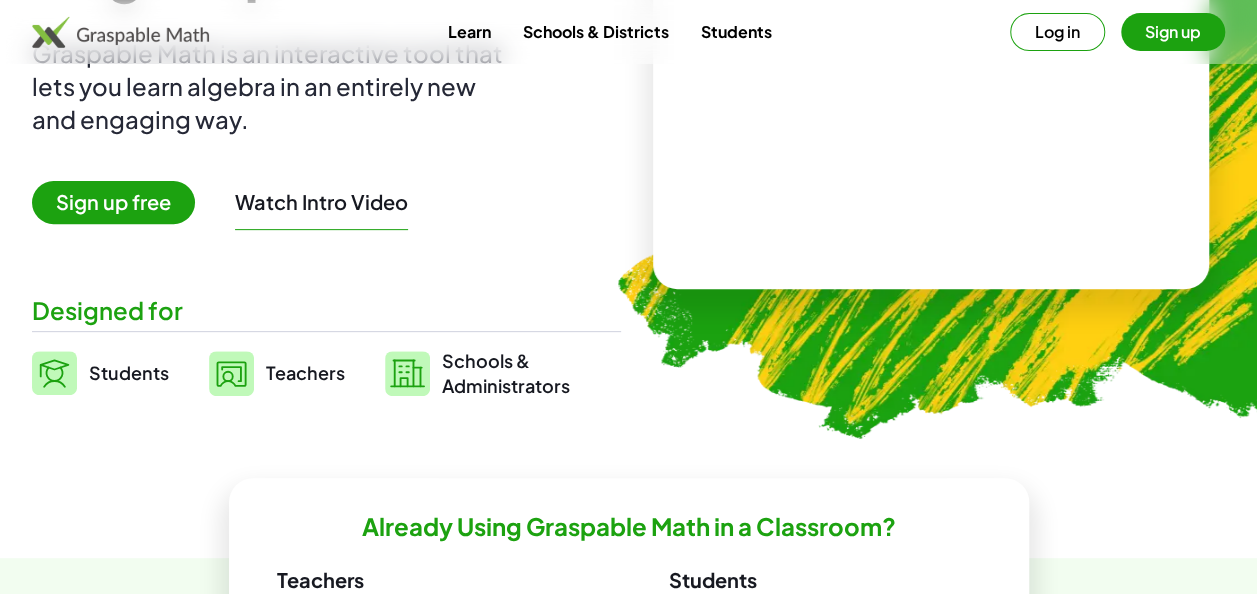scroll, scrollTop: 300, scrollLeft: 0, axis: vertical 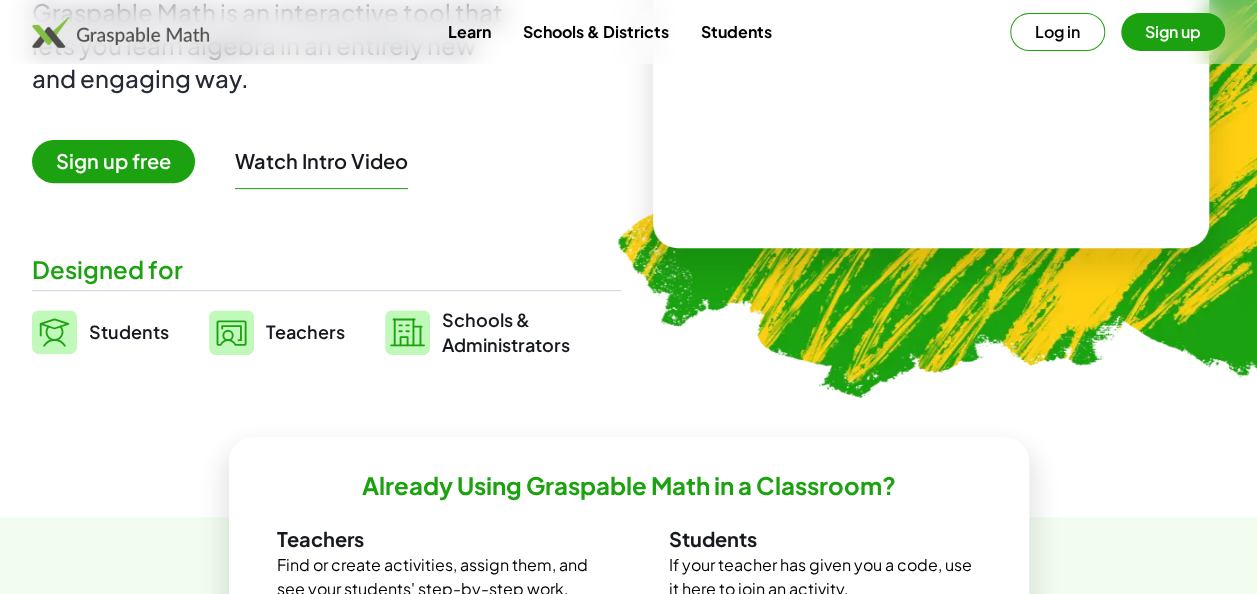 click on "Teachers" at bounding box center [305, 332] 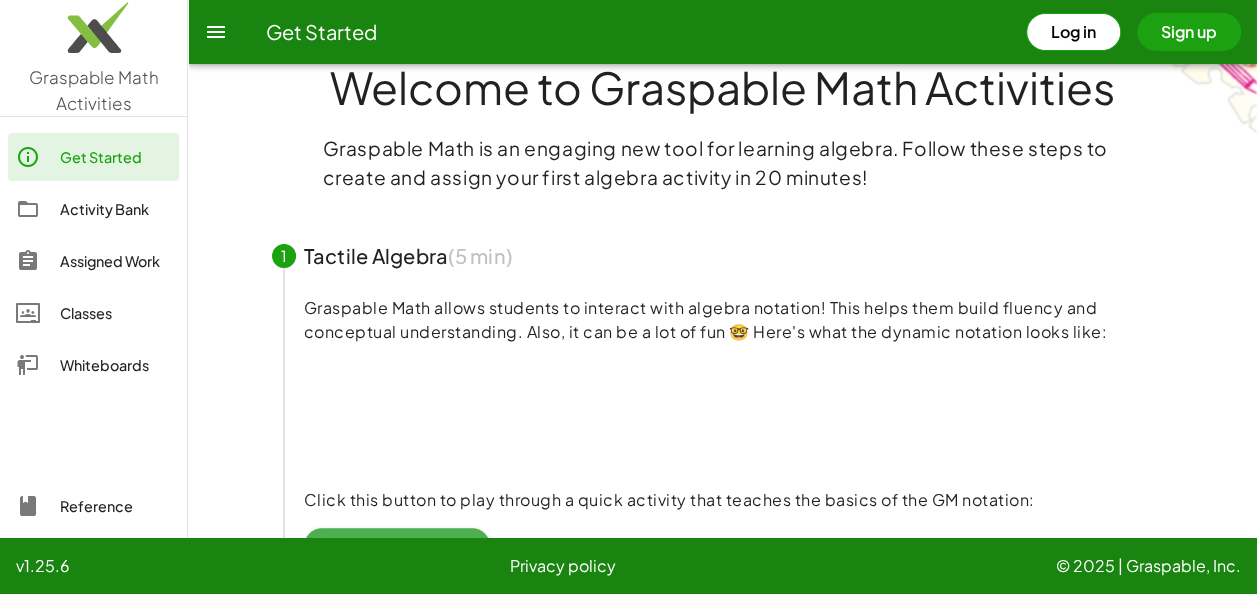 scroll, scrollTop: 0, scrollLeft: 0, axis: both 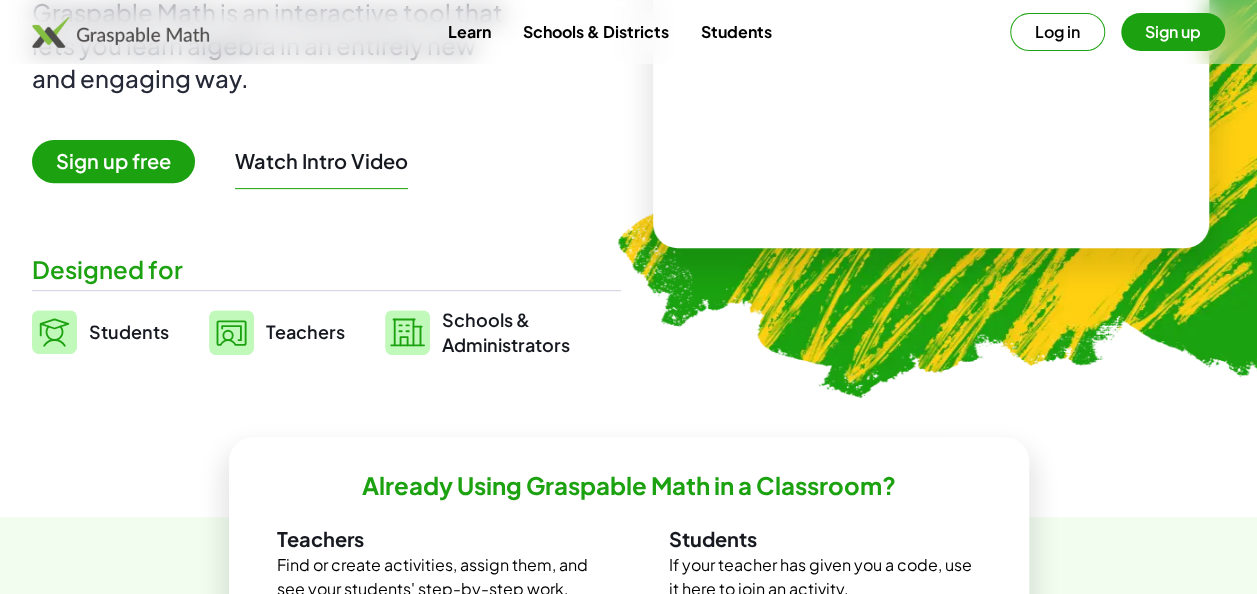 click on "Teachers" at bounding box center (305, 332) 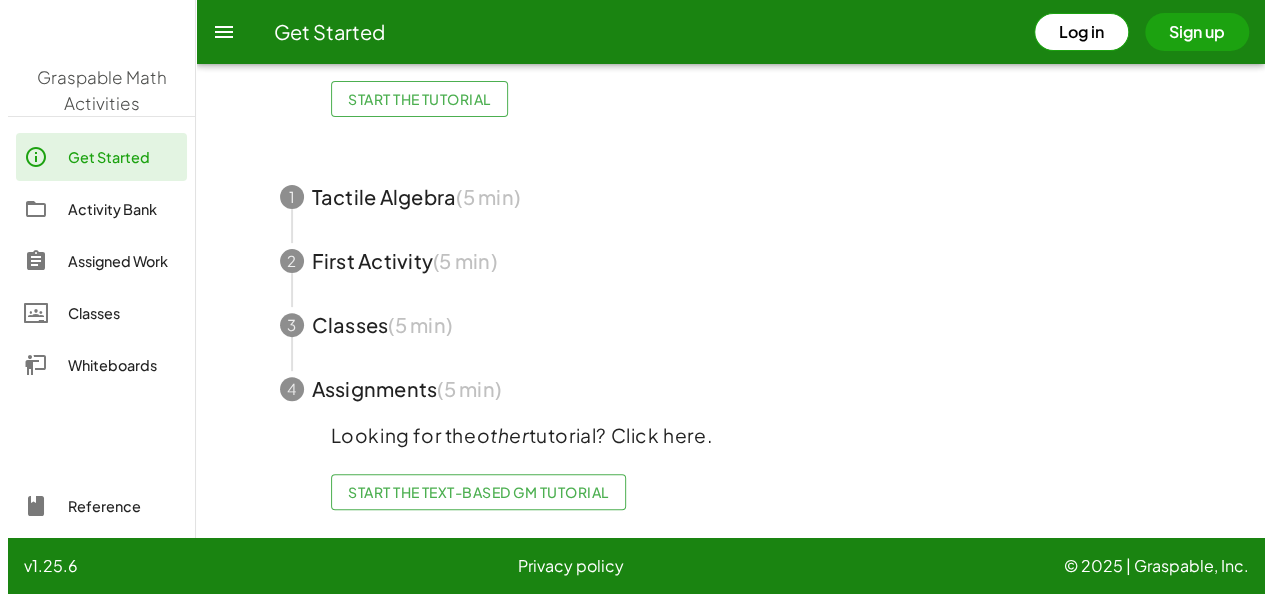 scroll, scrollTop: 0, scrollLeft: 0, axis: both 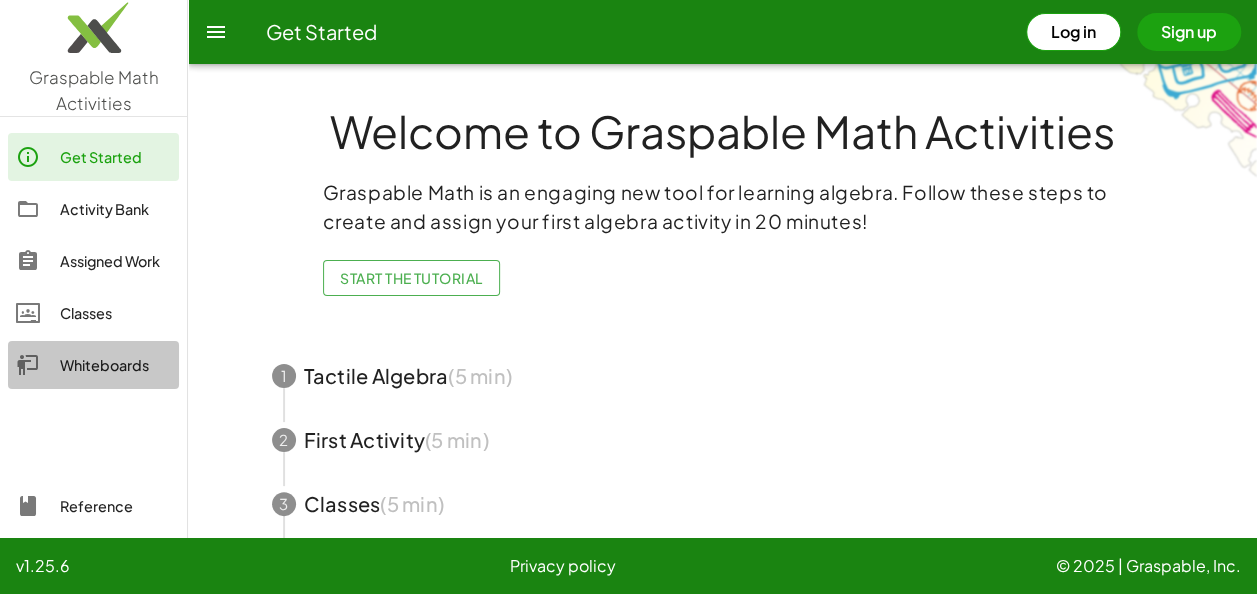 click on "Whiteboards" 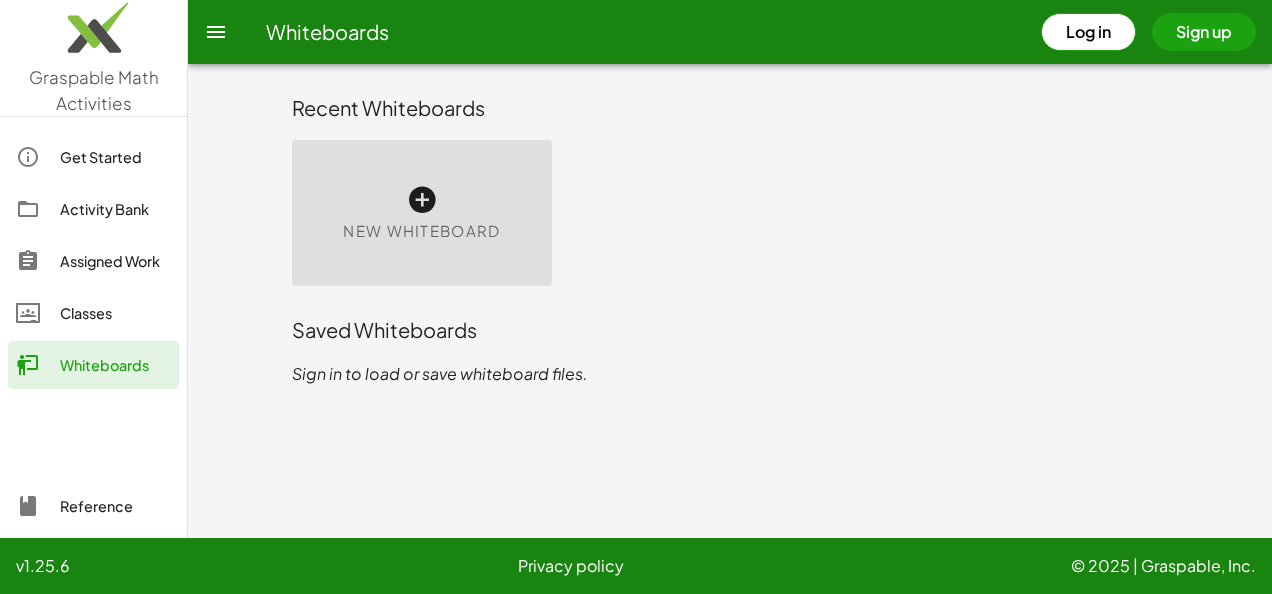 click at bounding box center [422, 200] 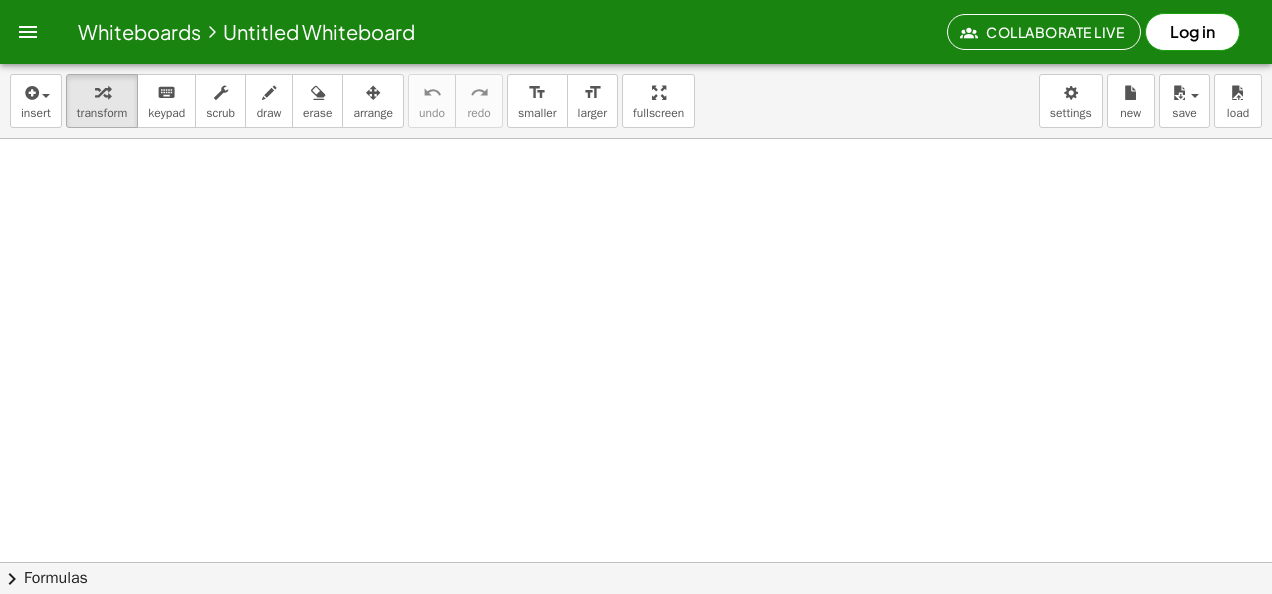 click at bounding box center [636, 627] 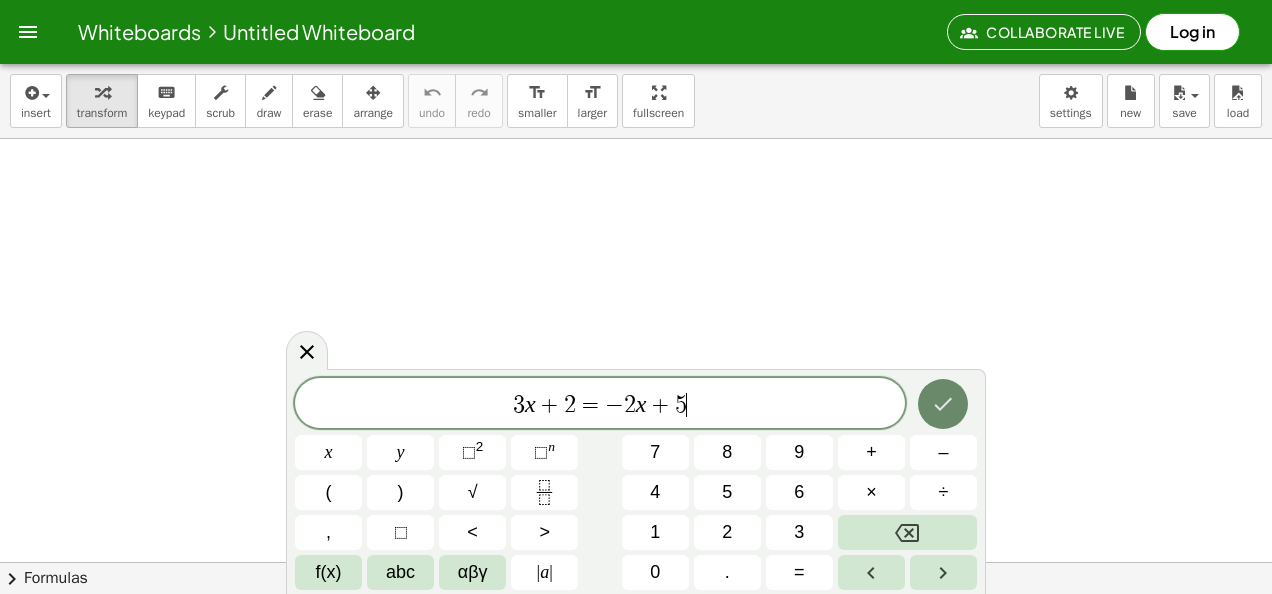 click 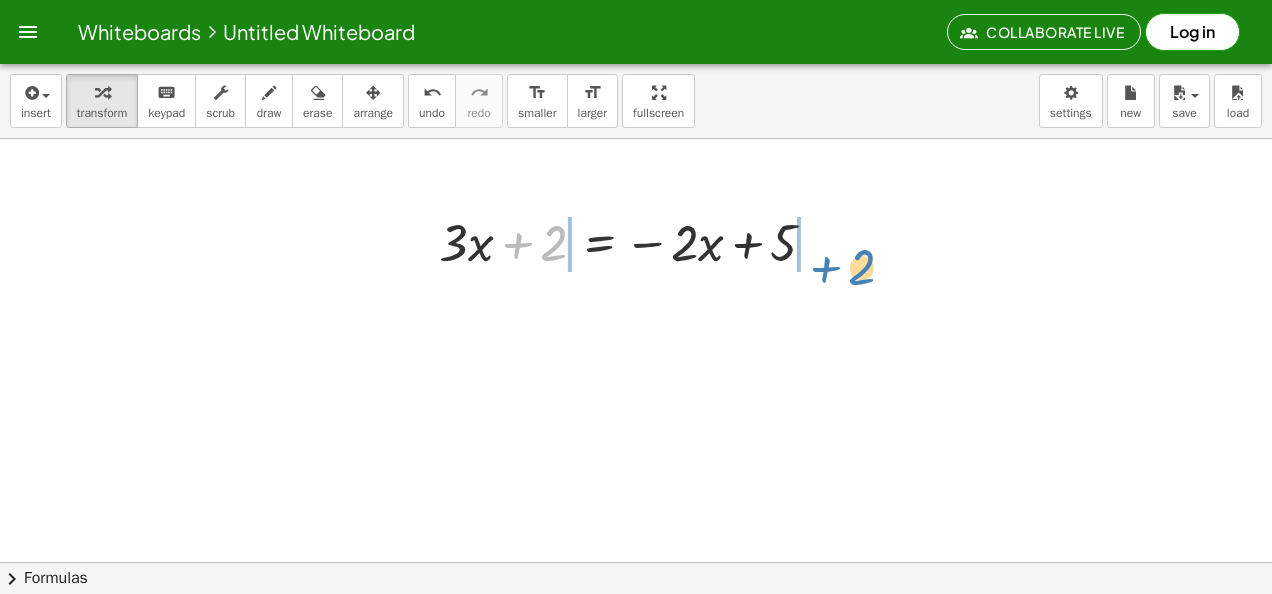 drag, startPoint x: 550, startPoint y: 248, endPoint x: 859, endPoint y: 272, distance: 309.93063 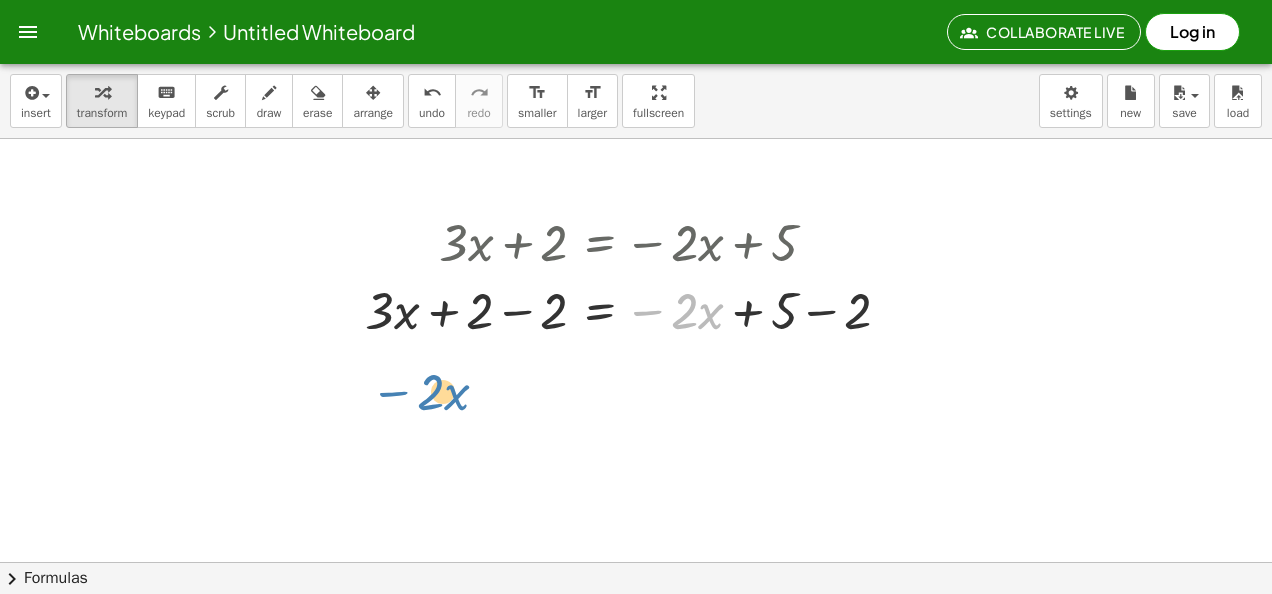 drag, startPoint x: 682, startPoint y: 308, endPoint x: 406, endPoint y: 391, distance: 288.21 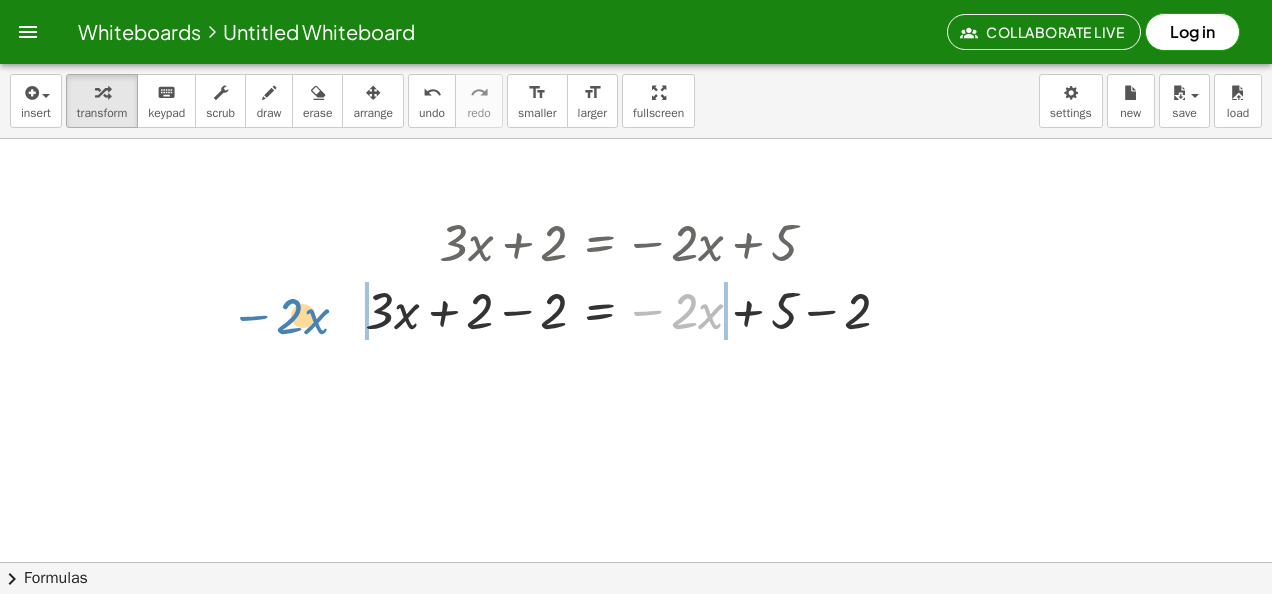 drag, startPoint x: 676, startPoint y: 318, endPoint x: 281, endPoint y: 323, distance: 395.03165 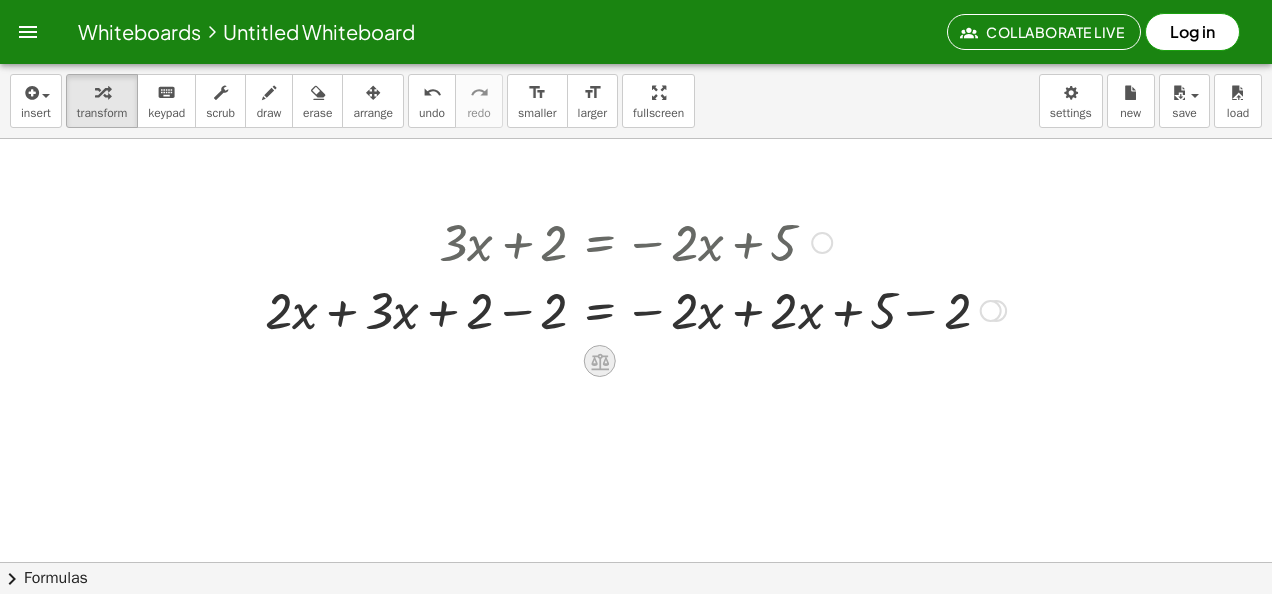 click 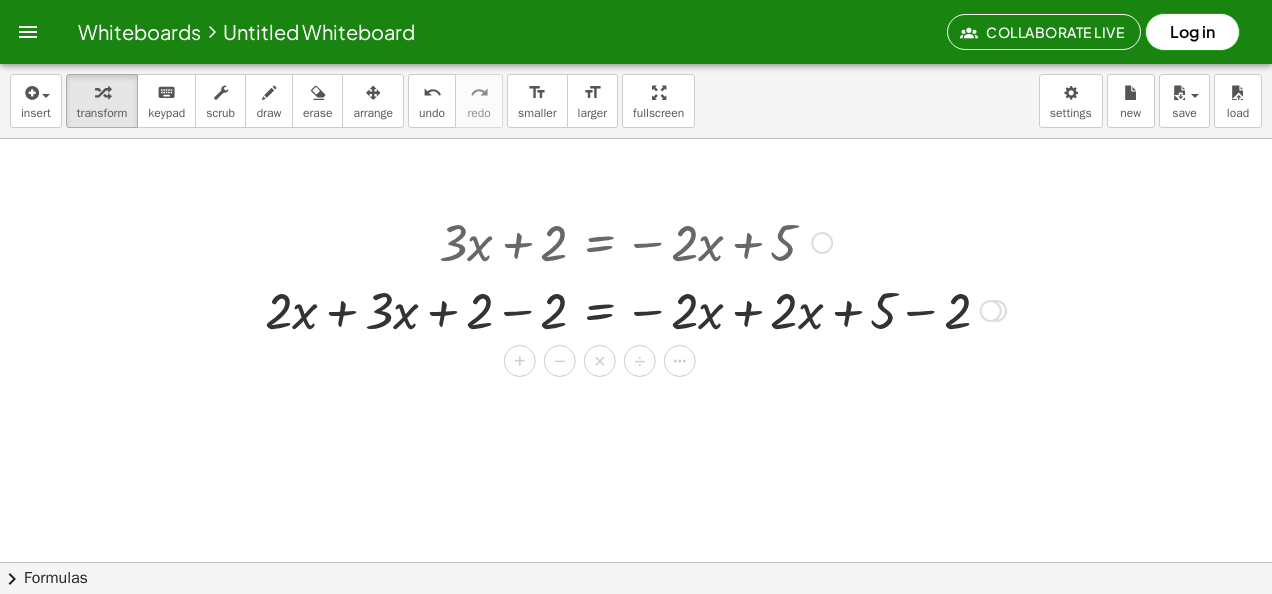click at bounding box center [991, 311] 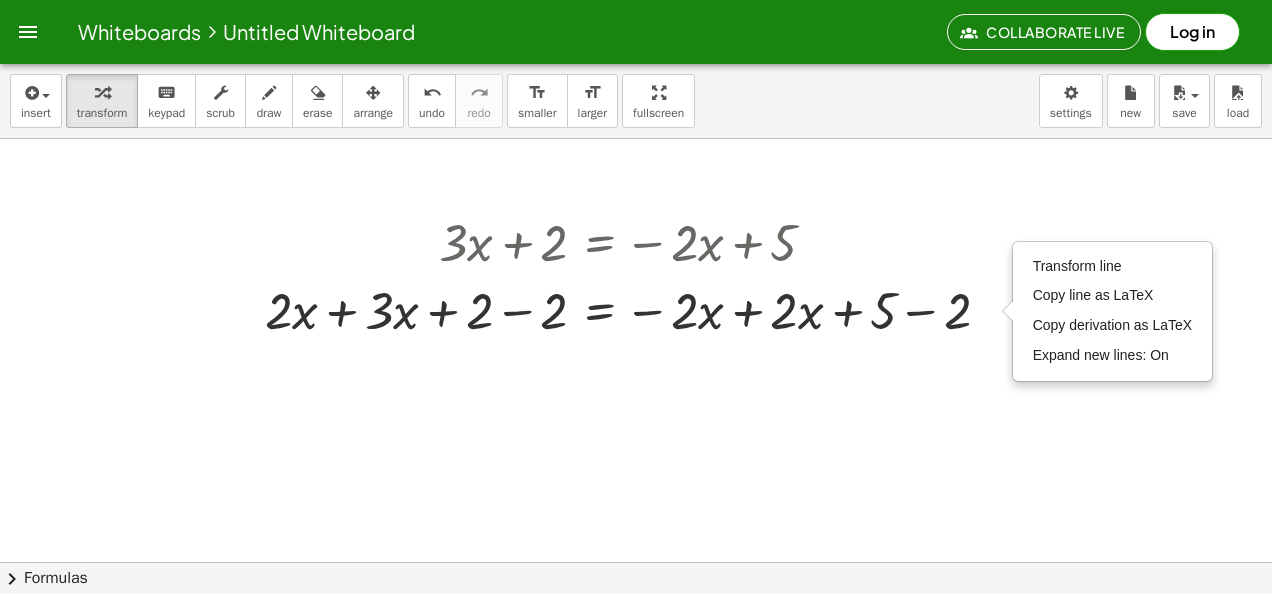 click at bounding box center (636, 627) 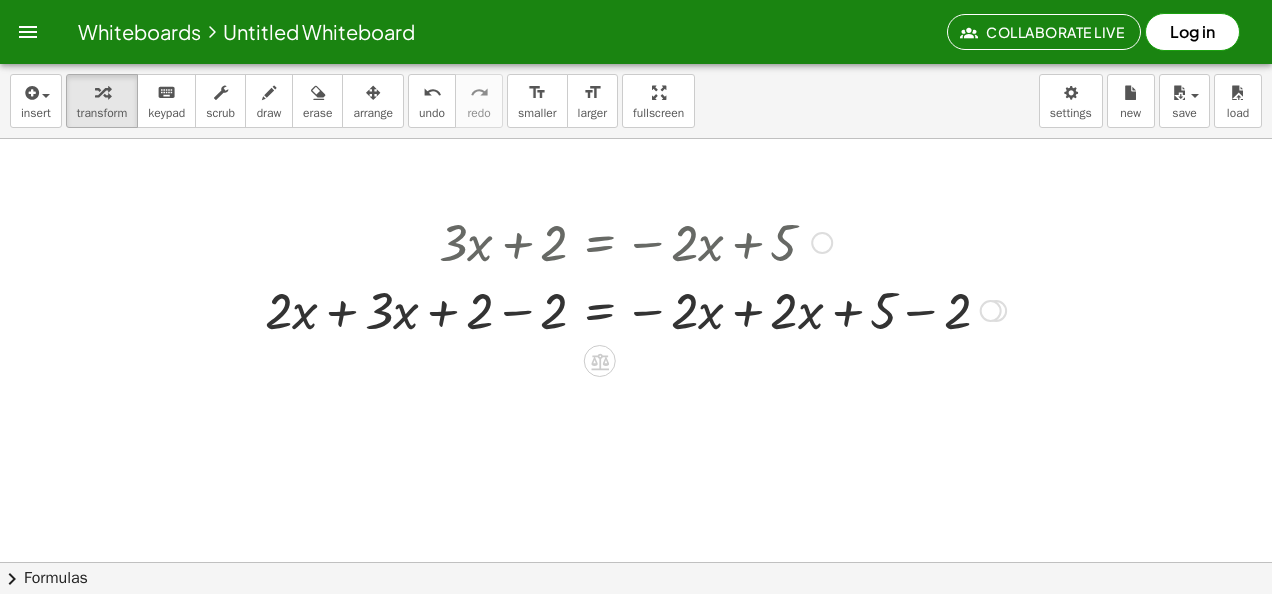 click at bounding box center [635, 309] 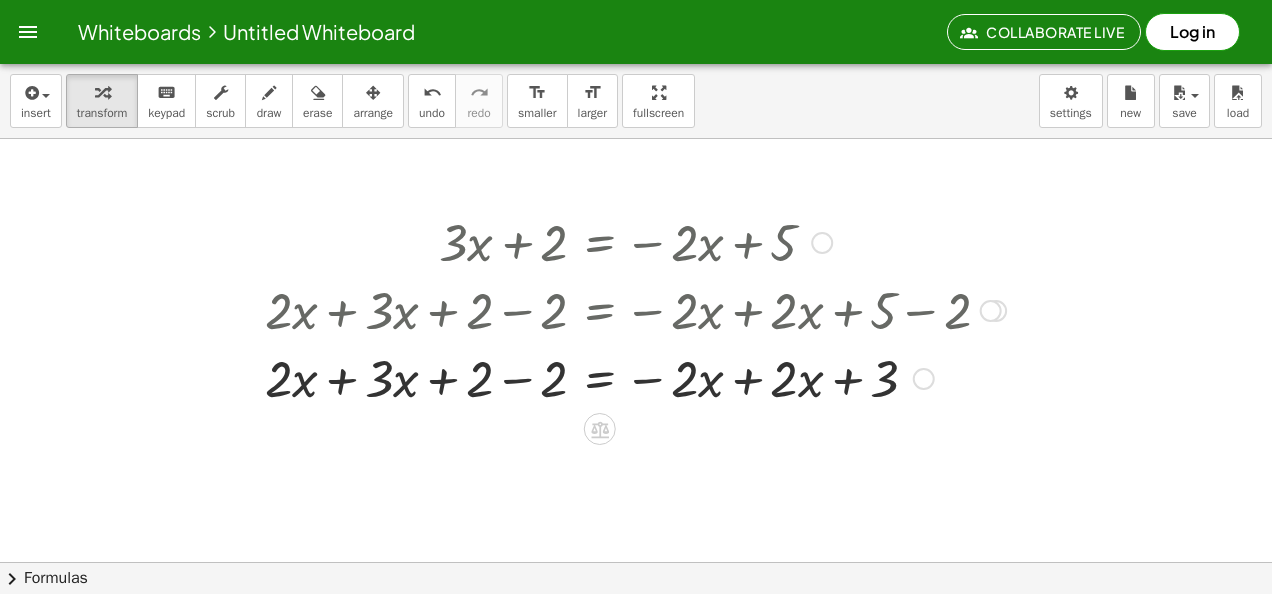 click at bounding box center [635, 377] 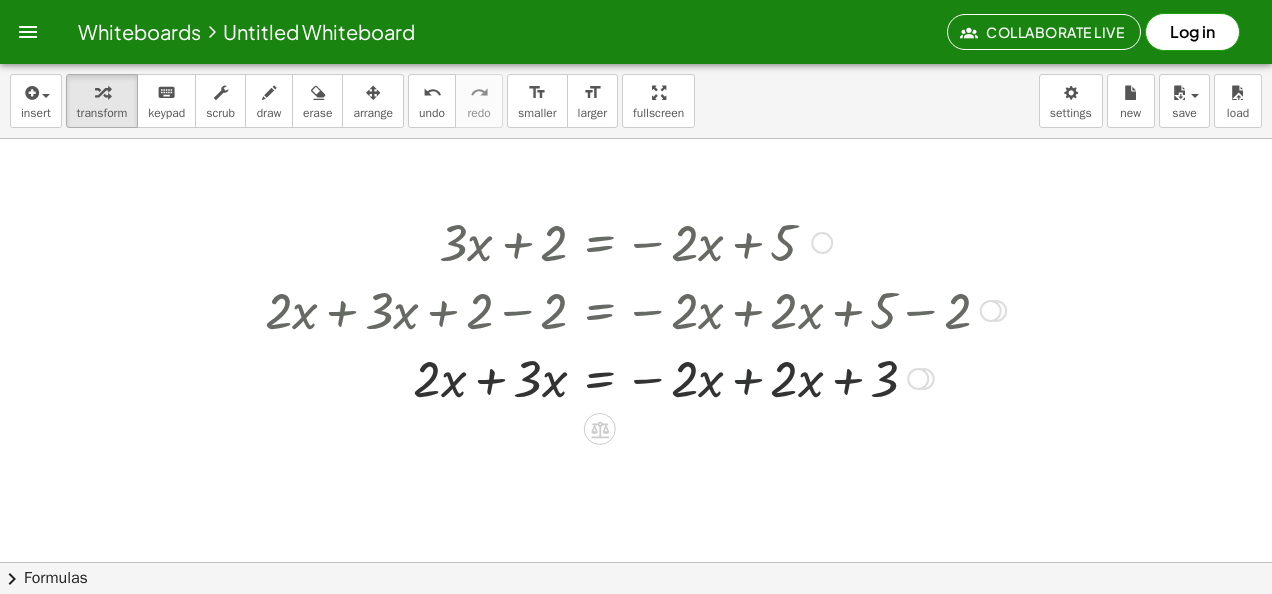 click at bounding box center [635, 377] 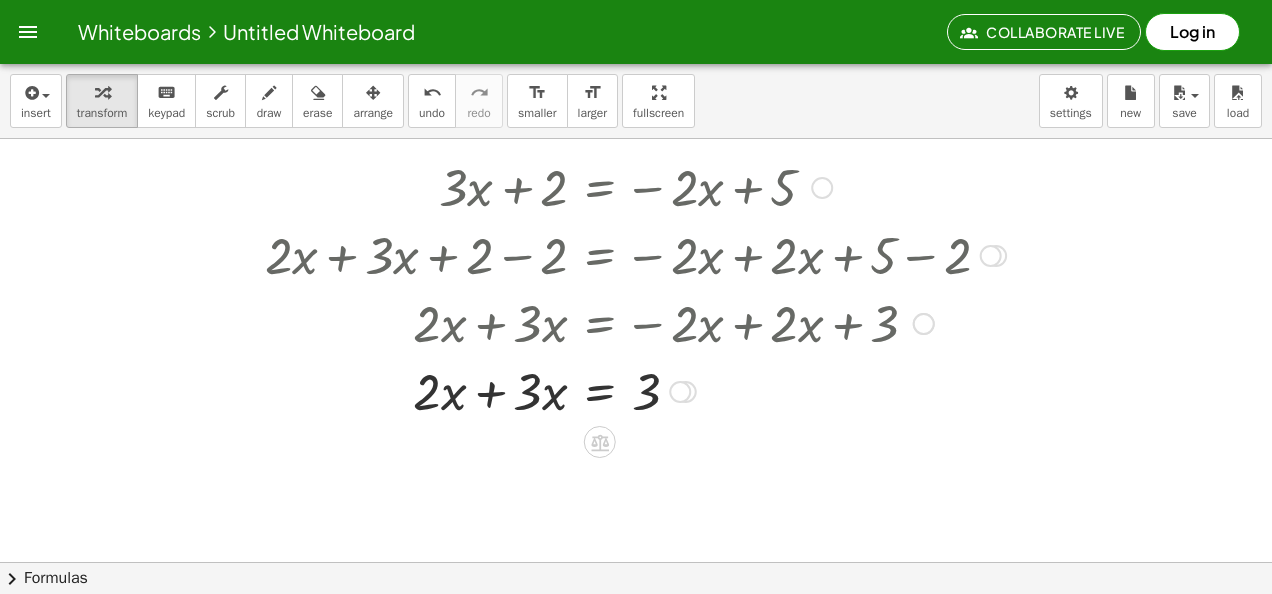 scroll, scrollTop: 100, scrollLeft: 0, axis: vertical 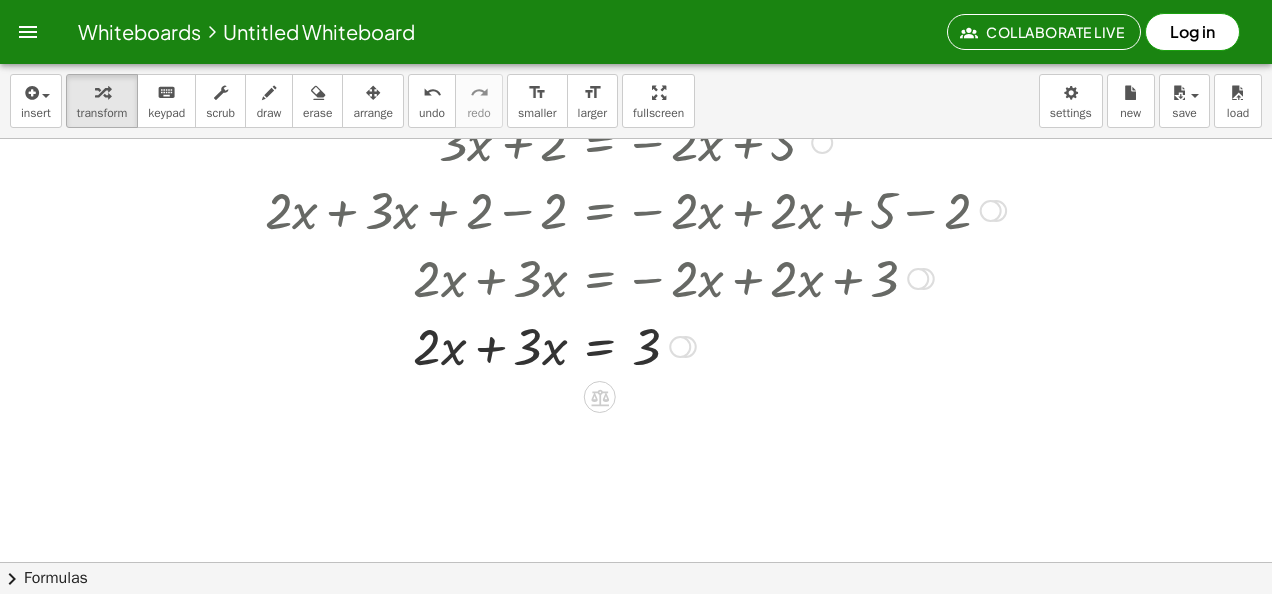 click at bounding box center (635, 345) 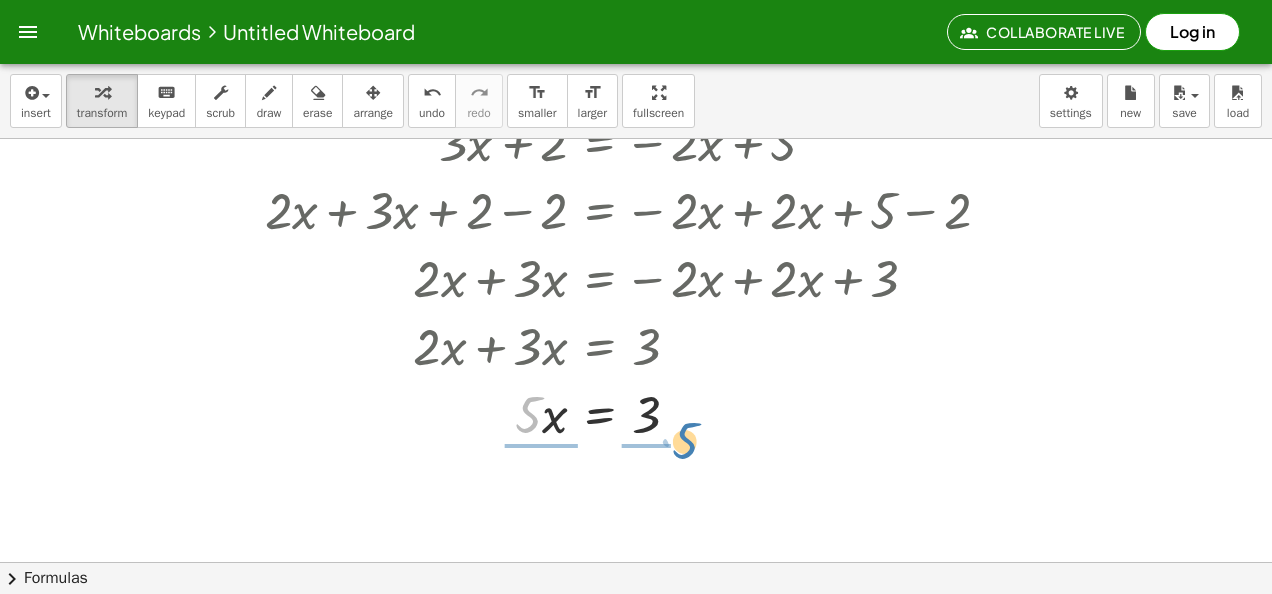 drag, startPoint x: 521, startPoint y: 414, endPoint x: 678, endPoint y: 440, distance: 159.1383 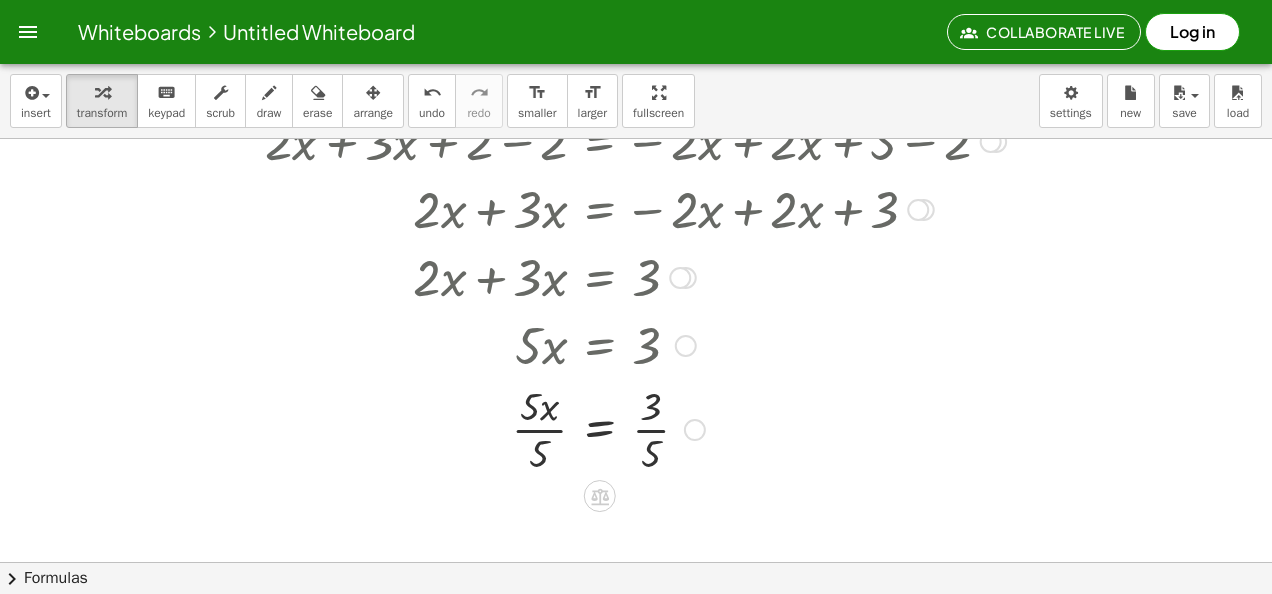 scroll, scrollTop: 200, scrollLeft: 0, axis: vertical 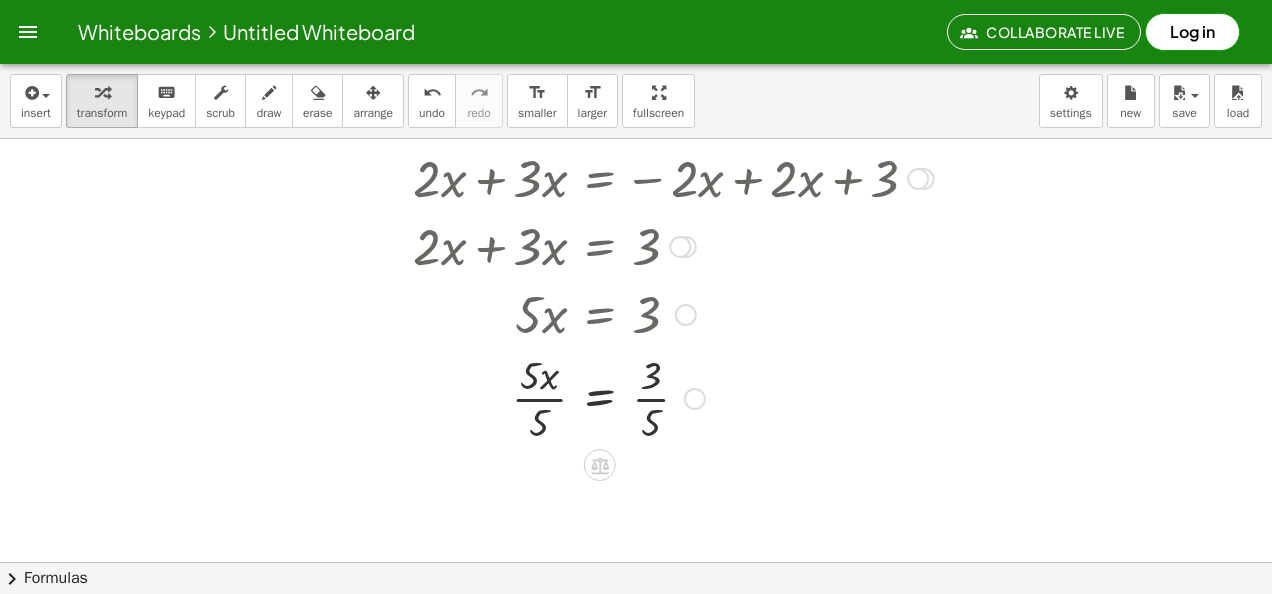 click at bounding box center [635, 397] 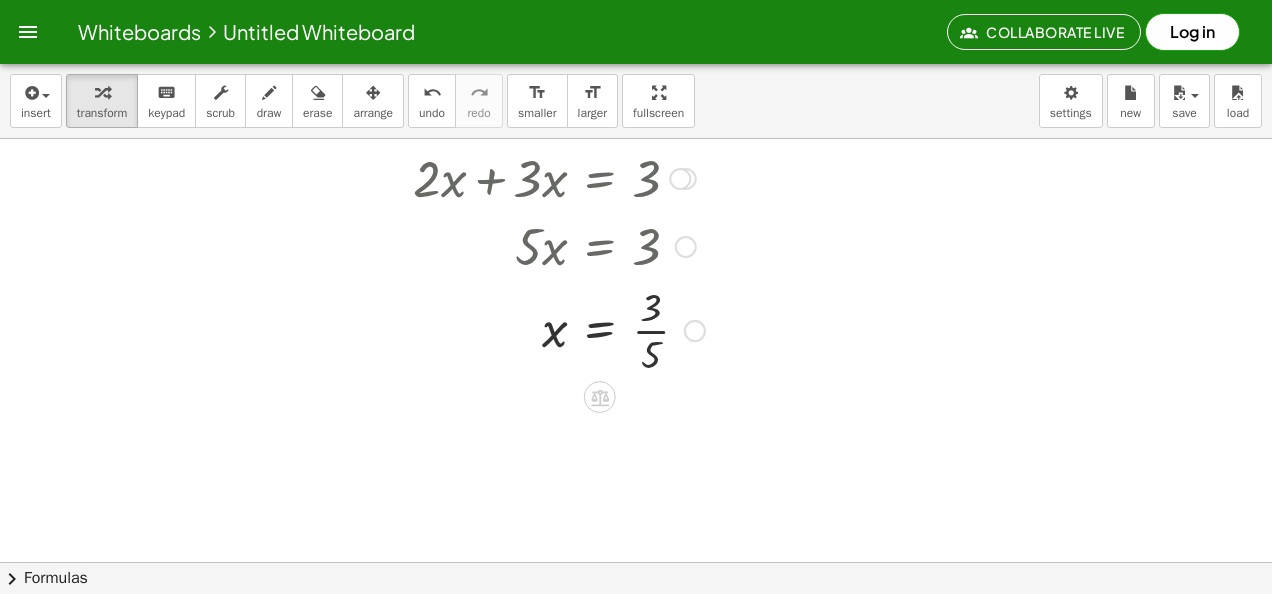 scroll, scrollTop: 300, scrollLeft: 0, axis: vertical 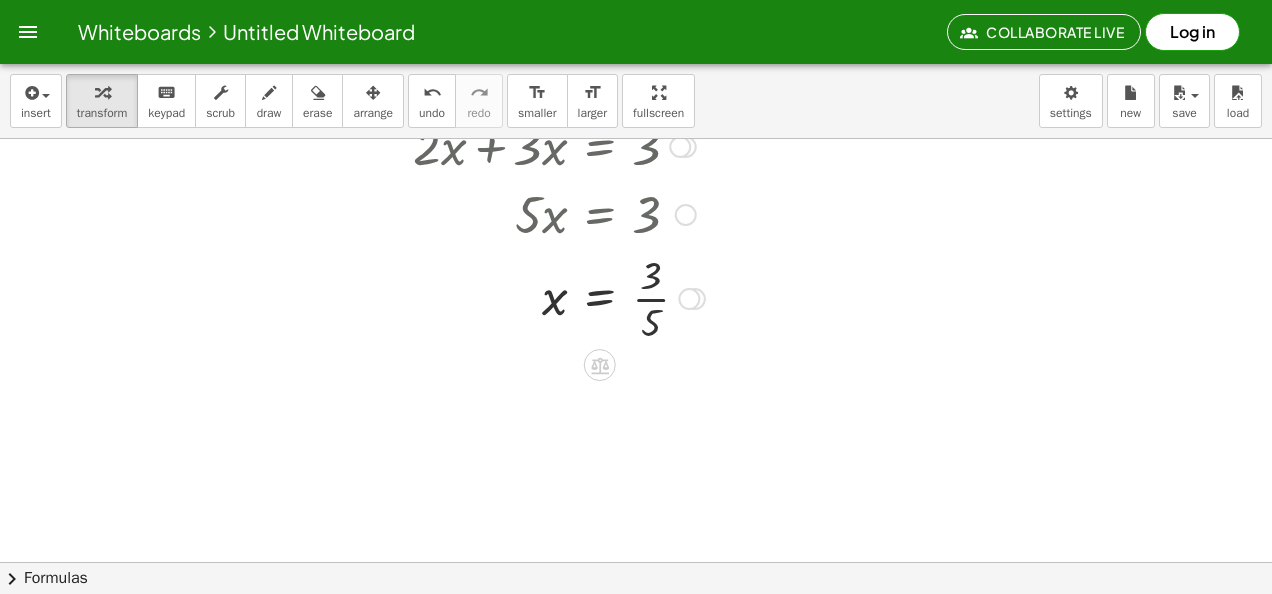 click at bounding box center [635, 297] 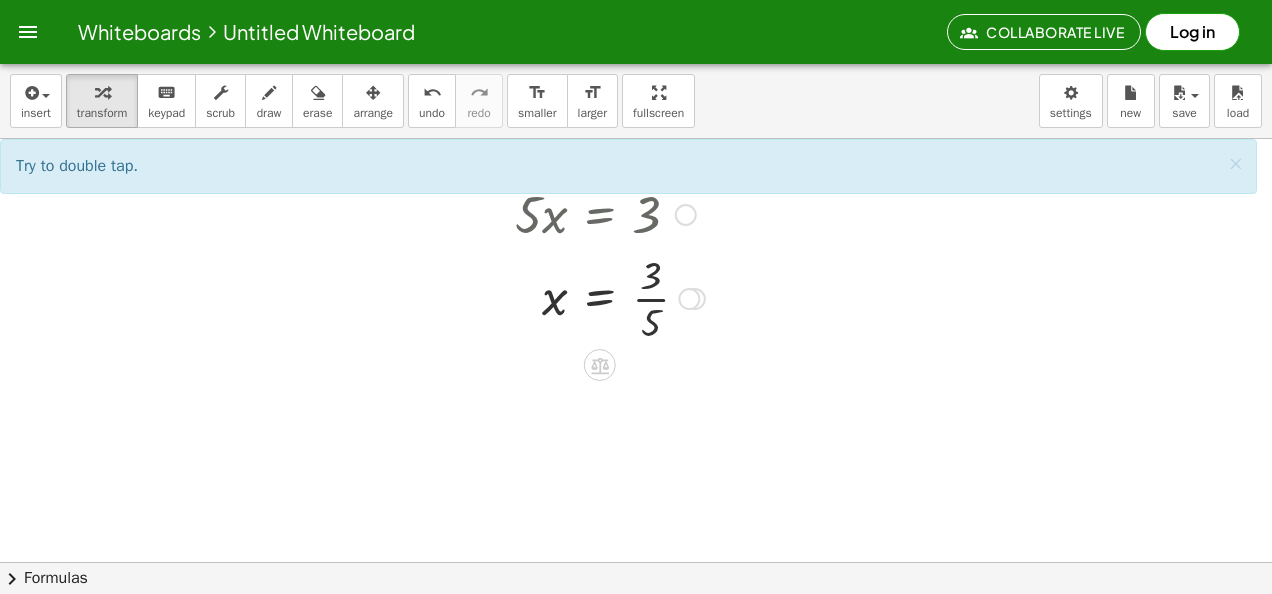 click at bounding box center (635, 297) 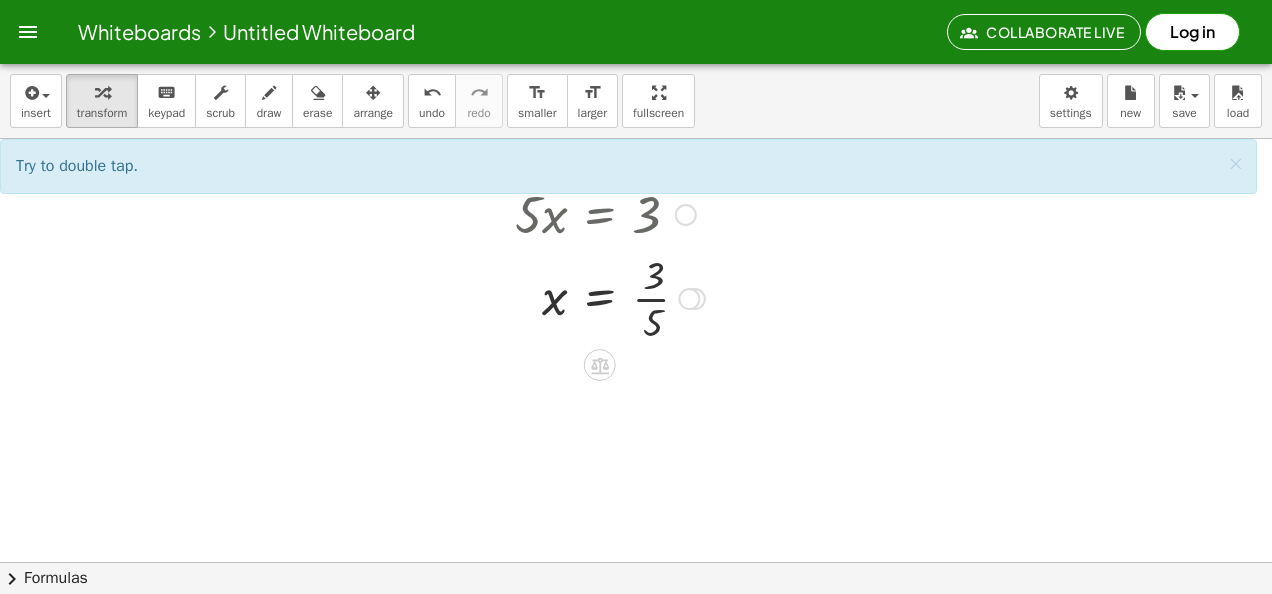 click at bounding box center [635, 297] 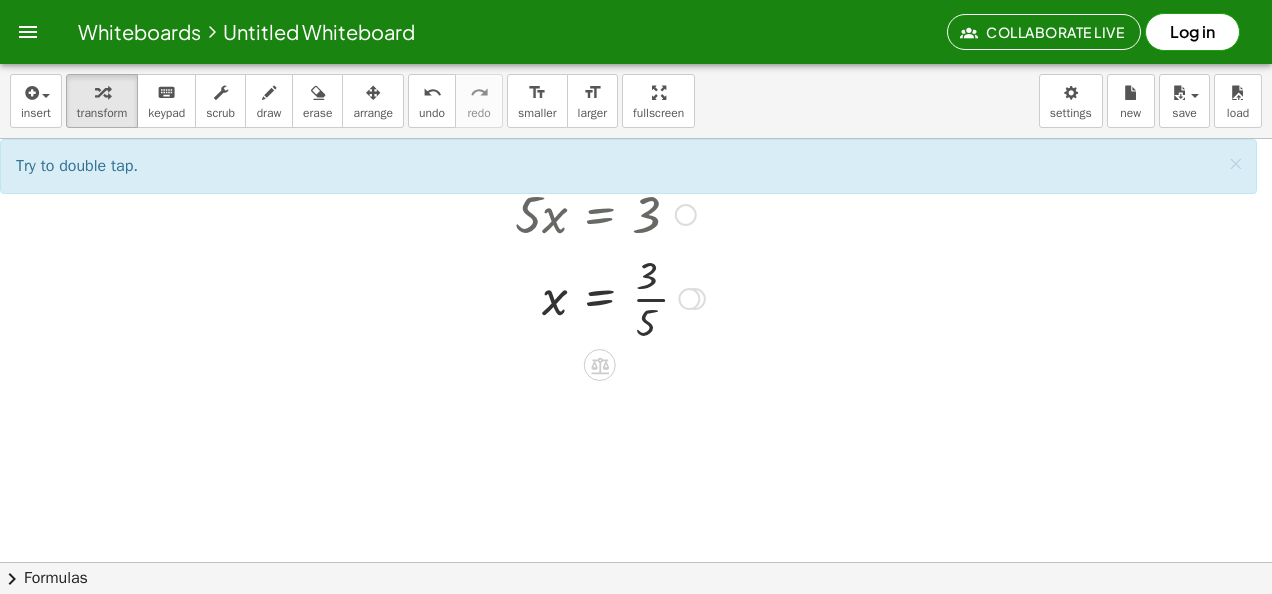 click at bounding box center [635, 297] 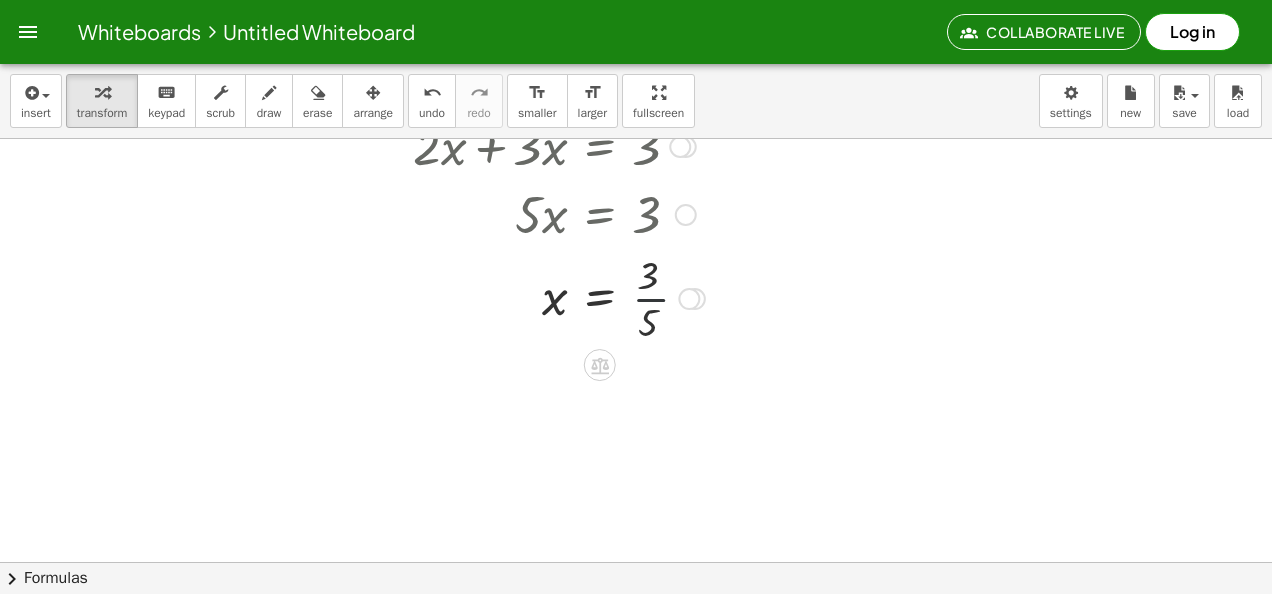 click at bounding box center (635, 297) 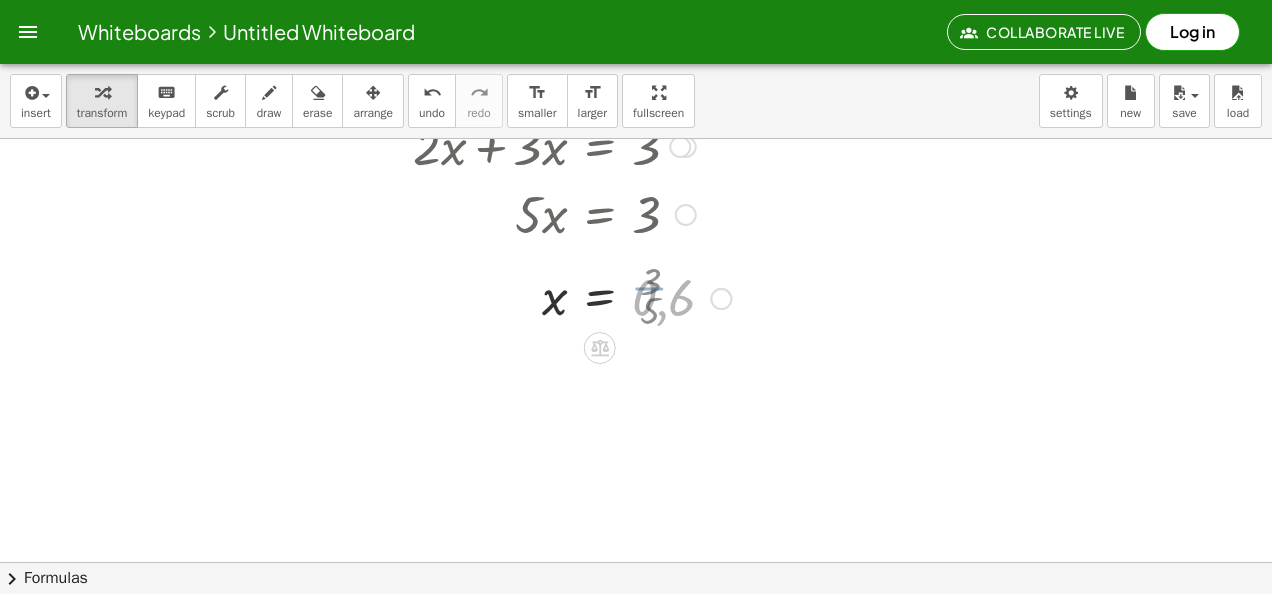 click at bounding box center [635, 297] 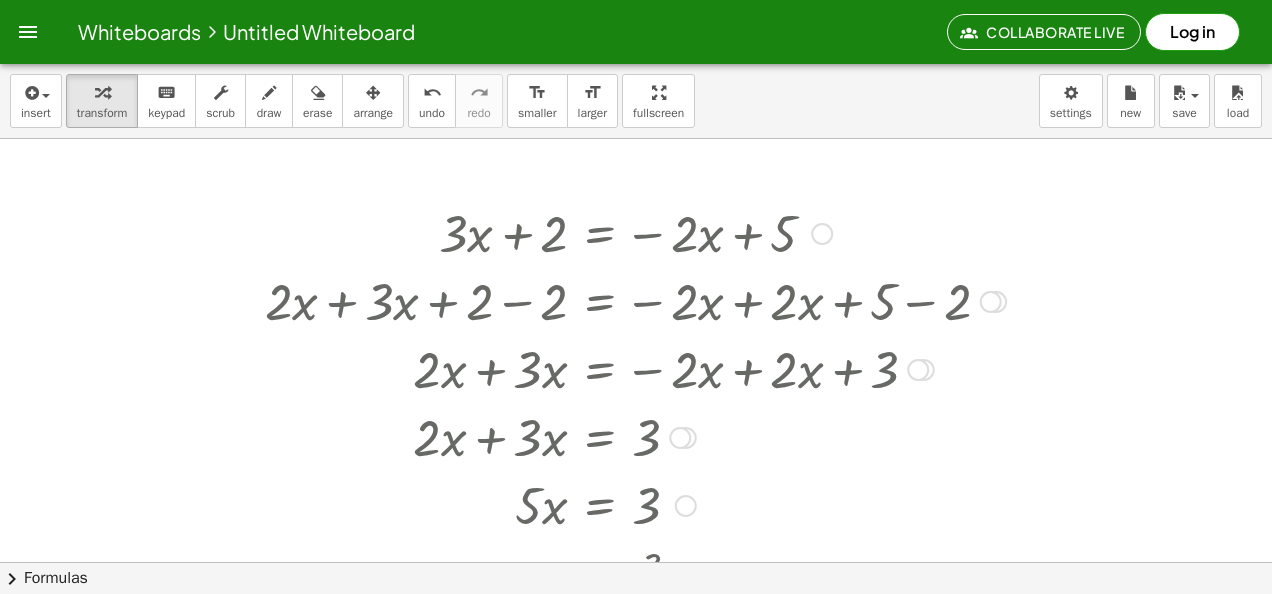 scroll, scrollTop: 0, scrollLeft: 0, axis: both 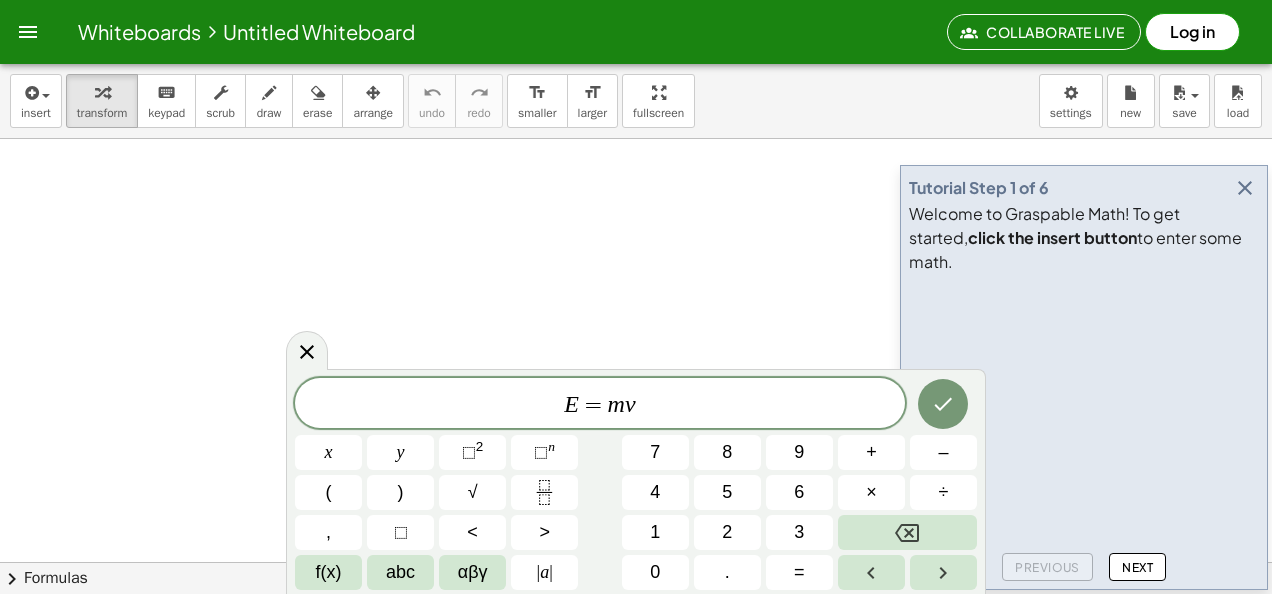 click on "⬚" at bounding box center (469, 452) 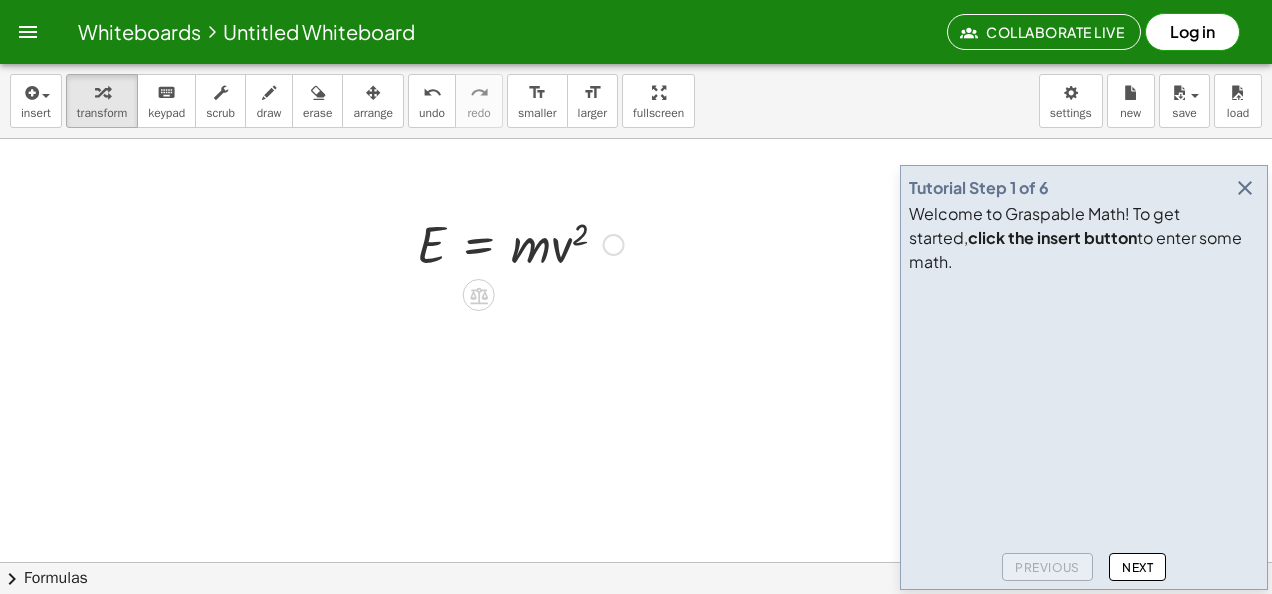 click at bounding box center (520, 243) 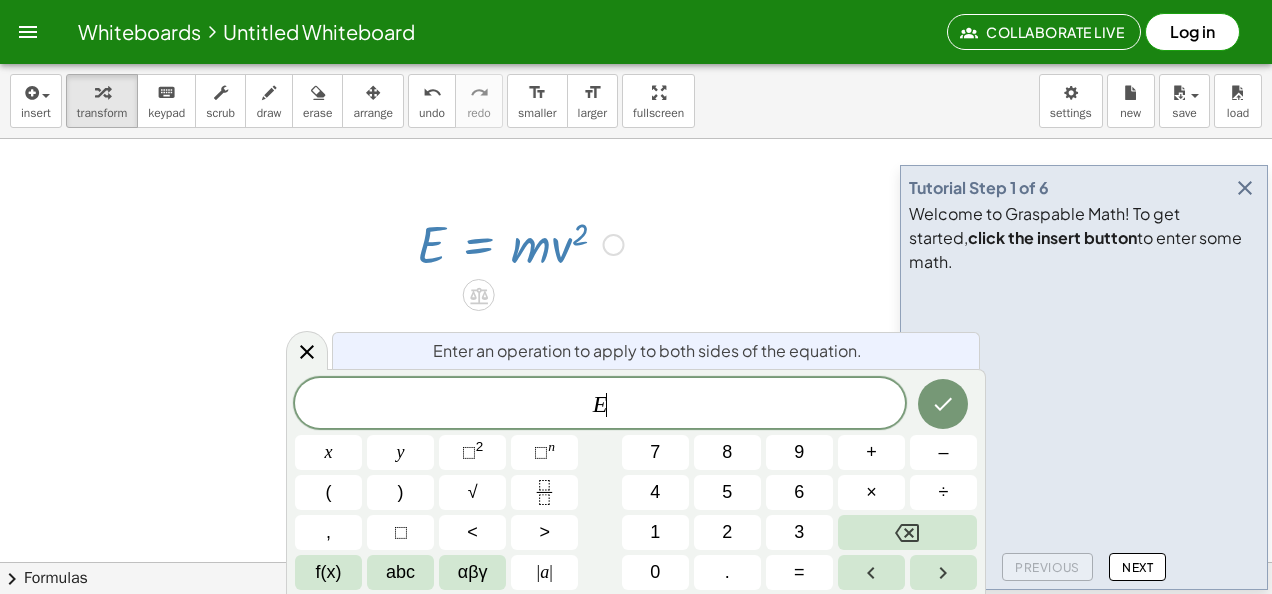 click at bounding box center [520, 243] 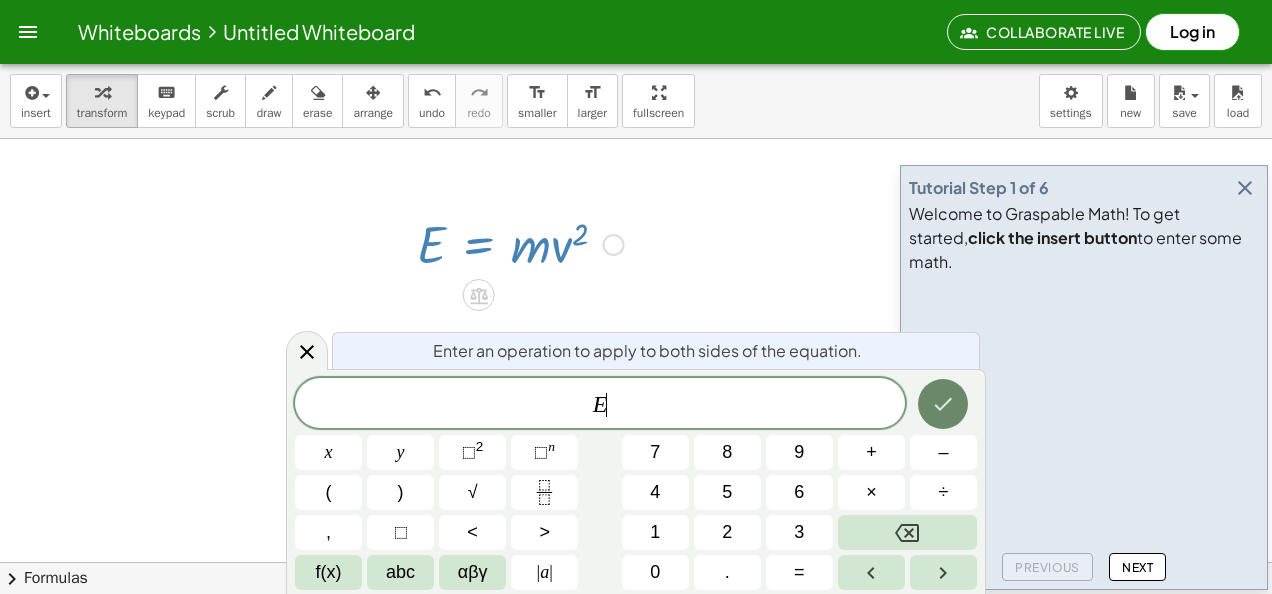 click 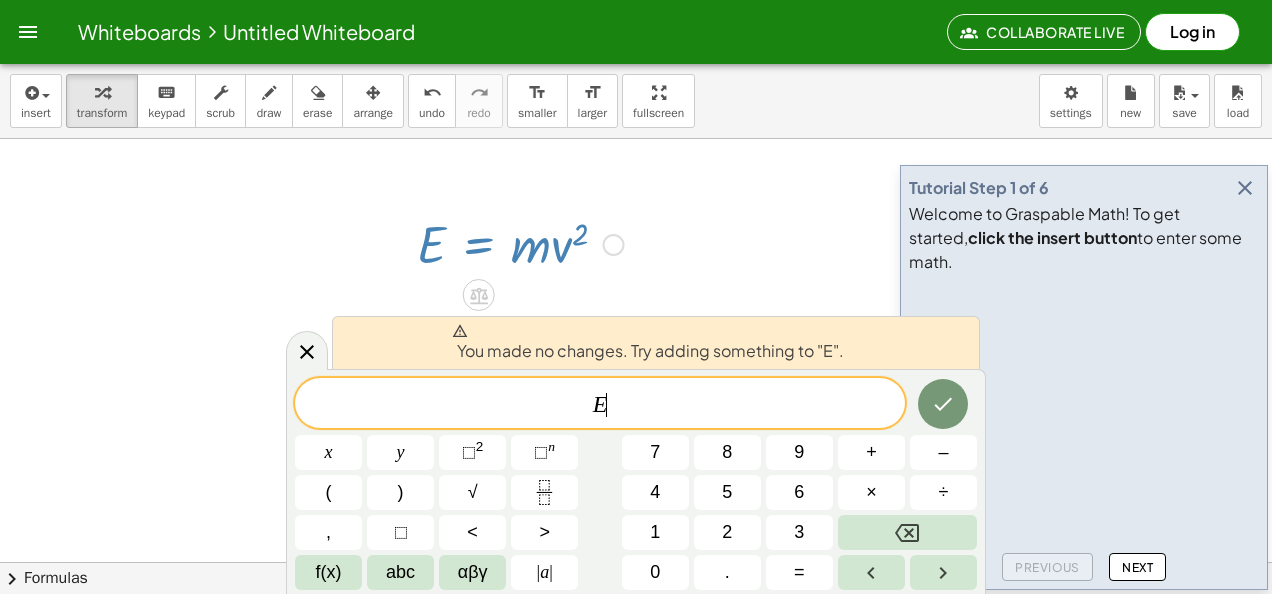 click on "E ​" at bounding box center (600, 405) 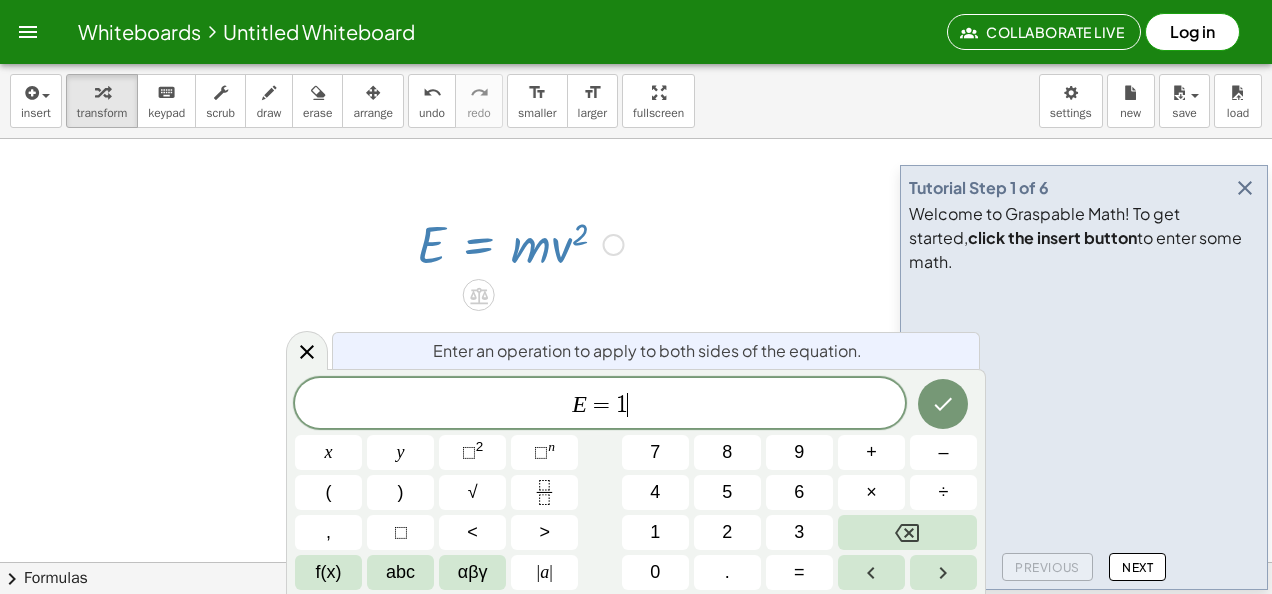 click 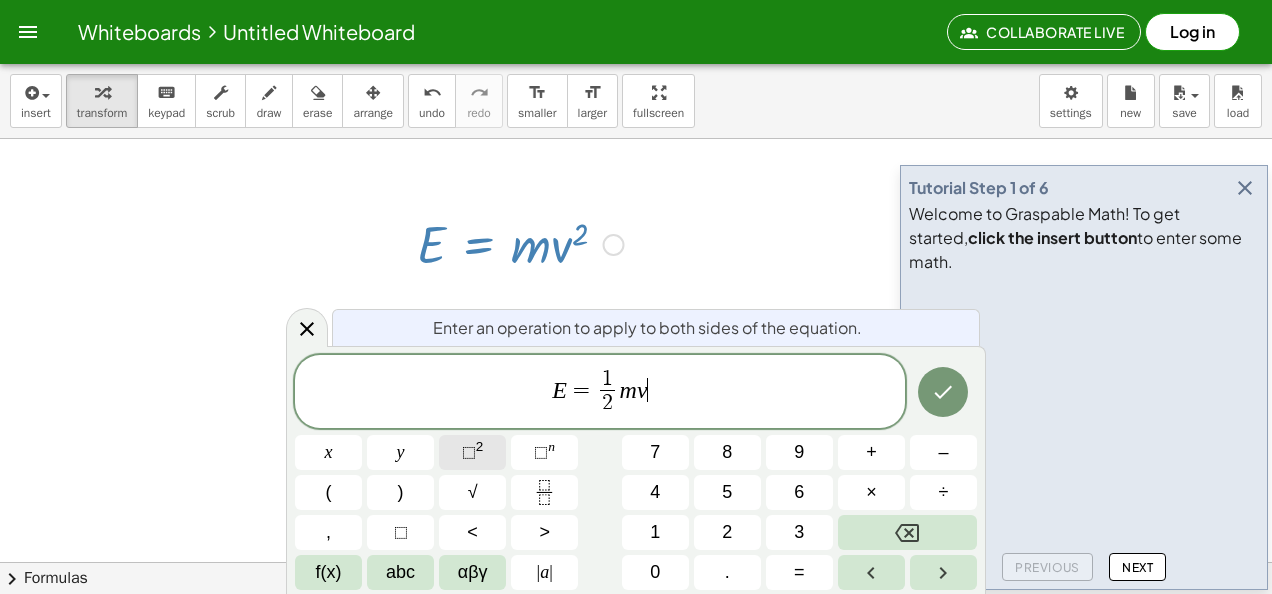 click on "2" at bounding box center (480, 446) 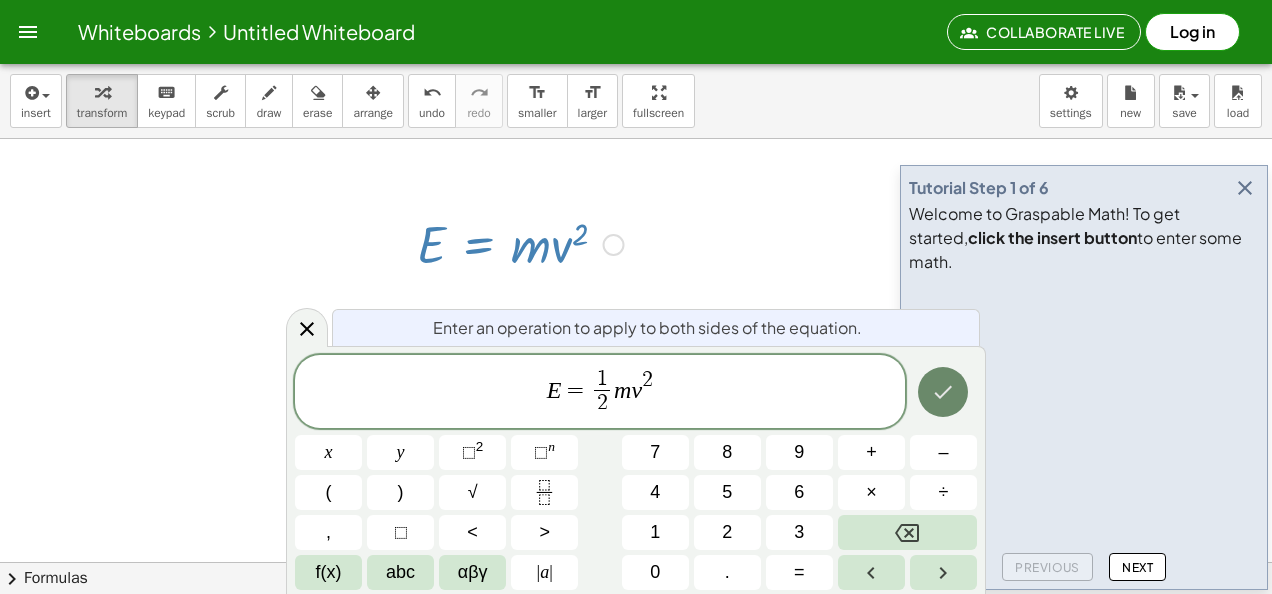 click at bounding box center [943, 392] 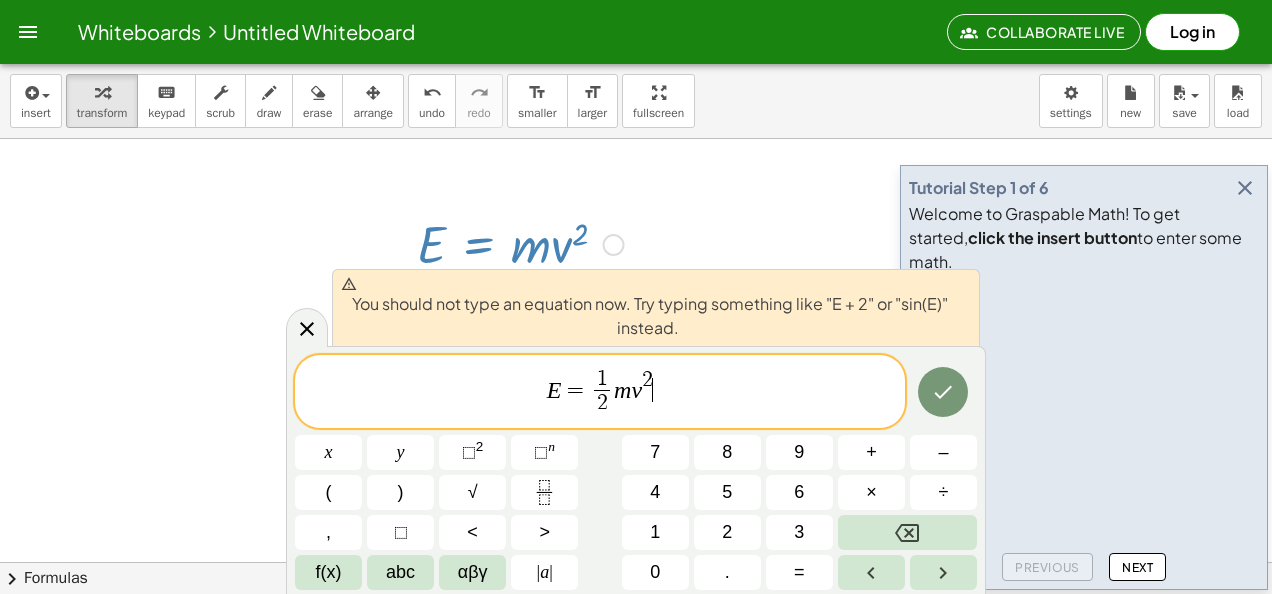 click at bounding box center [636, 627] 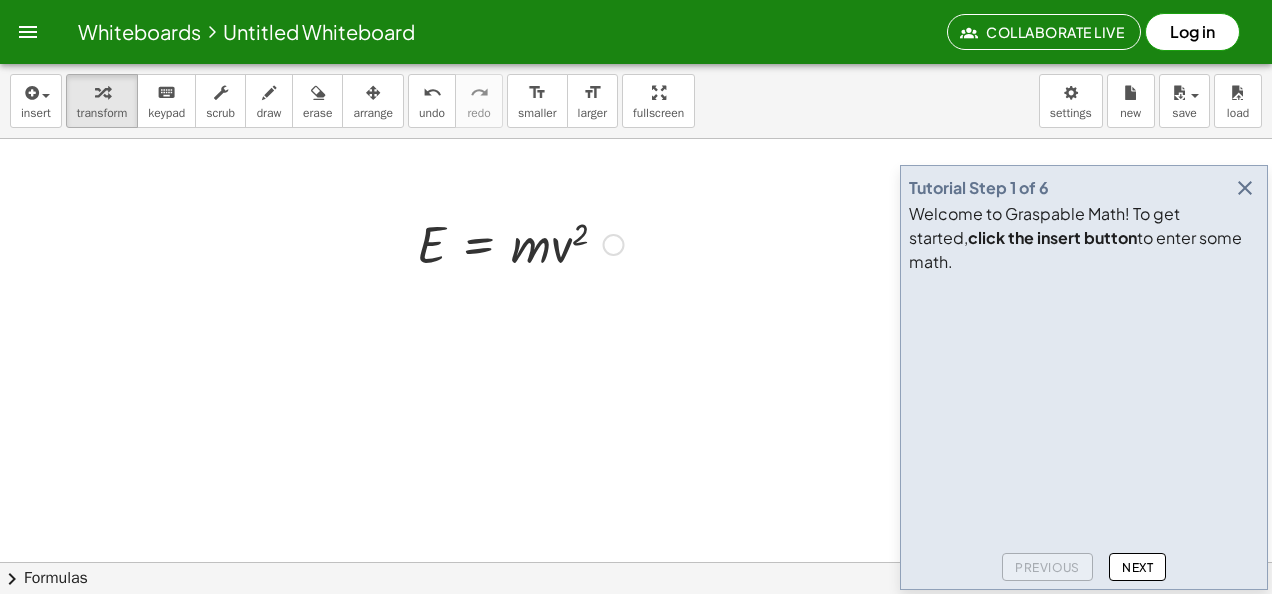 click at bounding box center [520, 243] 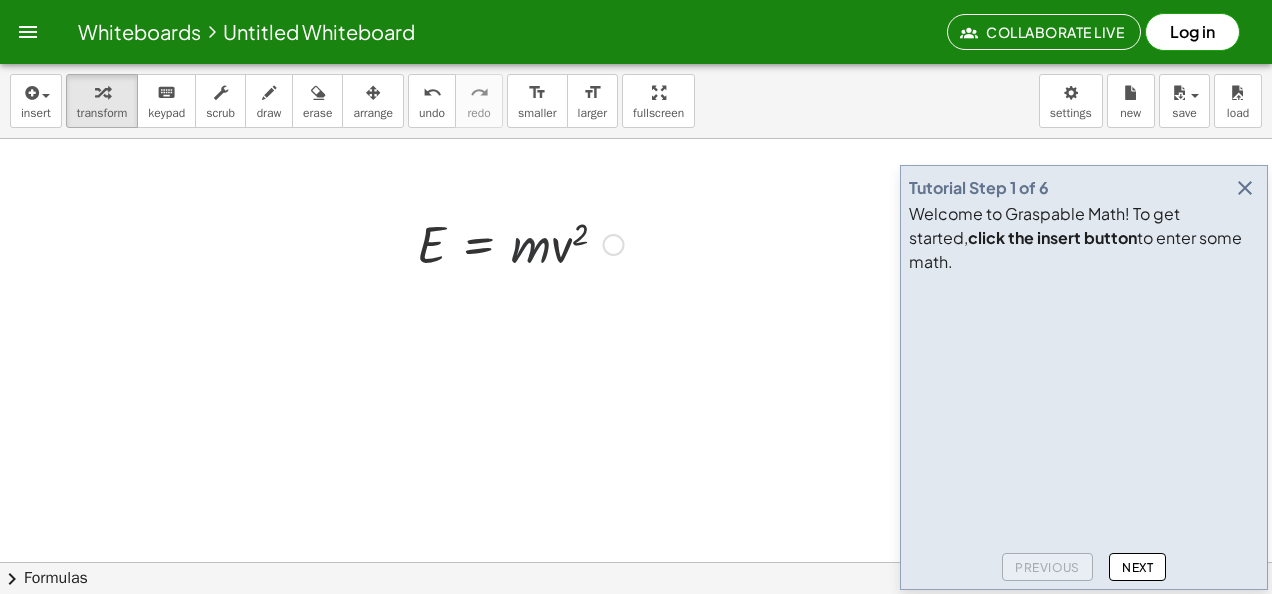 click at bounding box center [520, 243] 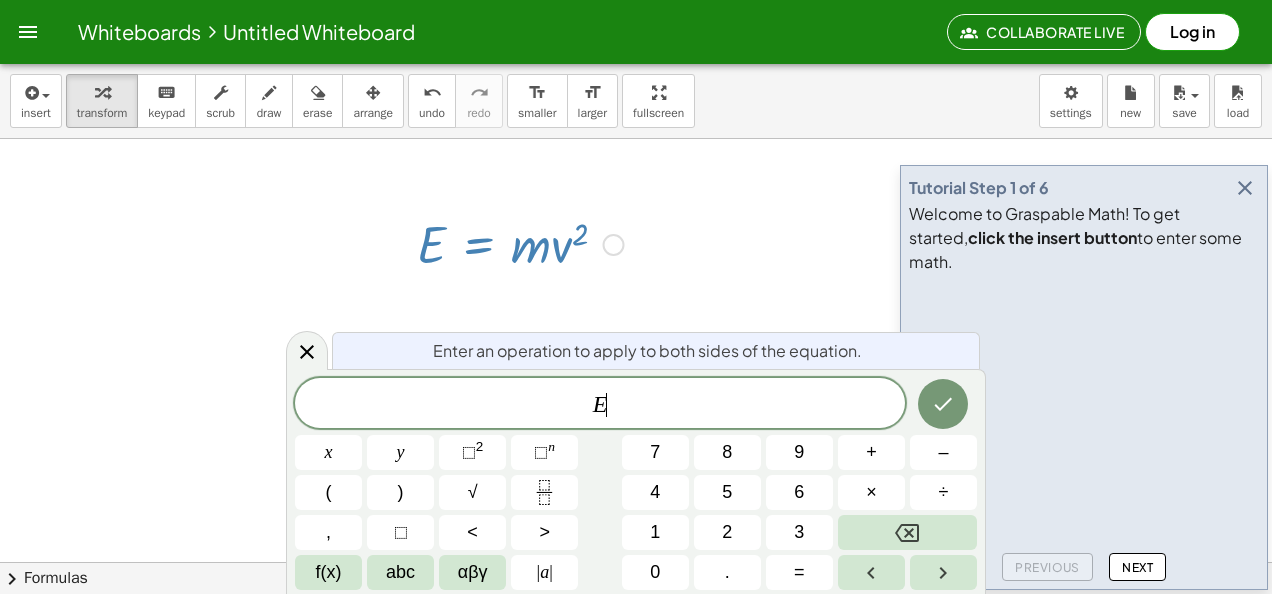 click at bounding box center (520, 243) 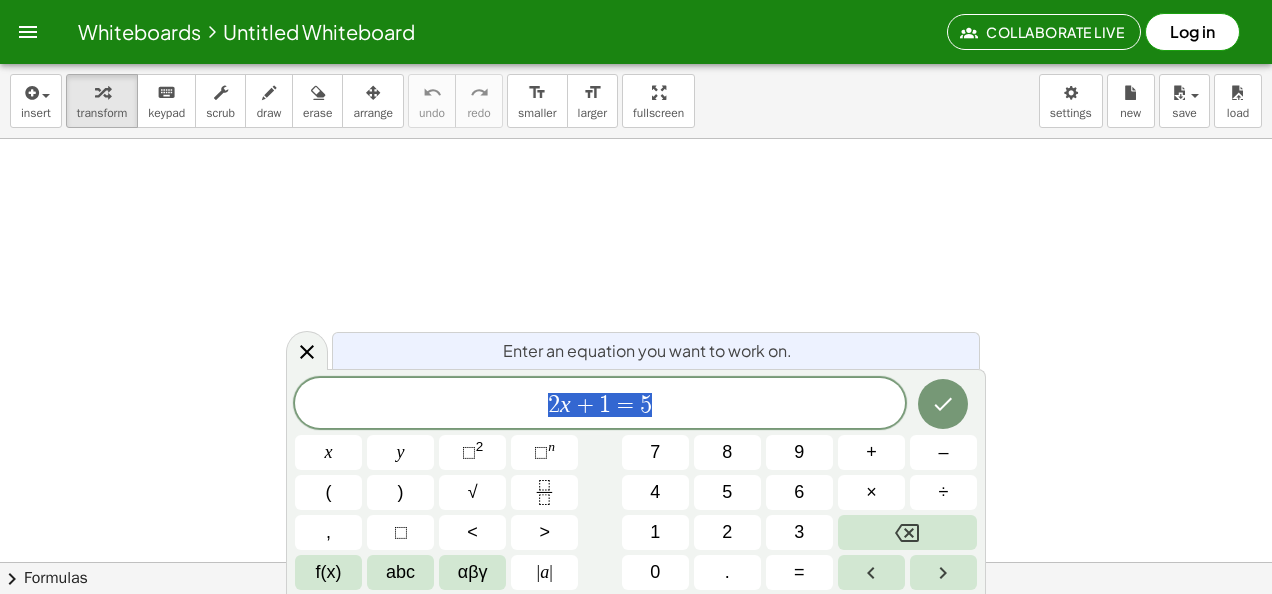 scroll, scrollTop: 0, scrollLeft: 0, axis: both 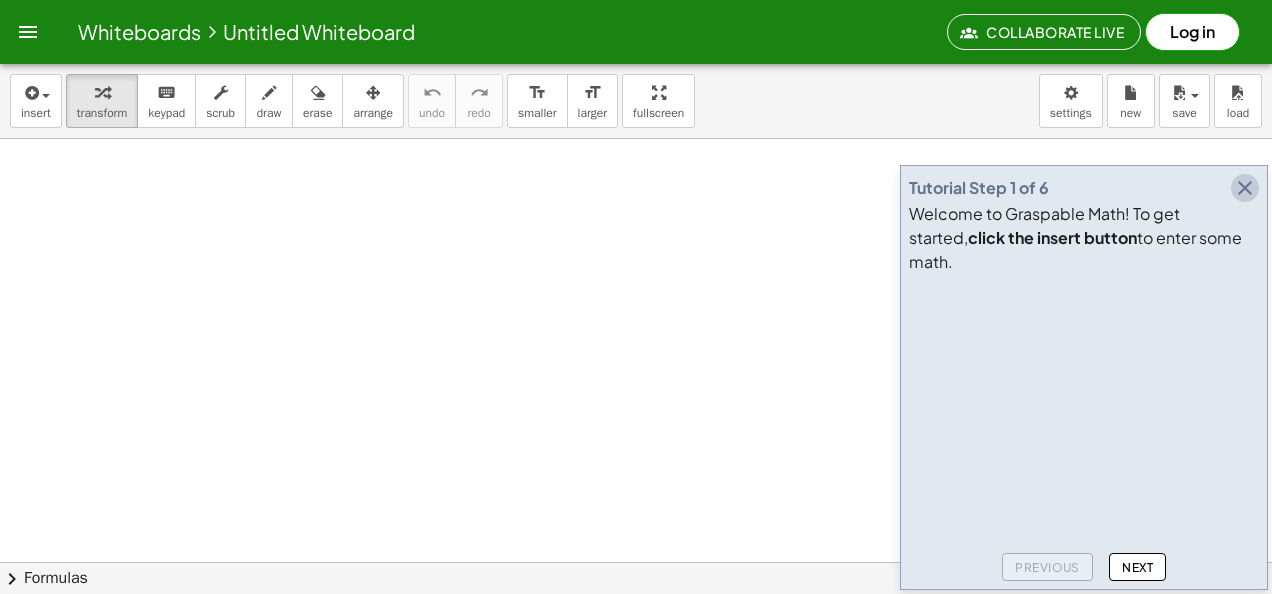 click at bounding box center [1245, 188] 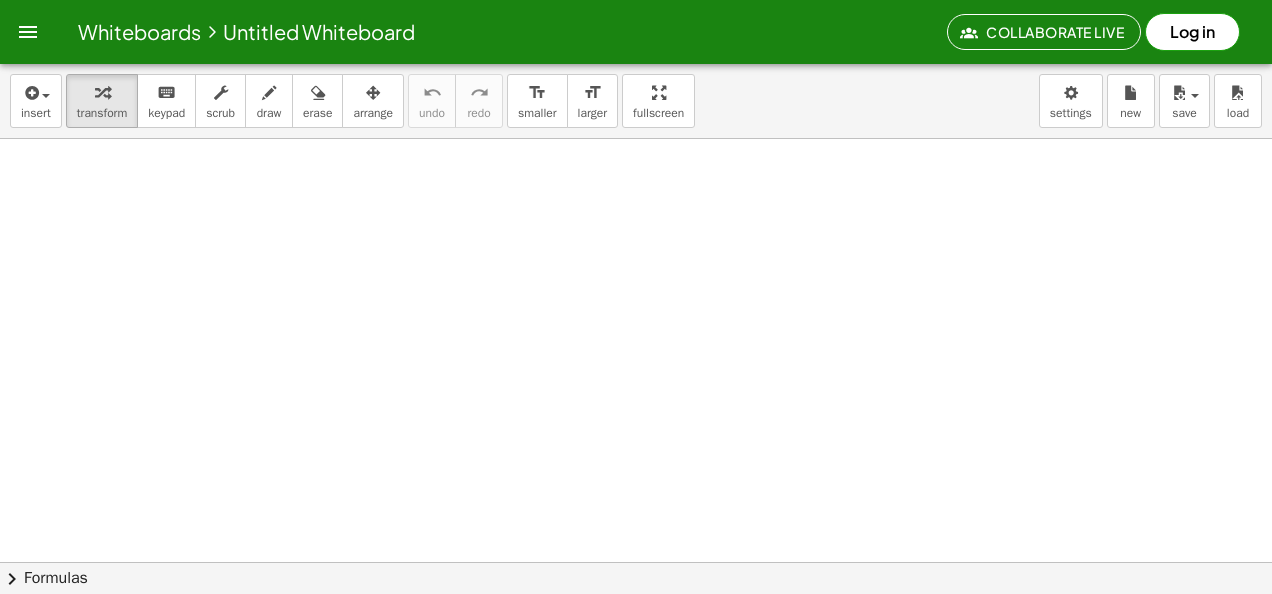 click at bounding box center [636, 627] 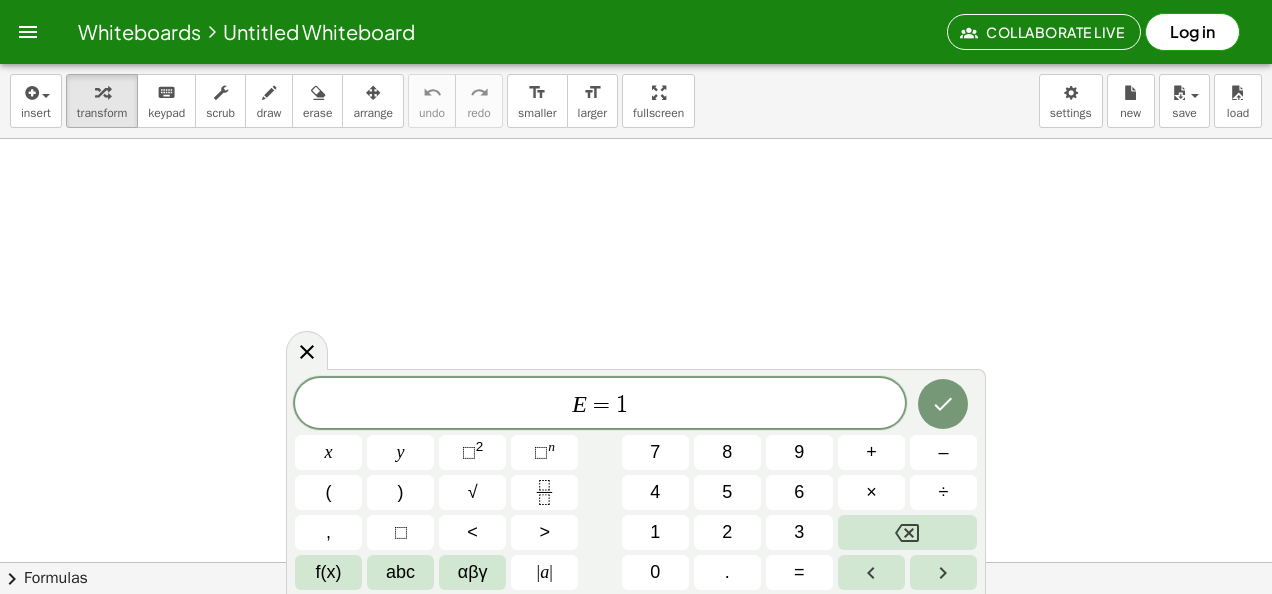 click at bounding box center (544, 492) 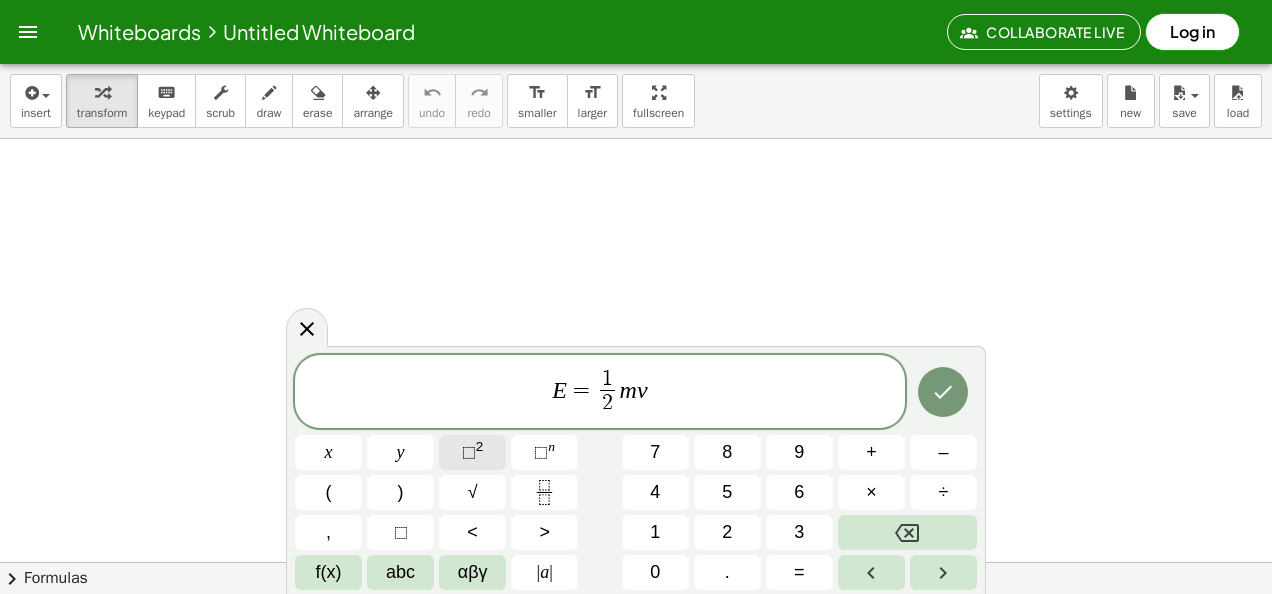 click on "⬚ 2" 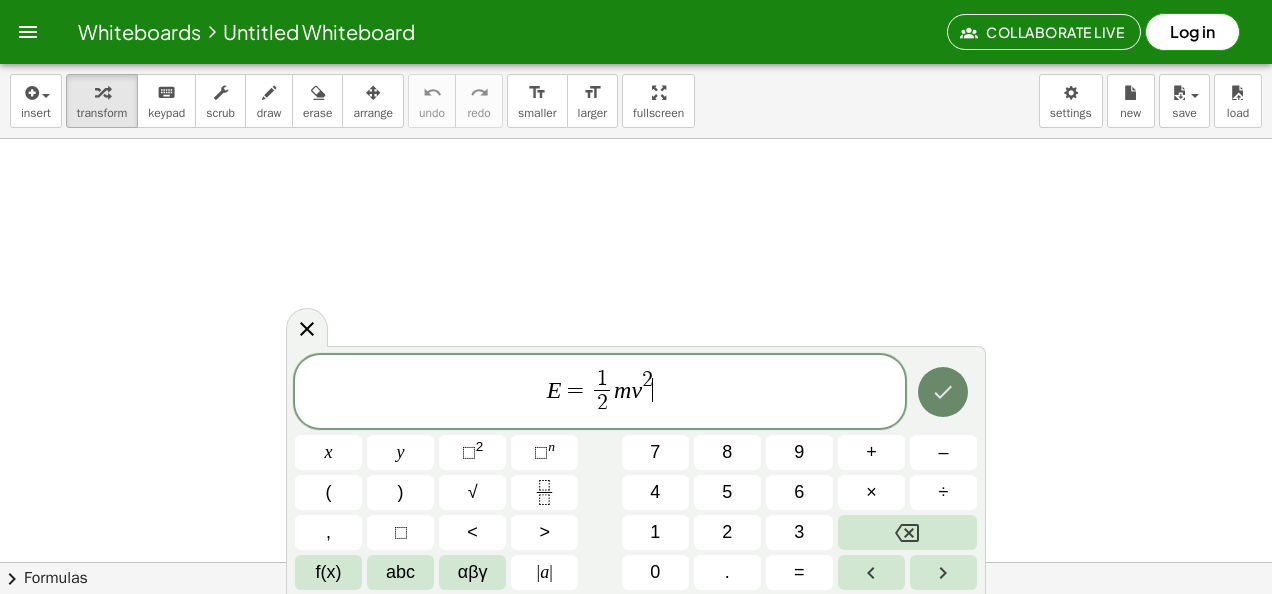click at bounding box center (943, 392) 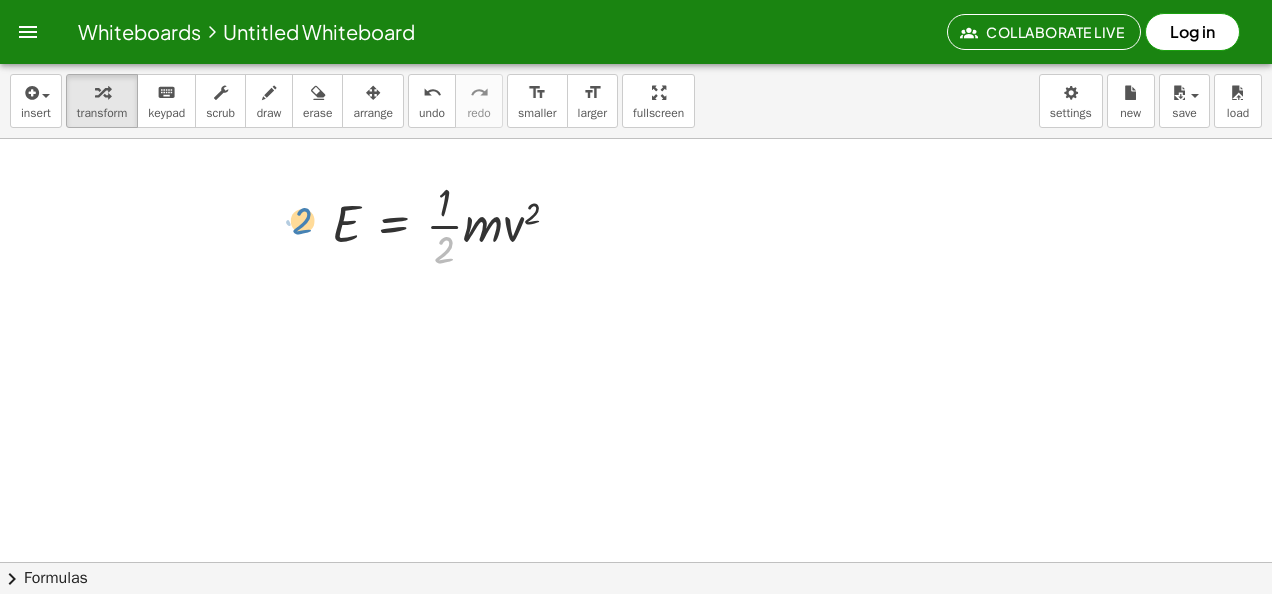 drag, startPoint x: 448, startPoint y: 251, endPoint x: 306, endPoint y: 222, distance: 144.93102 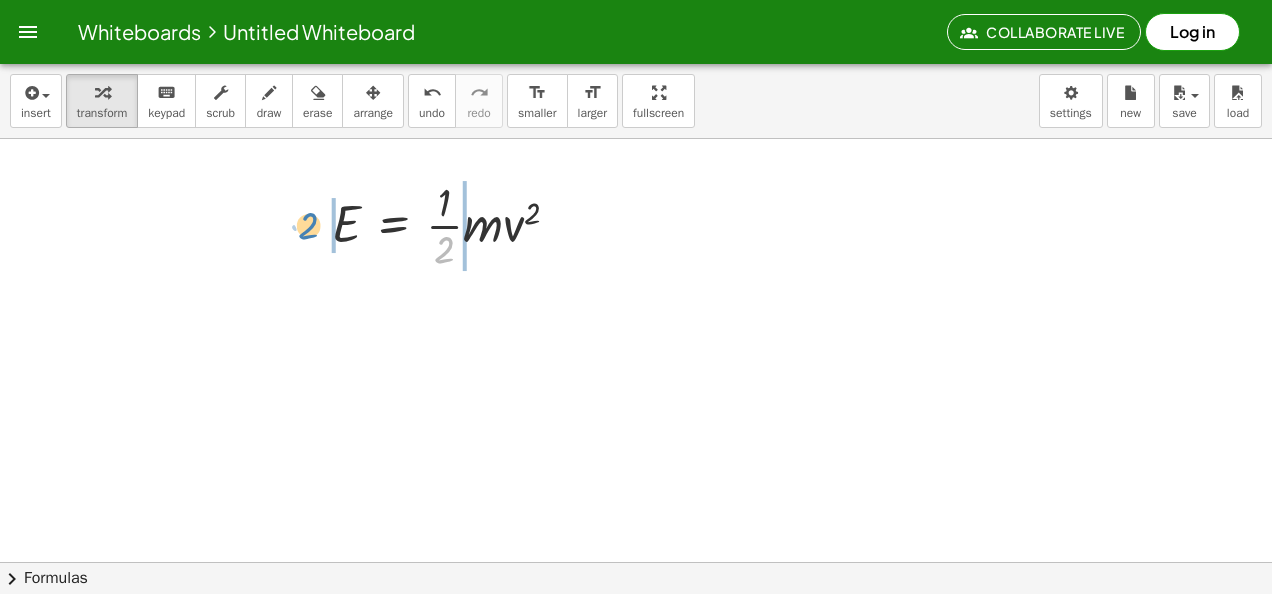 drag, startPoint x: 448, startPoint y: 248, endPoint x: 312, endPoint y: 224, distance: 138.10141 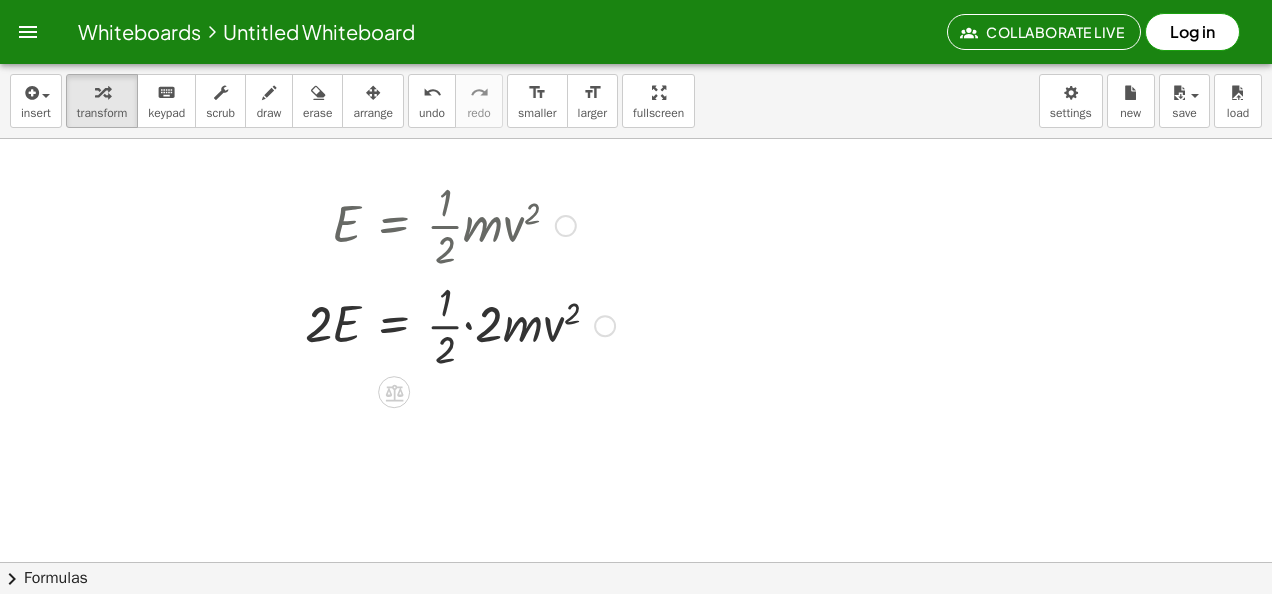 click at bounding box center [460, 324] 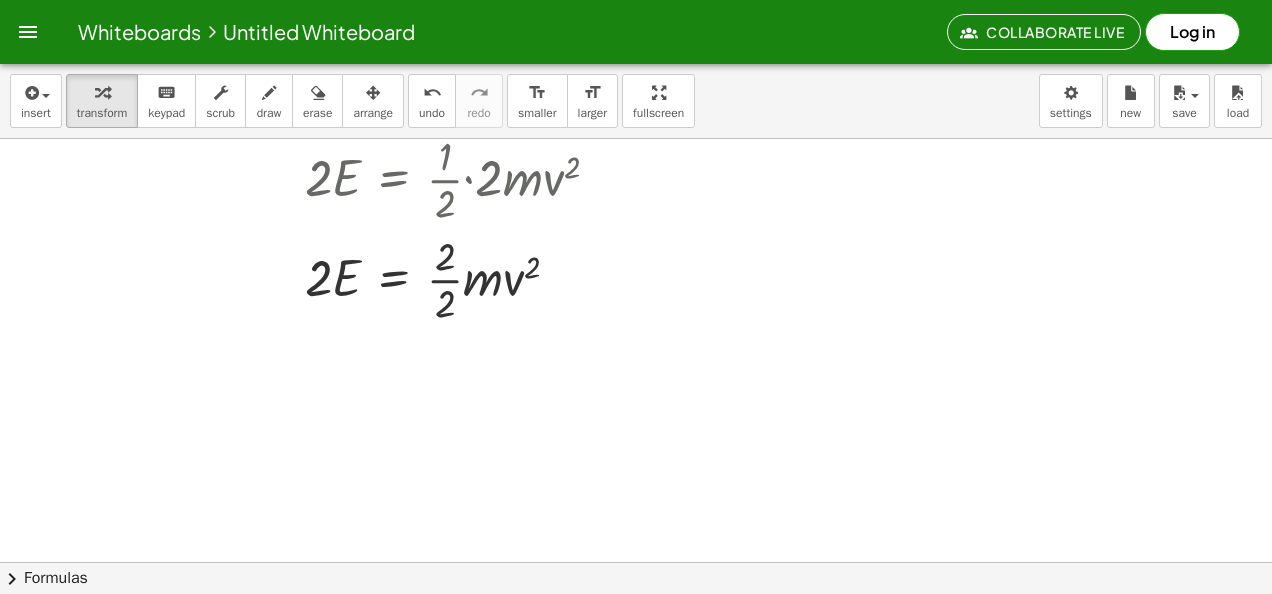 scroll, scrollTop: 200, scrollLeft: 0, axis: vertical 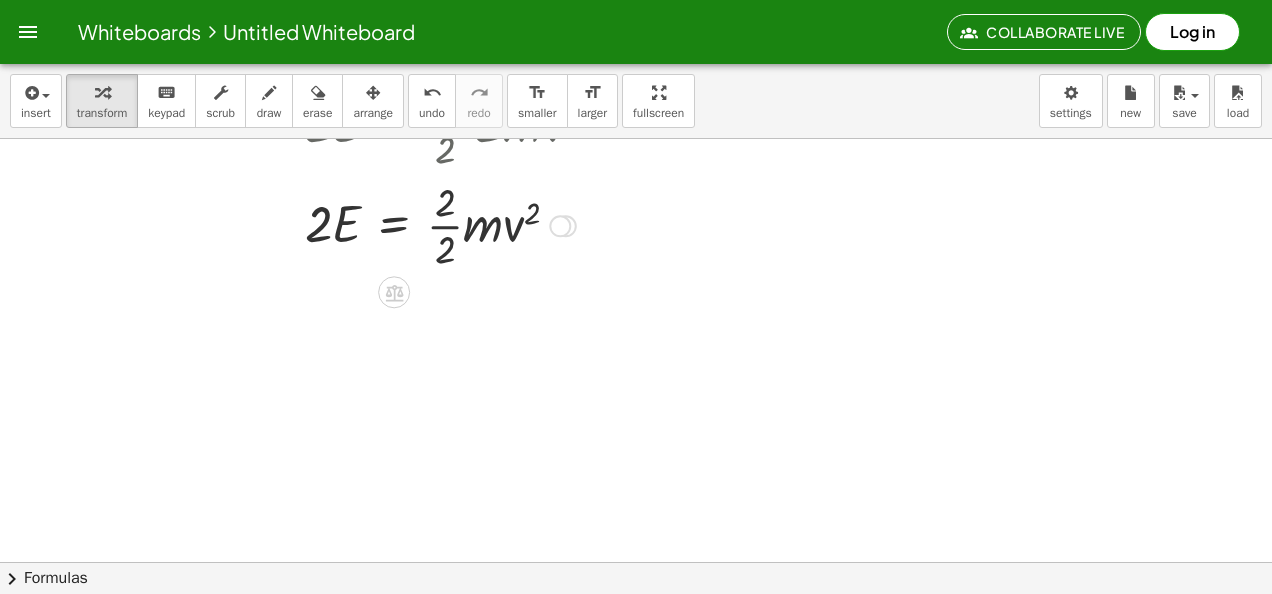 click at bounding box center (460, 224) 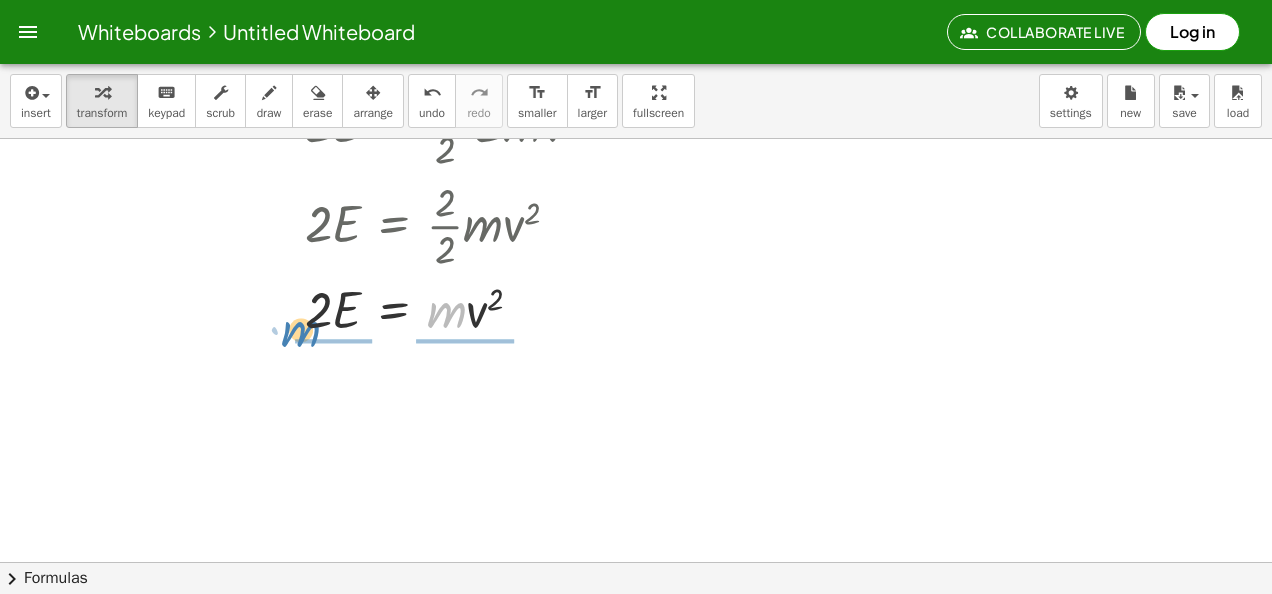 drag, startPoint x: 452, startPoint y: 316, endPoint x: 306, endPoint y: 335, distance: 147.23111 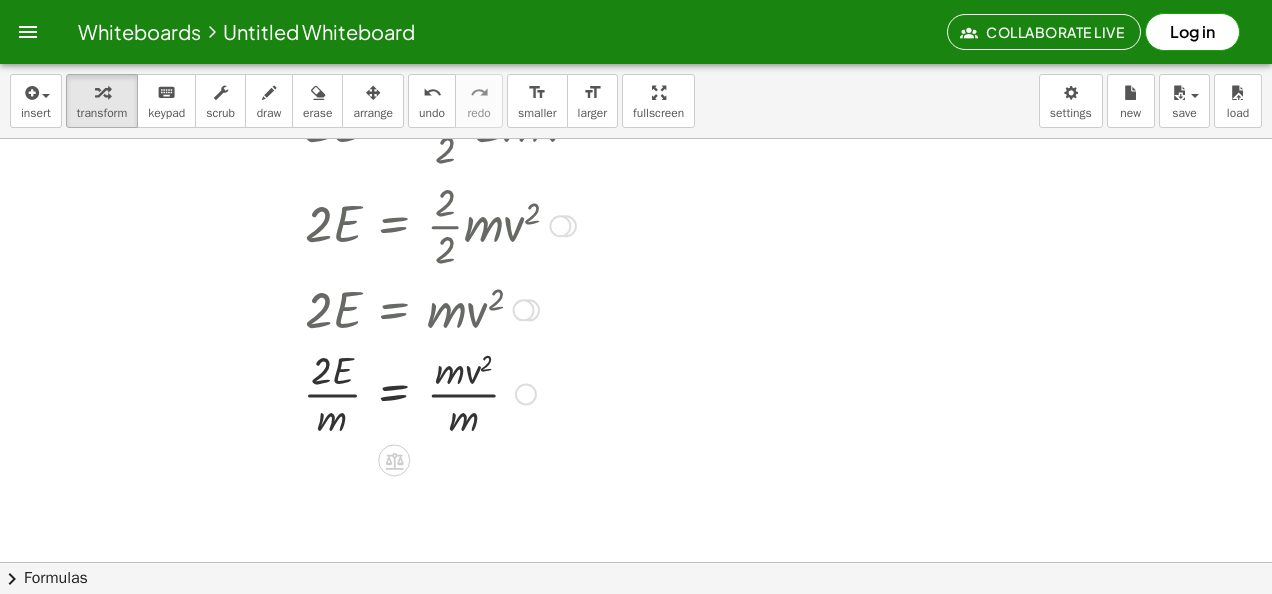 click at bounding box center (459, 392) 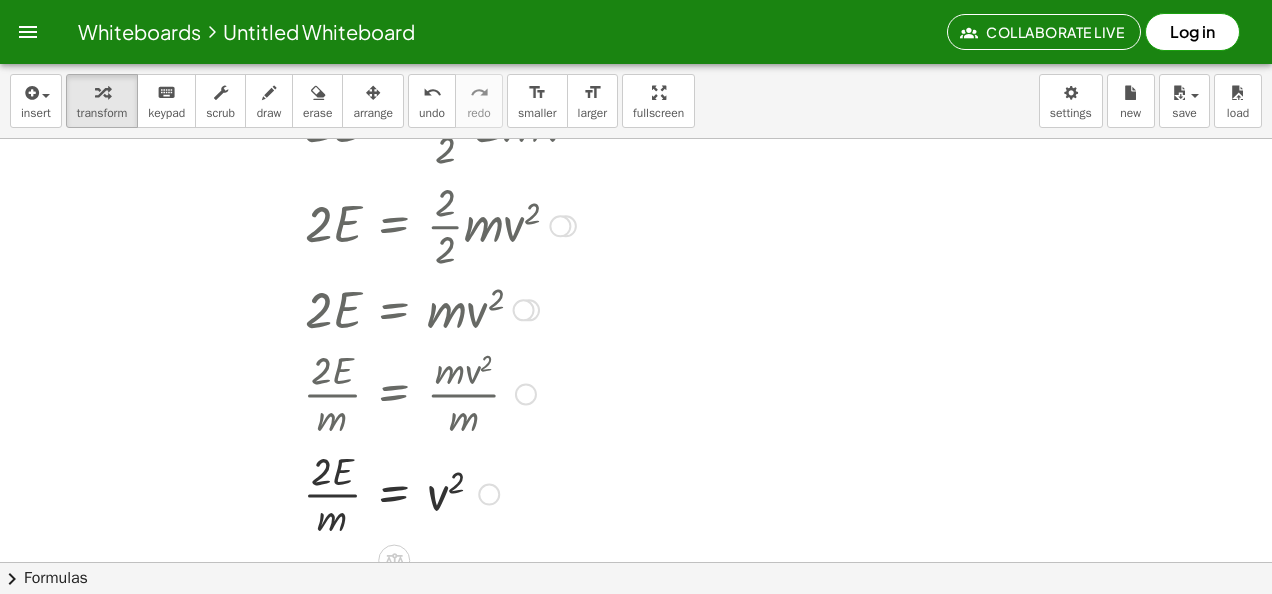 scroll, scrollTop: 300, scrollLeft: 0, axis: vertical 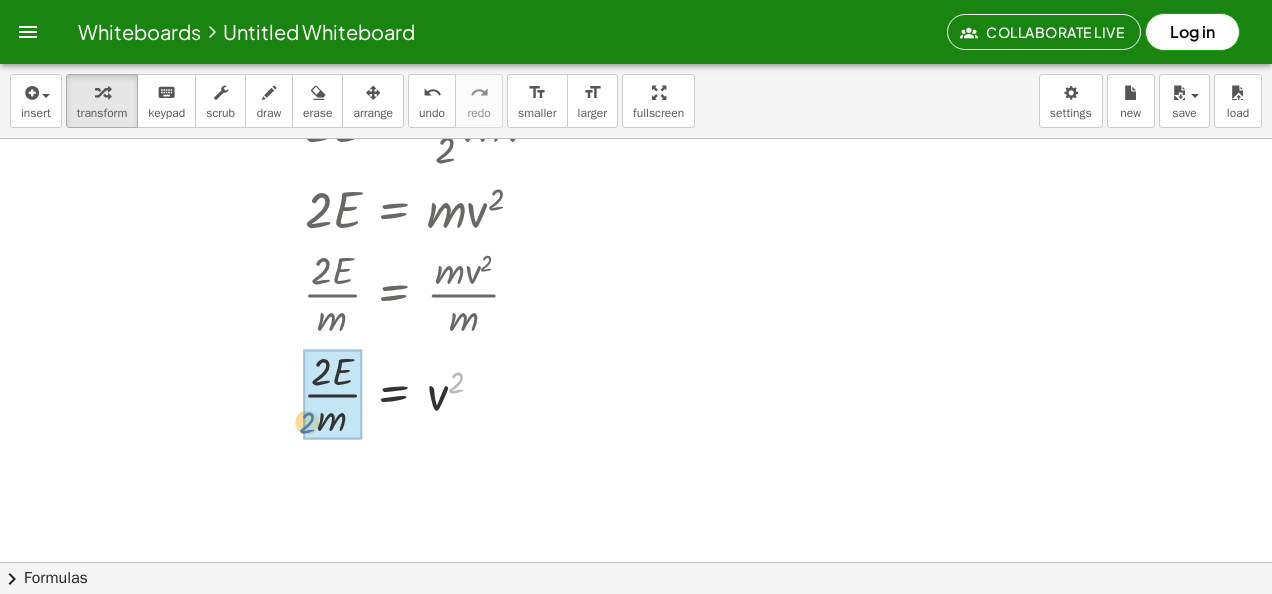 drag, startPoint x: 463, startPoint y: 378, endPoint x: 310, endPoint y: 418, distance: 158.14233 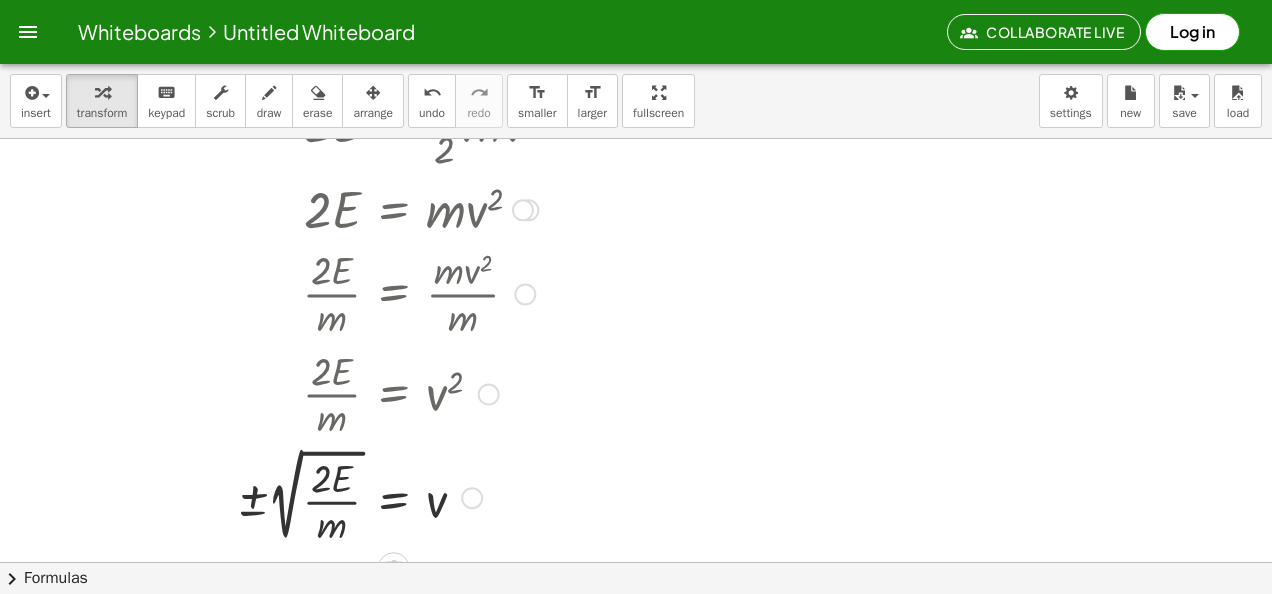 scroll, scrollTop: 400, scrollLeft: 0, axis: vertical 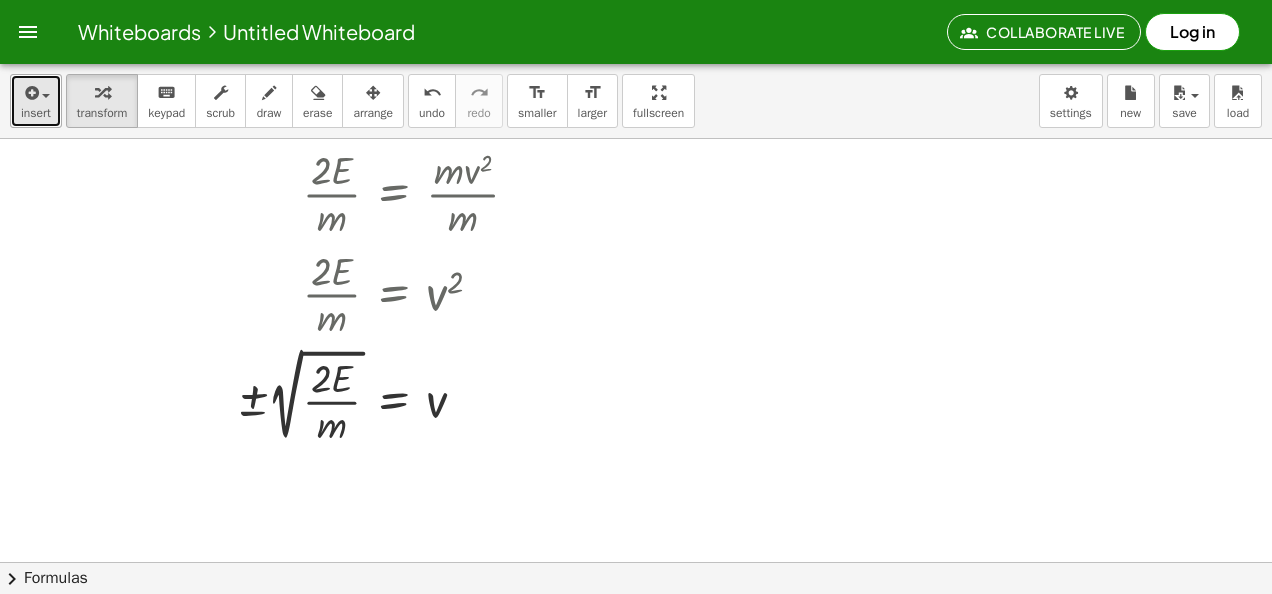 click on "insert" at bounding box center (36, 113) 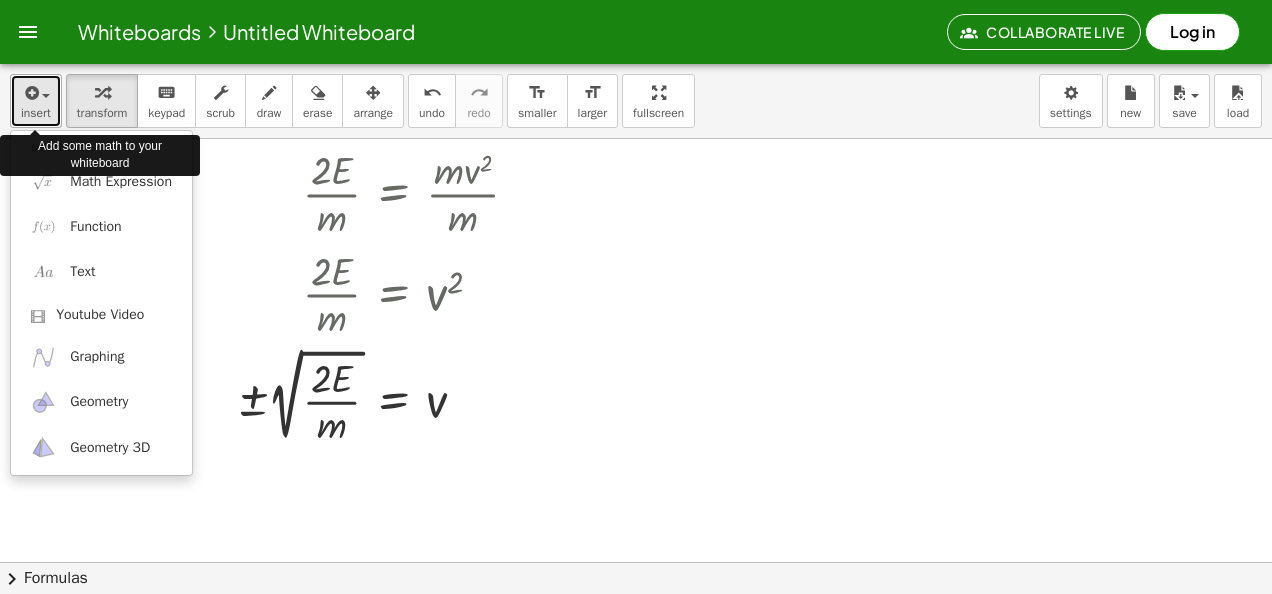 click on "insert" at bounding box center (36, 113) 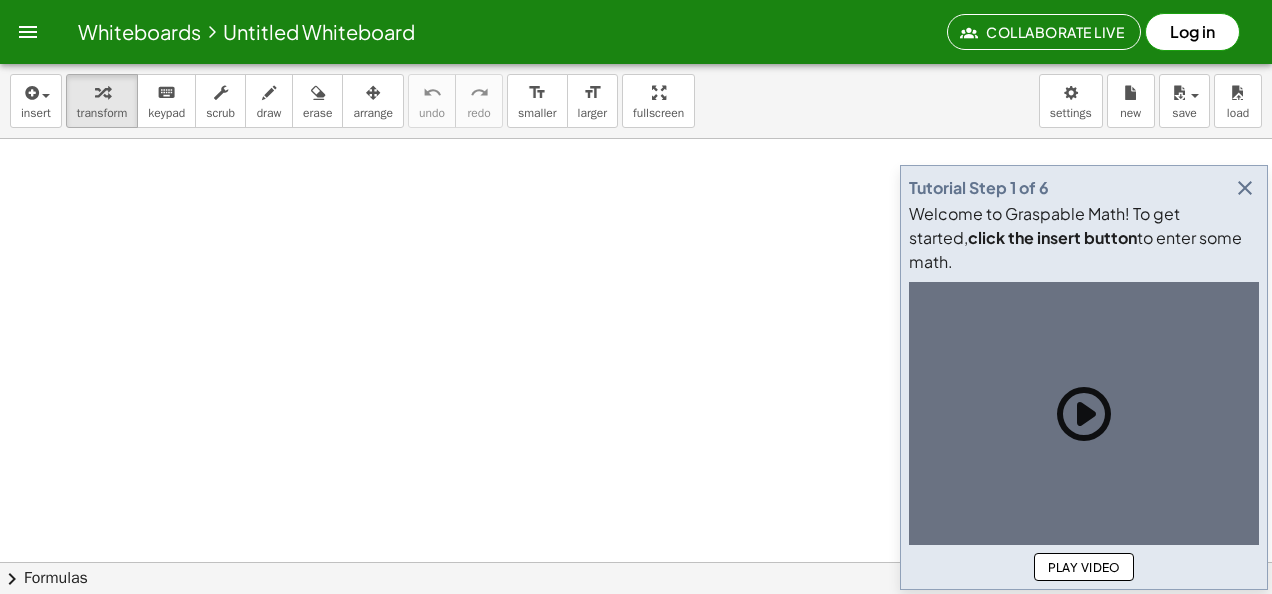 scroll, scrollTop: 0, scrollLeft: 0, axis: both 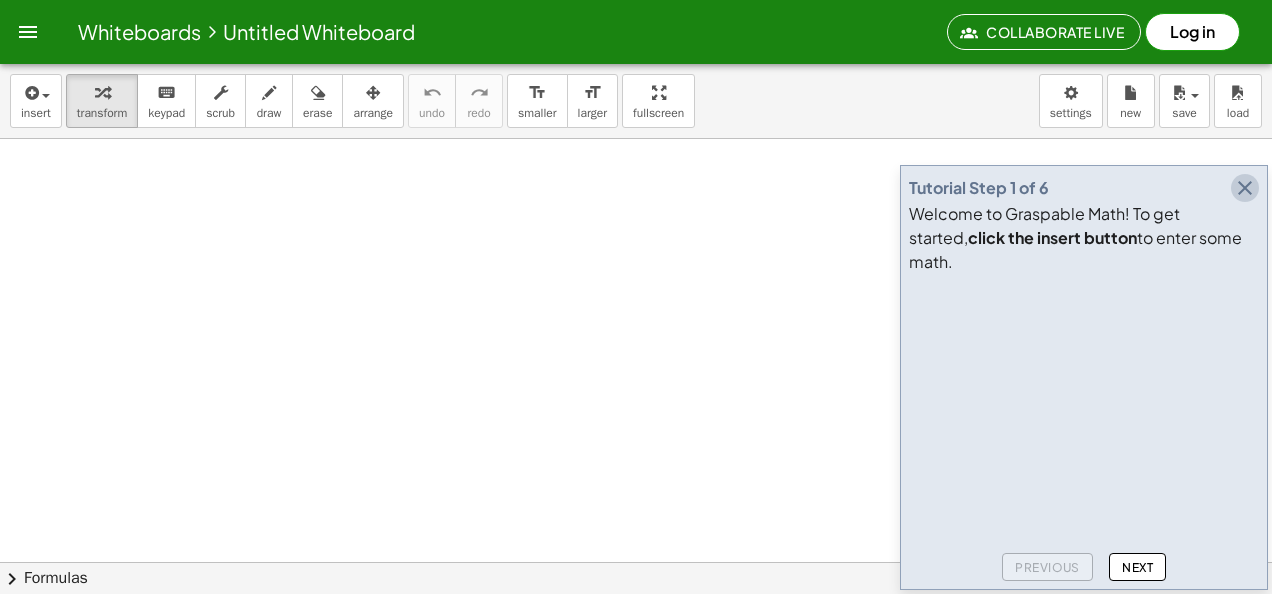 click at bounding box center (1245, 188) 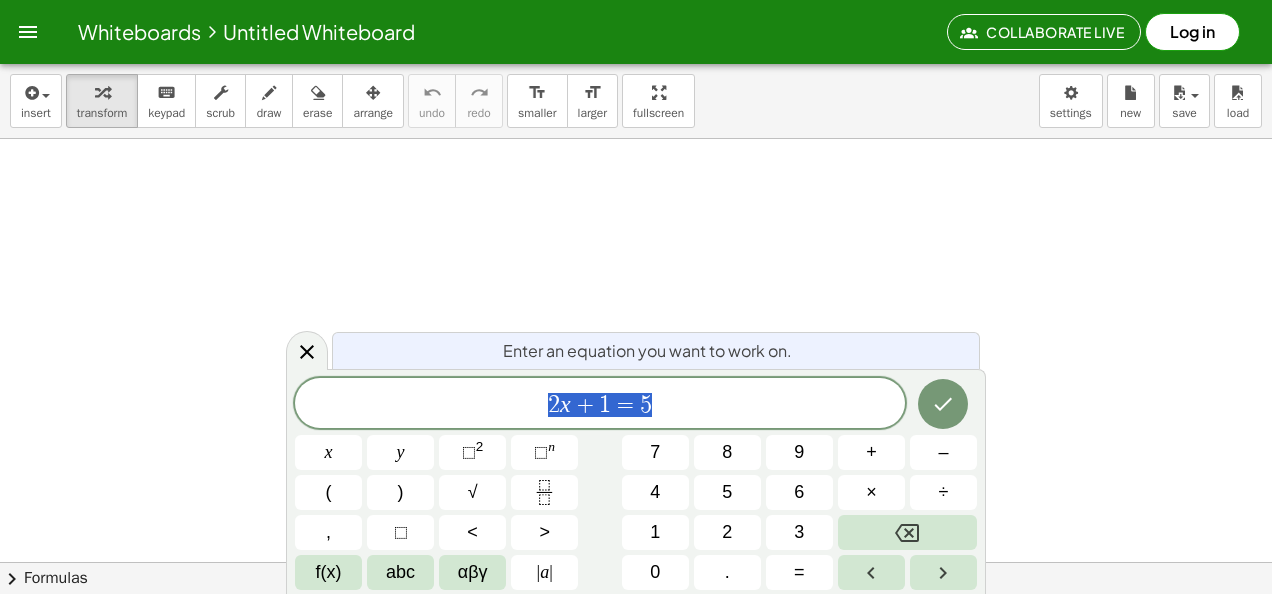 scroll, scrollTop: 0, scrollLeft: 0, axis: both 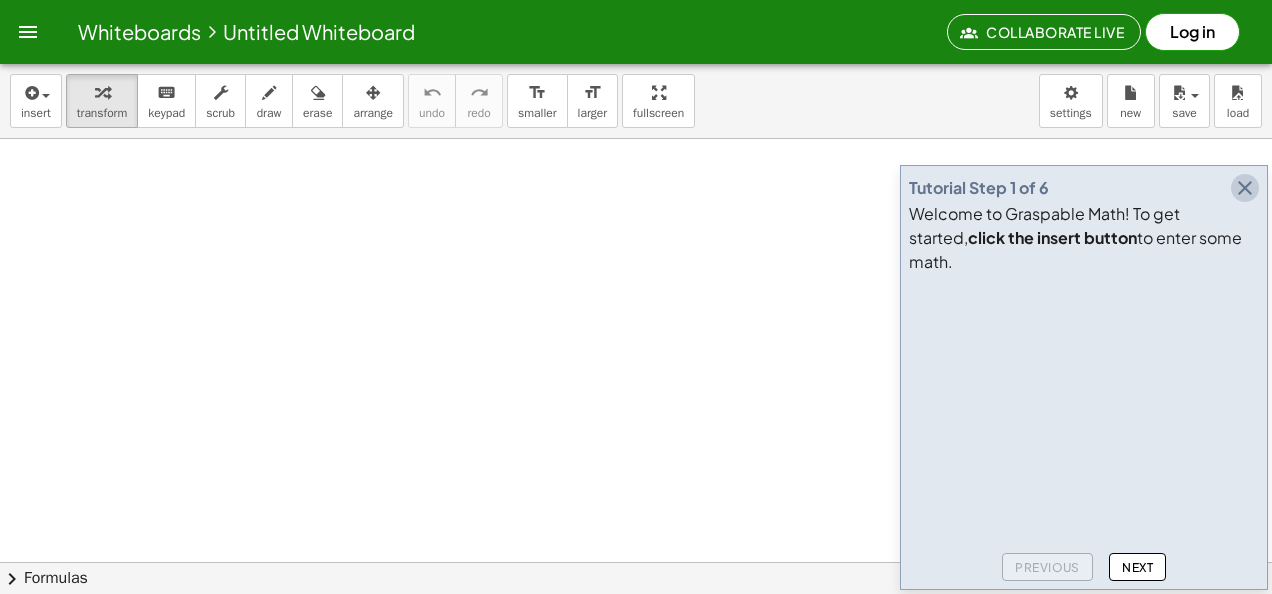 click at bounding box center (1245, 188) 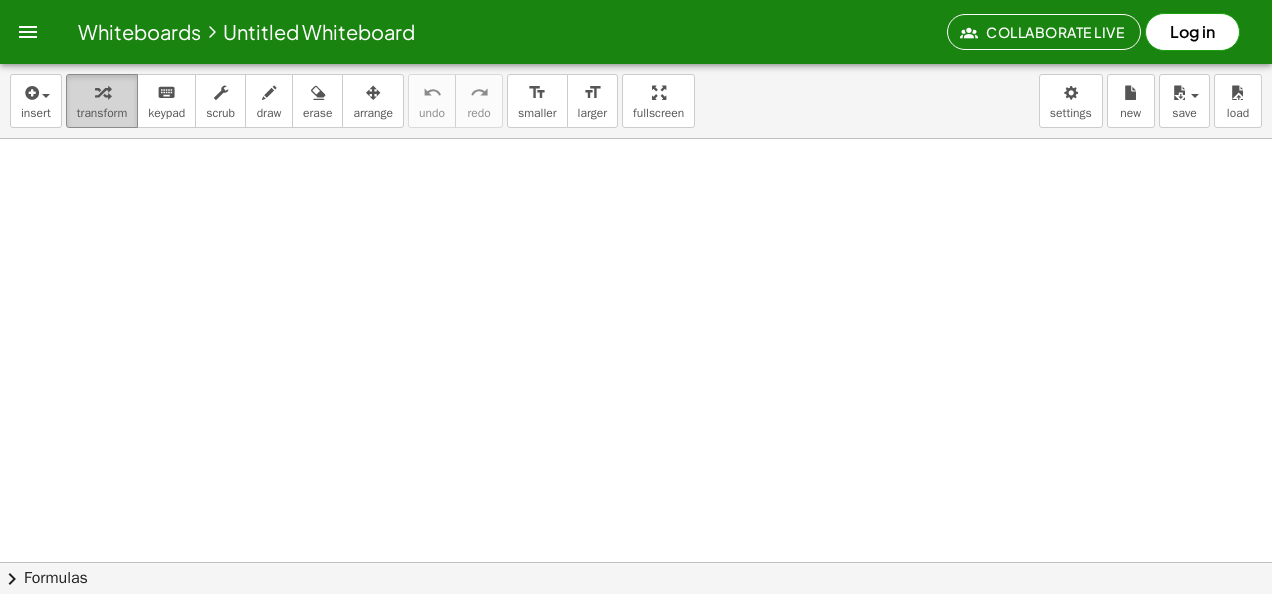click on "transform" at bounding box center [102, 101] 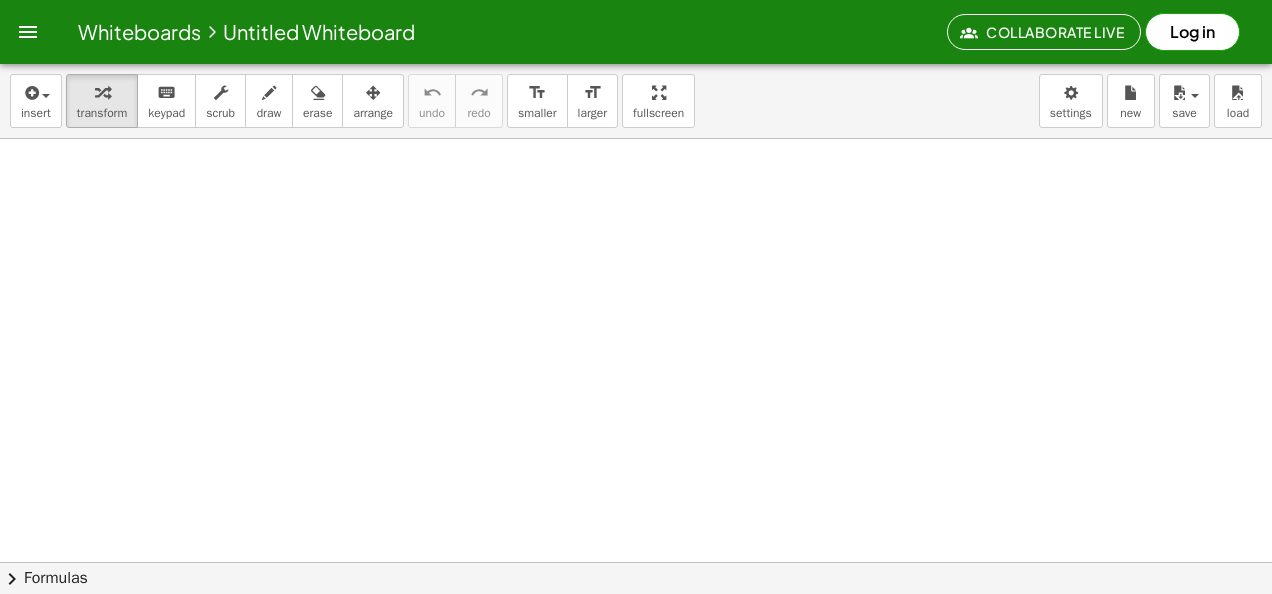 click at bounding box center (636, 627) 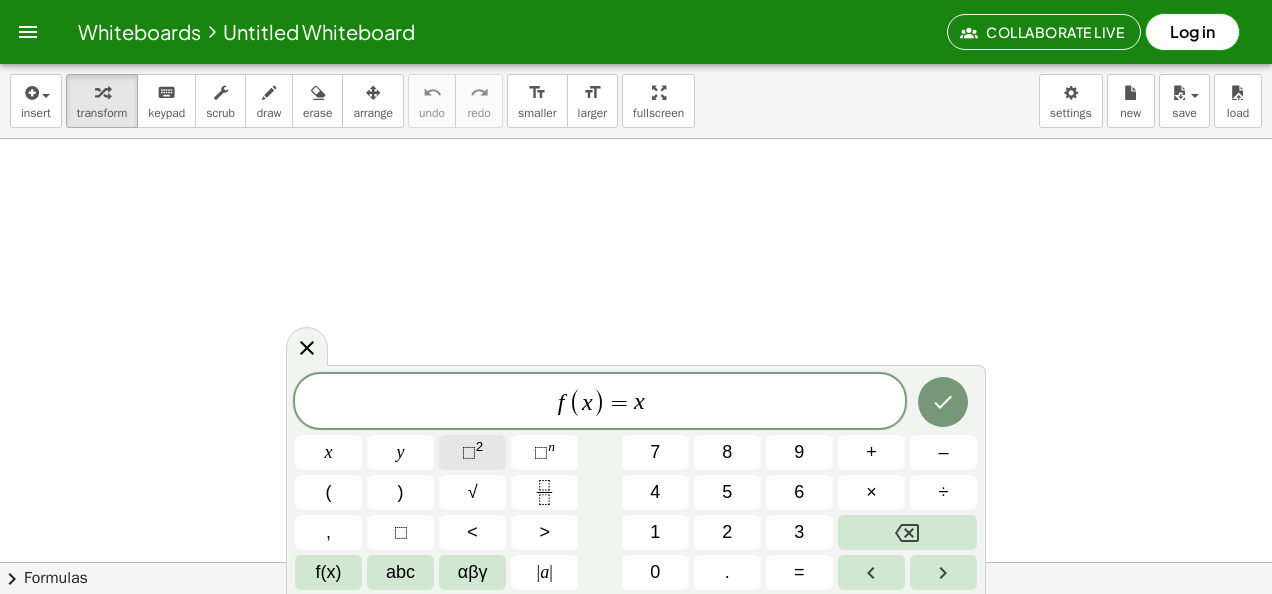 click on "⬚ 2" at bounding box center (472, 452) 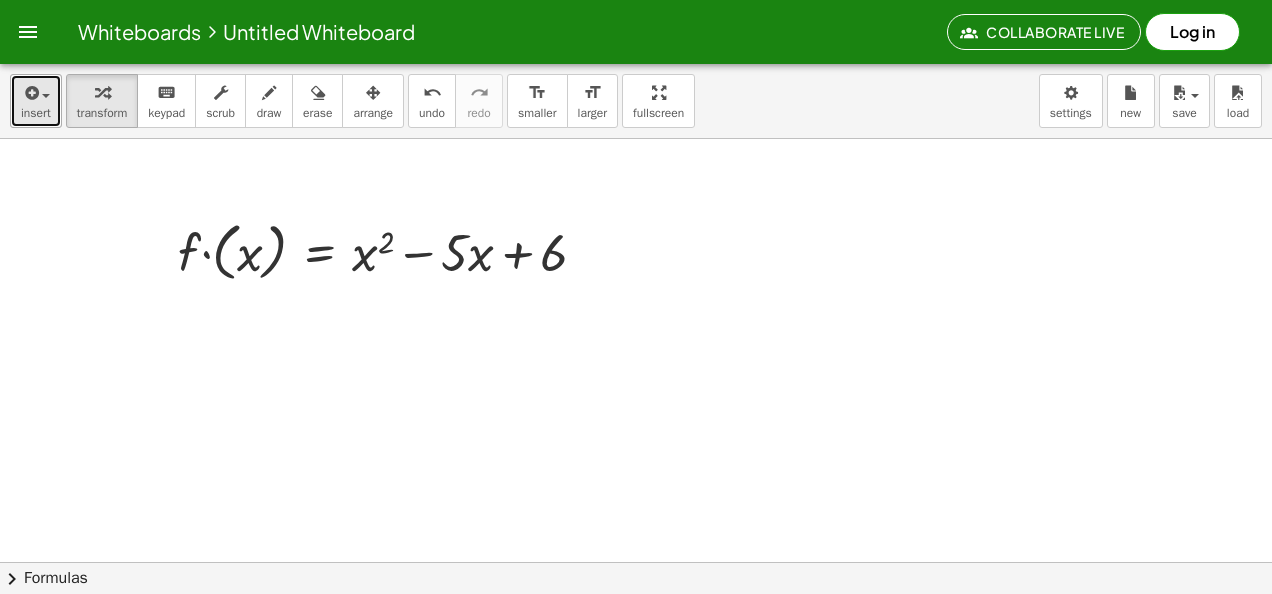 click at bounding box center (30, 93) 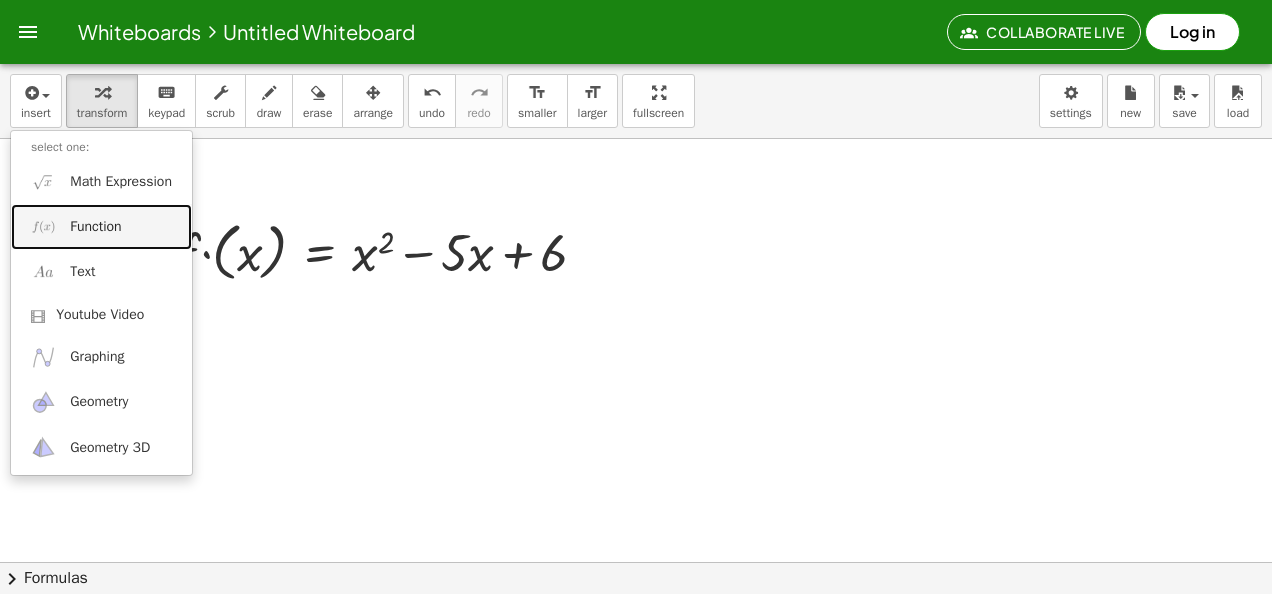 click at bounding box center (43, 226) 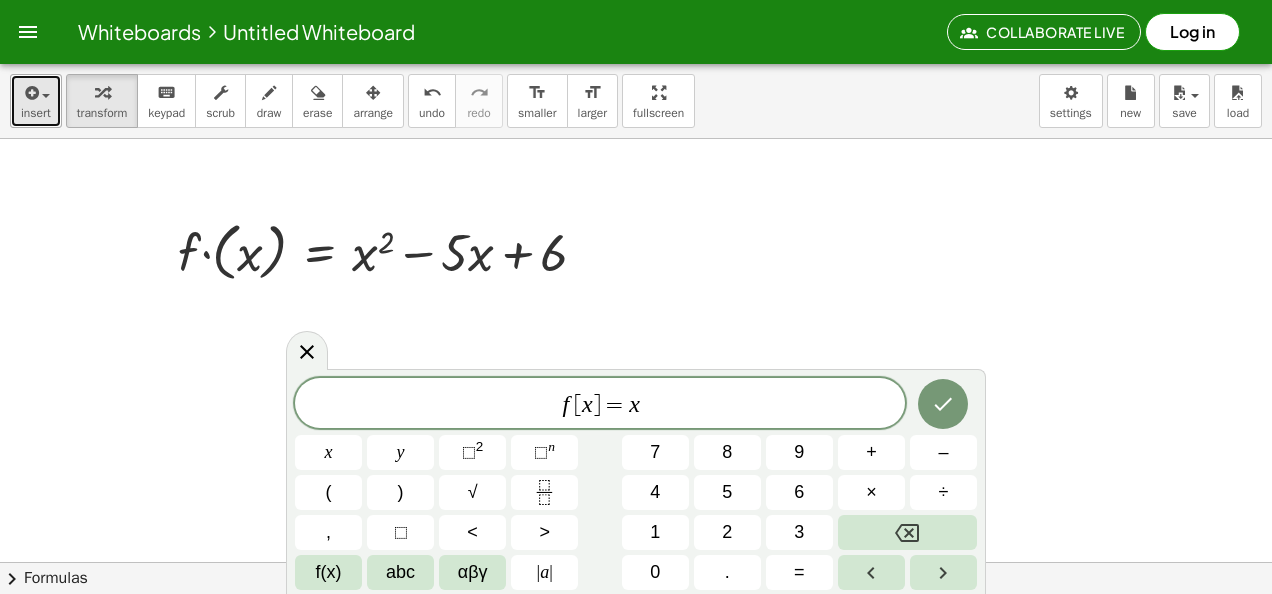click at bounding box center (41, 95) 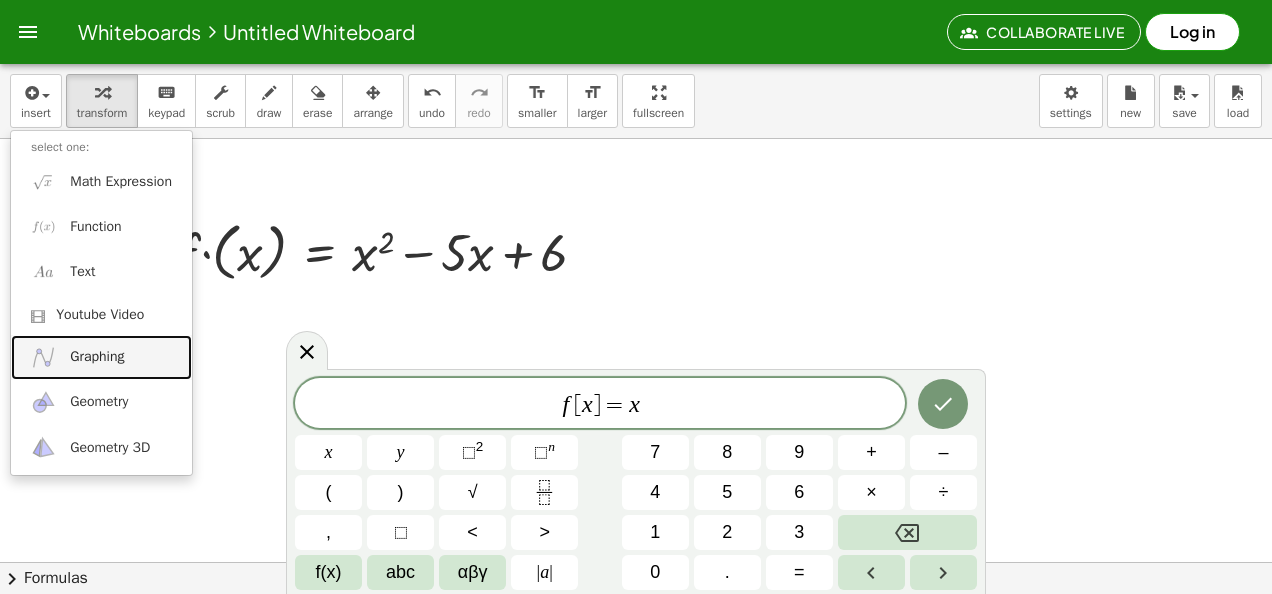 click on "Graphing" at bounding box center [101, 357] 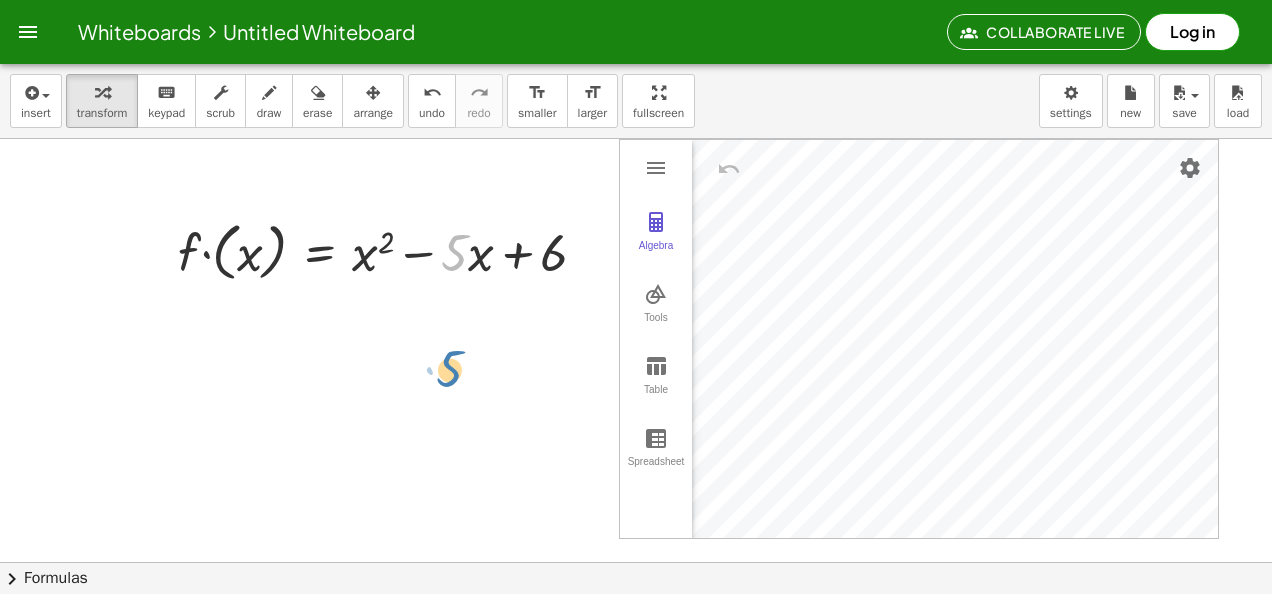 drag, startPoint x: 448, startPoint y: 254, endPoint x: 443, endPoint y: 384, distance: 130.09612 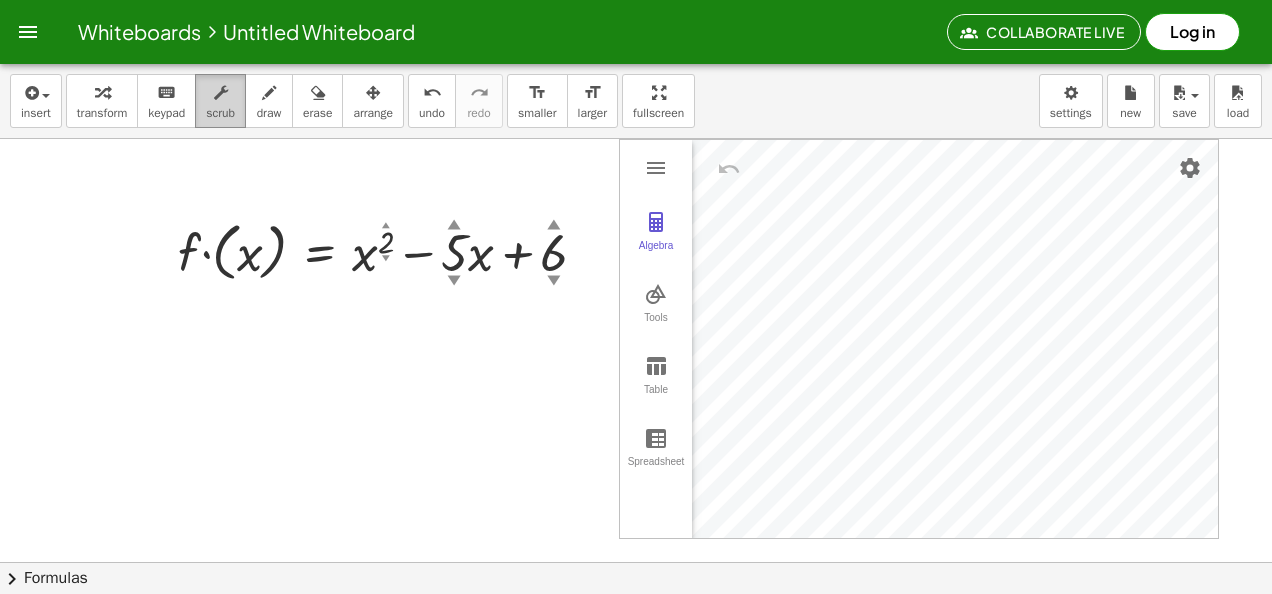 click at bounding box center (220, 92) 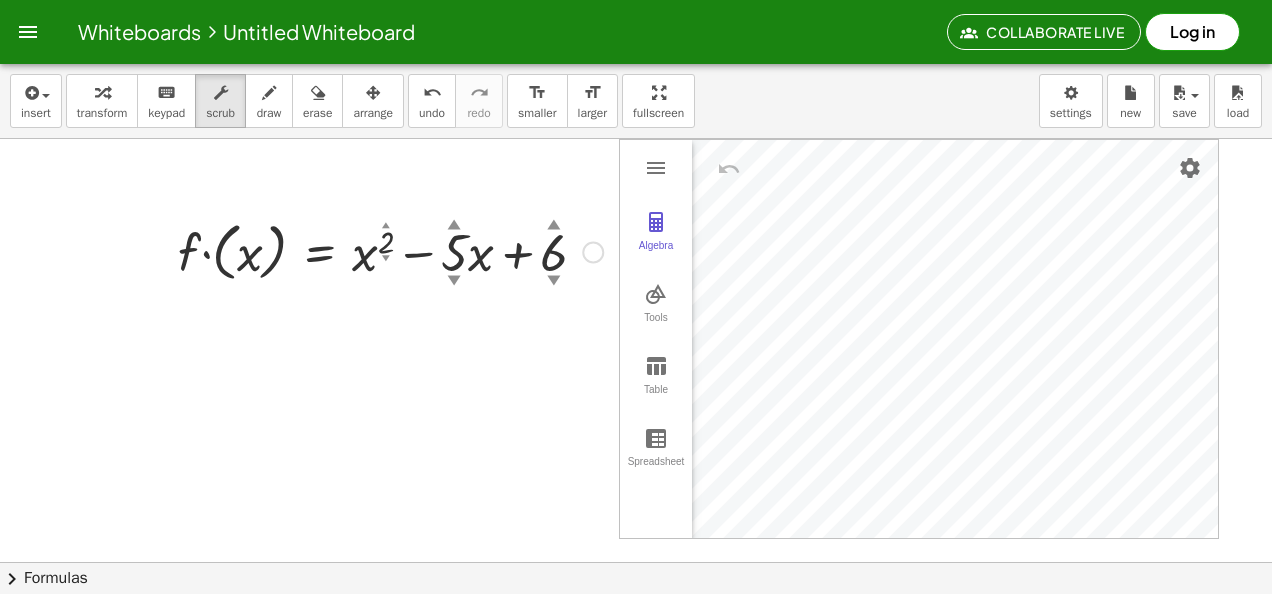 click on "▼" at bounding box center [454, 282] 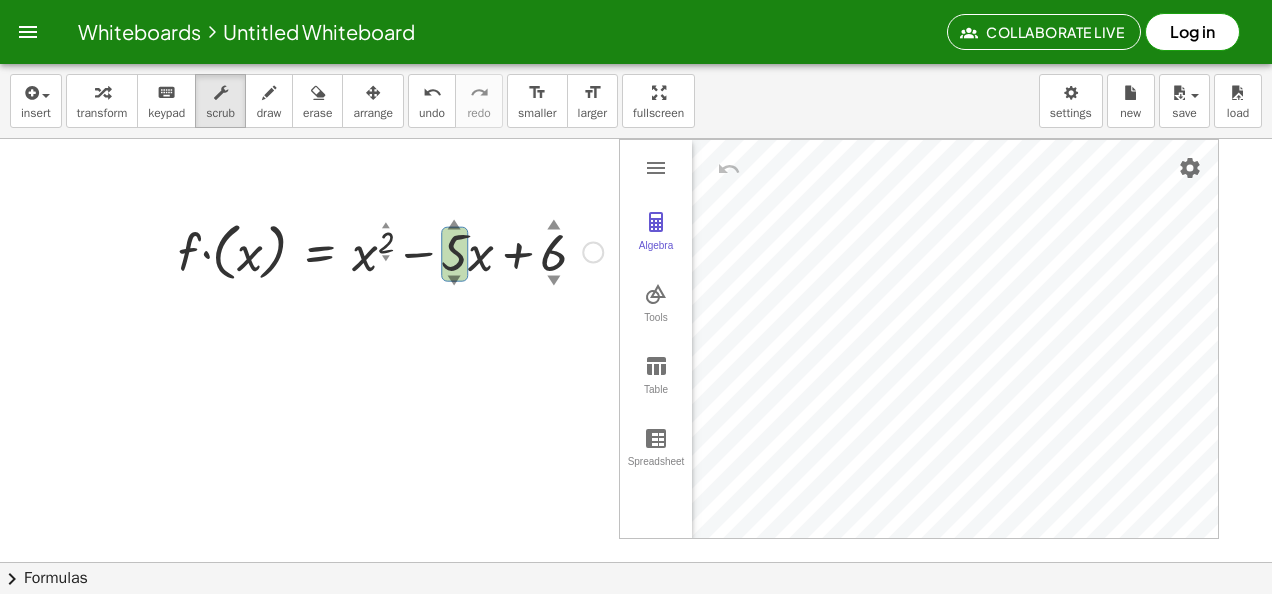 click on "▼" at bounding box center (454, 282) 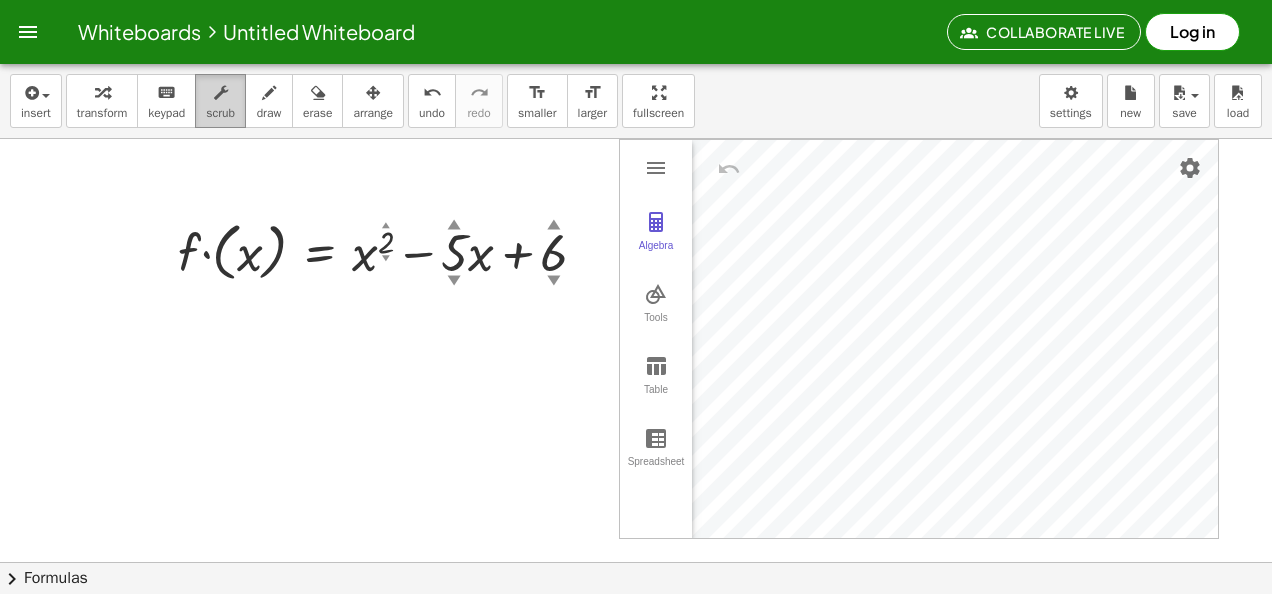 click on "scrub" at bounding box center (220, 113) 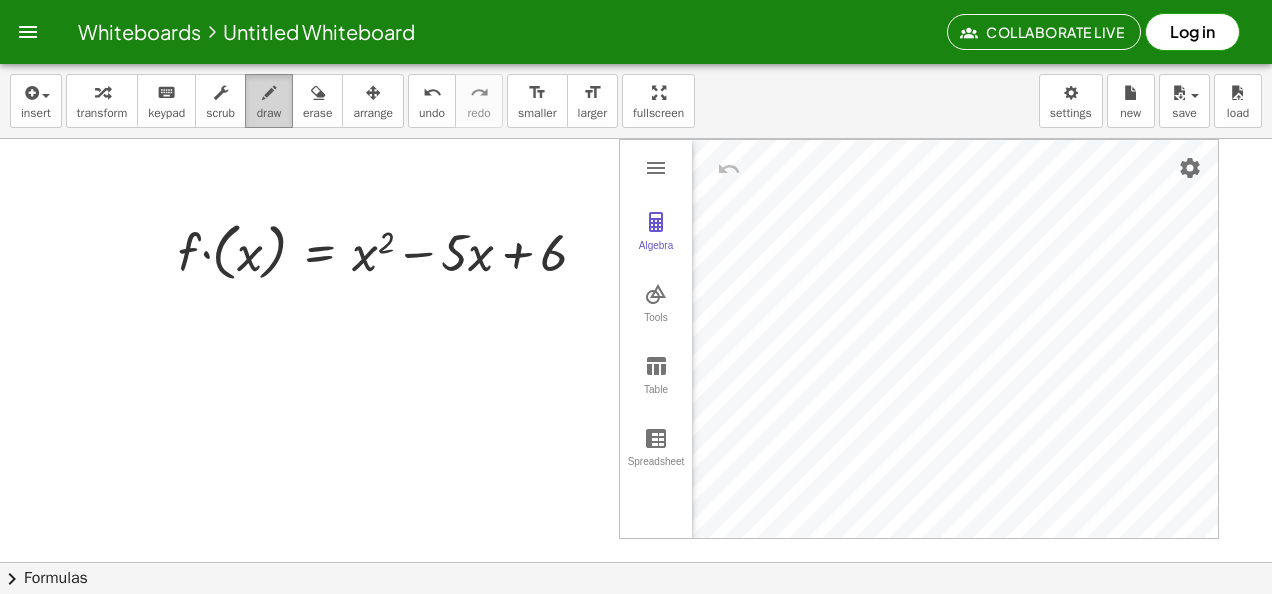 click on "draw" at bounding box center [269, 101] 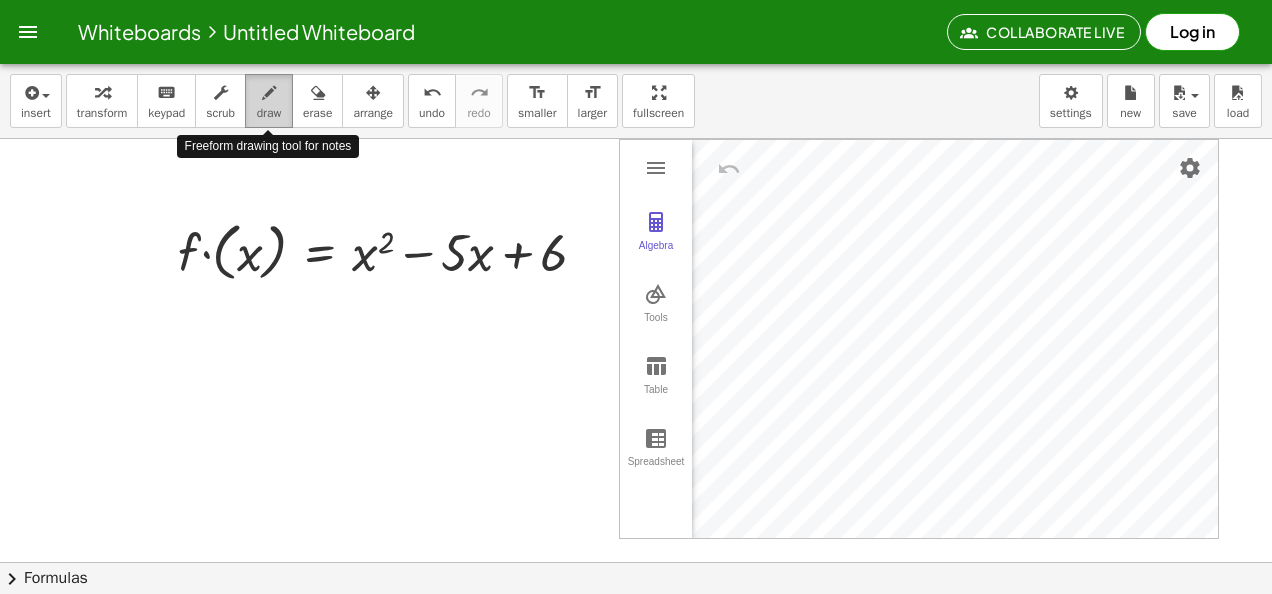 click at bounding box center [269, 93] 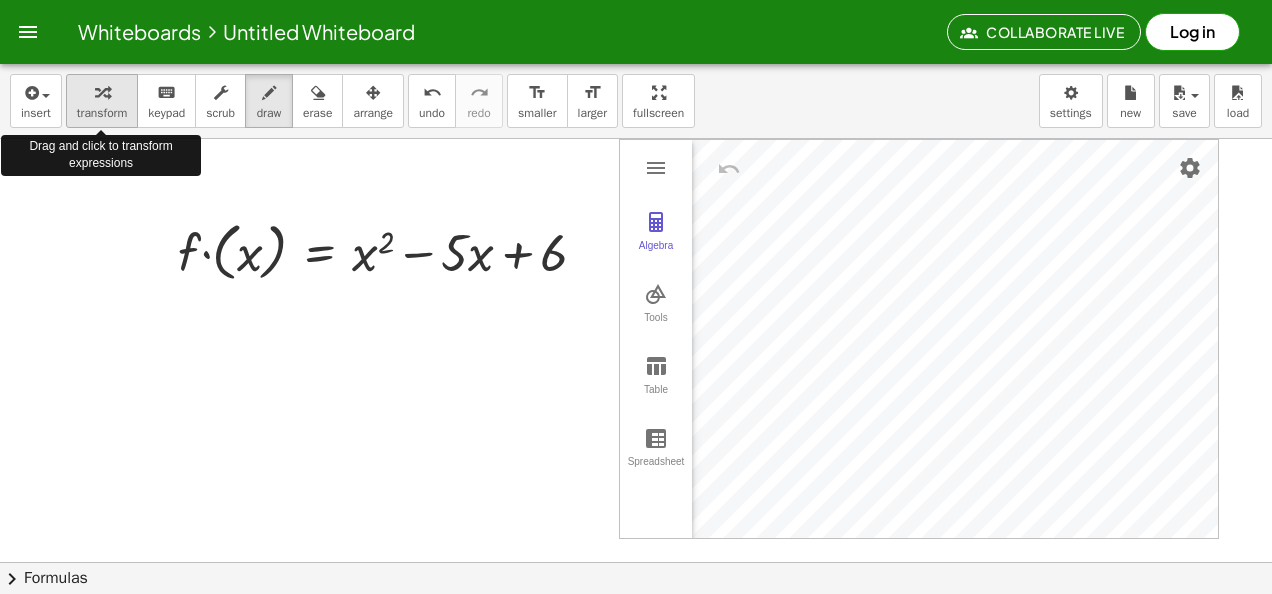 click at bounding box center (102, 93) 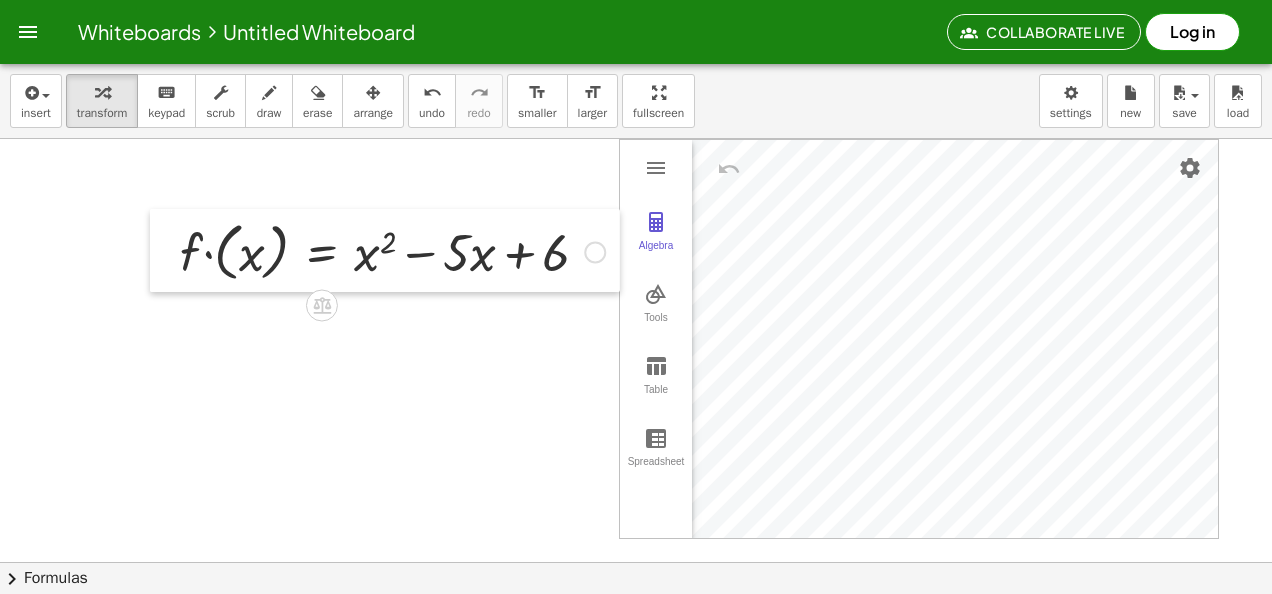 click at bounding box center [165, 250] 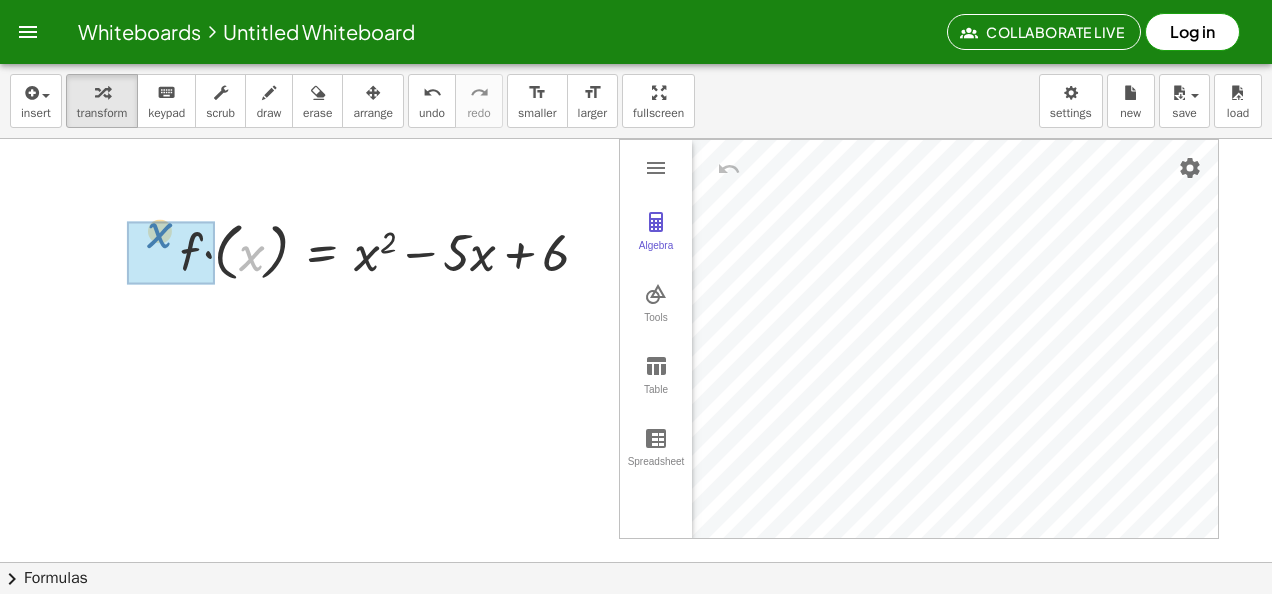 drag, startPoint x: 246, startPoint y: 255, endPoint x: 154, endPoint y: 232, distance: 94.83143 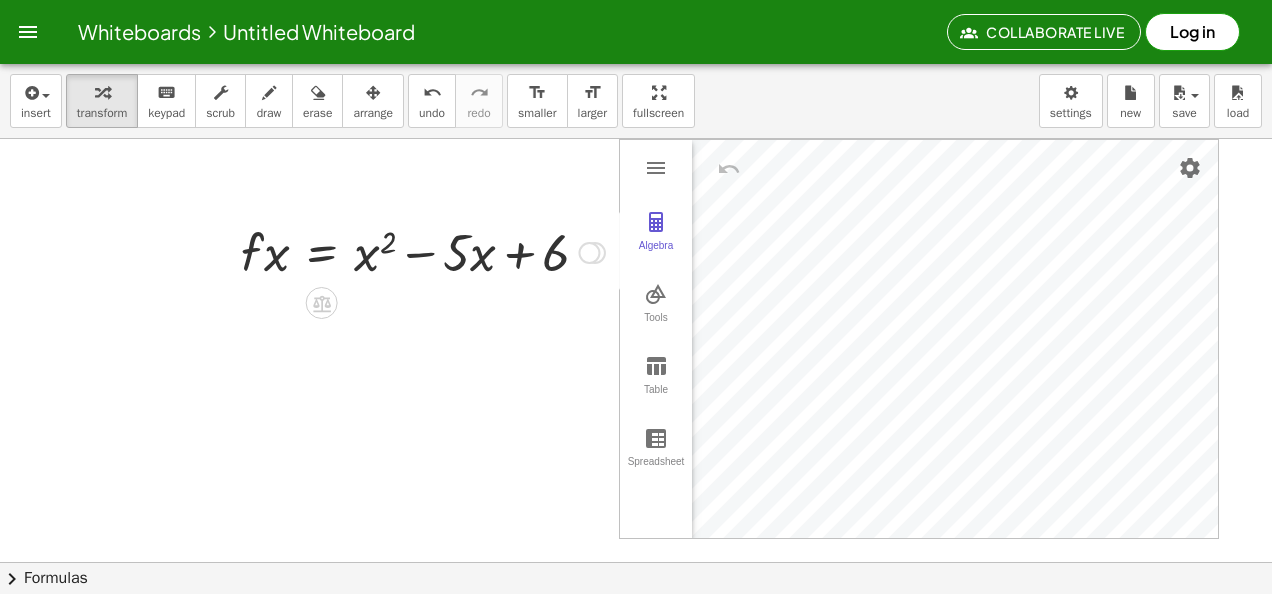 click at bounding box center (423, 251) 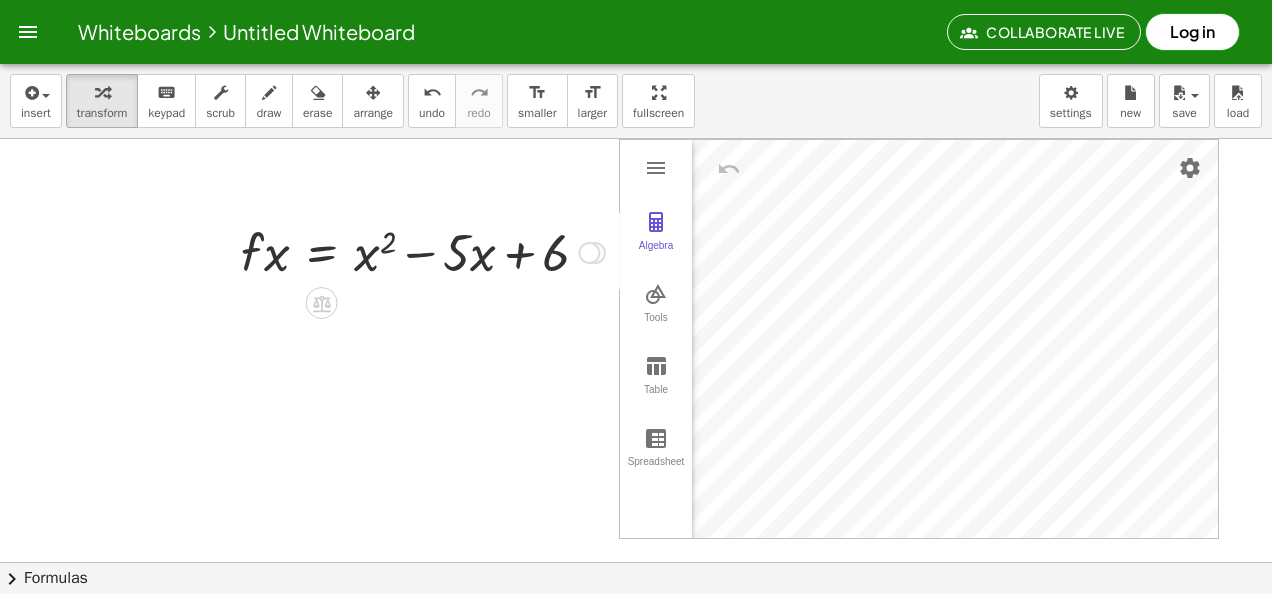 click at bounding box center [423, 251] 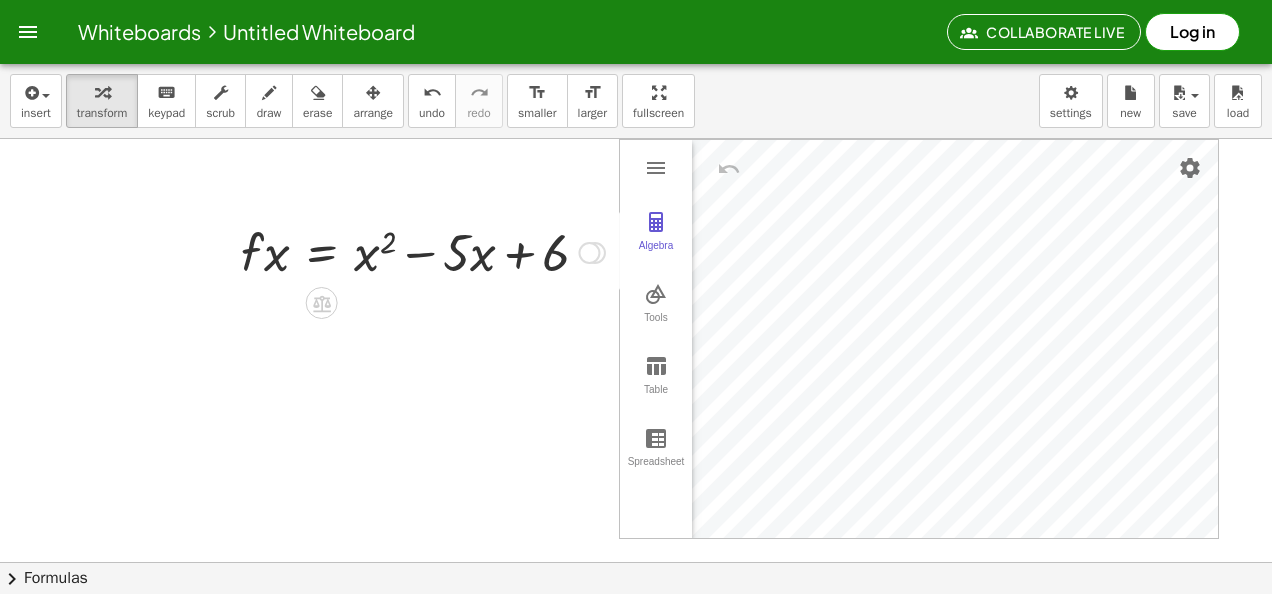 click at bounding box center (423, 251) 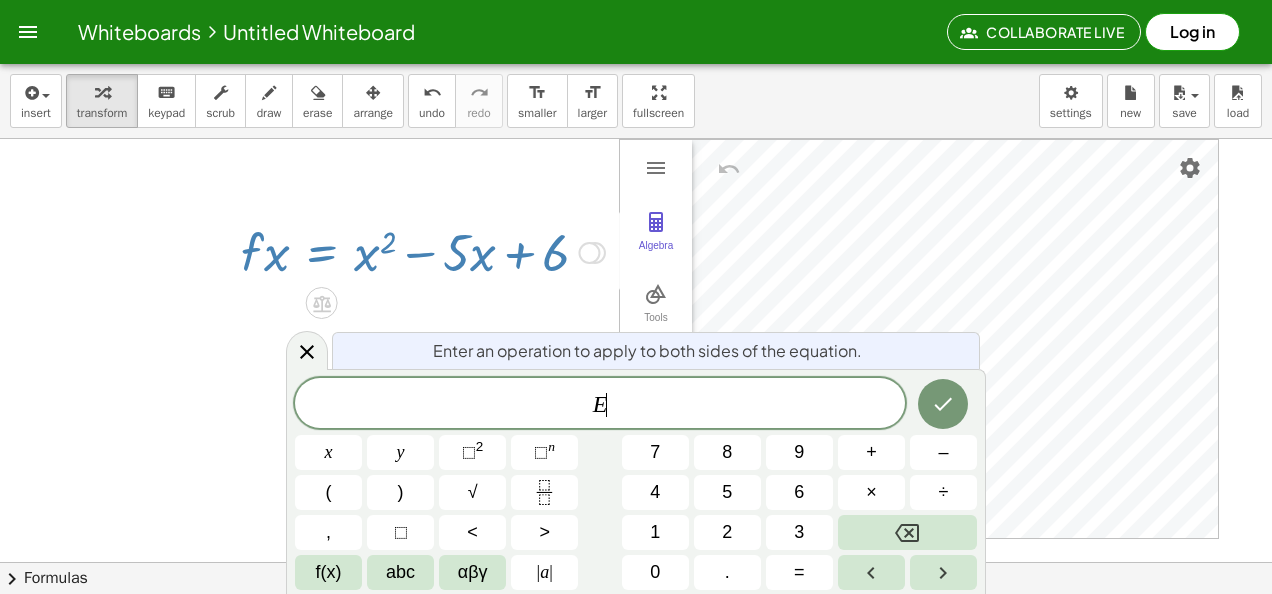 click at bounding box center [423, 251] 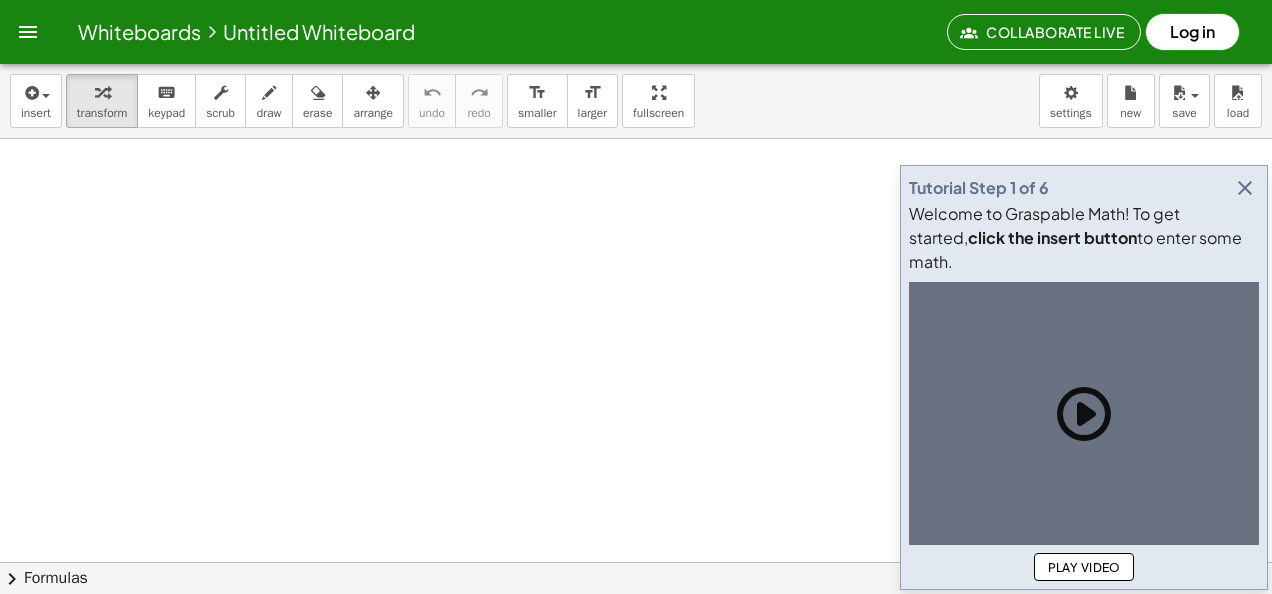scroll, scrollTop: 0, scrollLeft: 0, axis: both 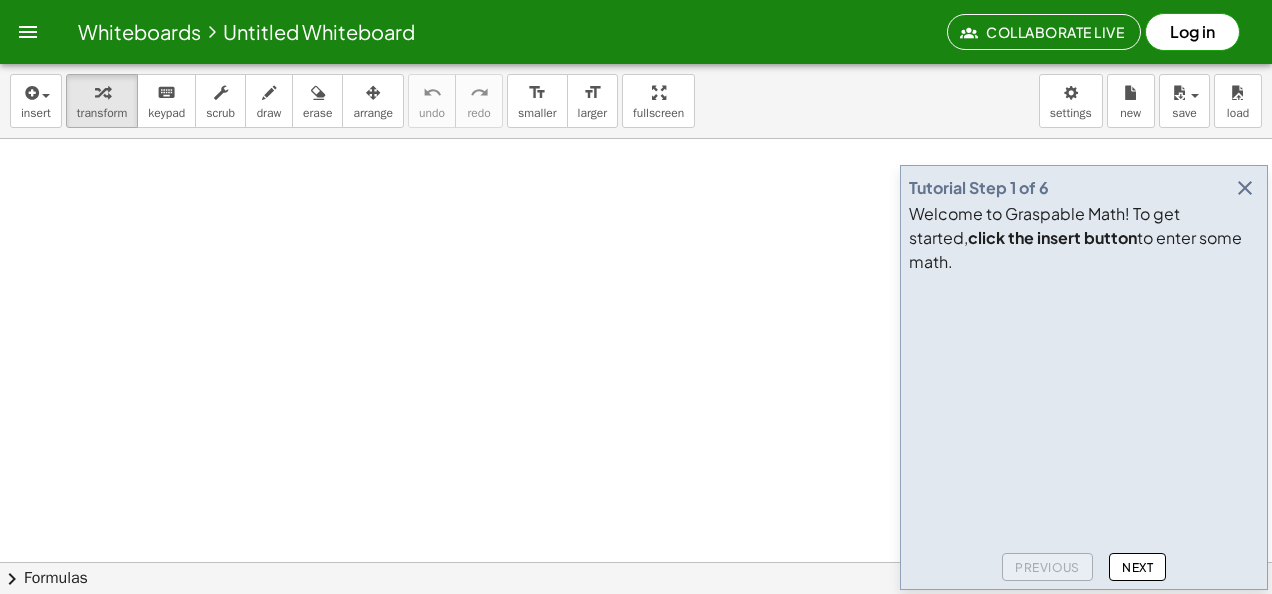 click at bounding box center (1245, 188) 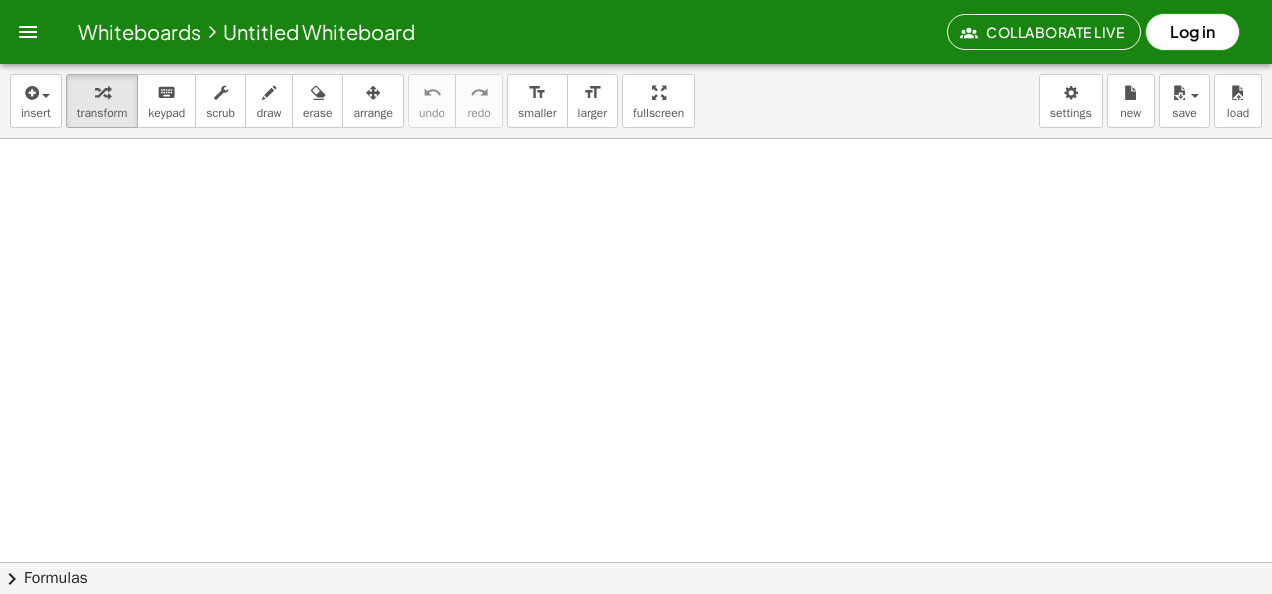 click at bounding box center [636, 627] 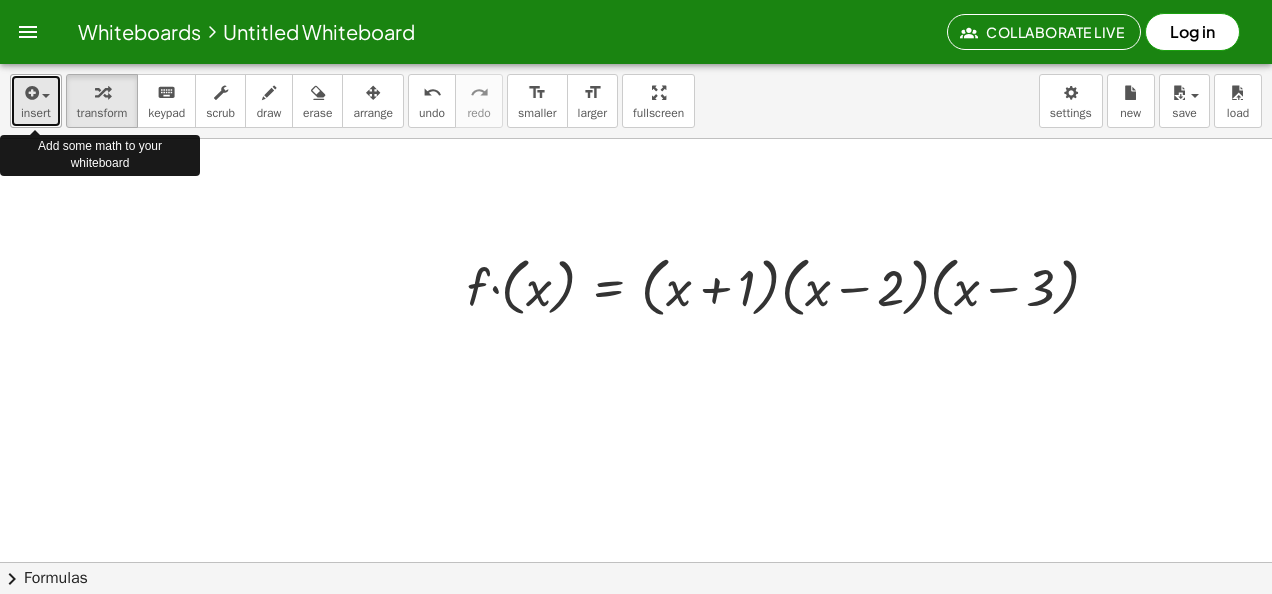 click on "insert" at bounding box center (36, 101) 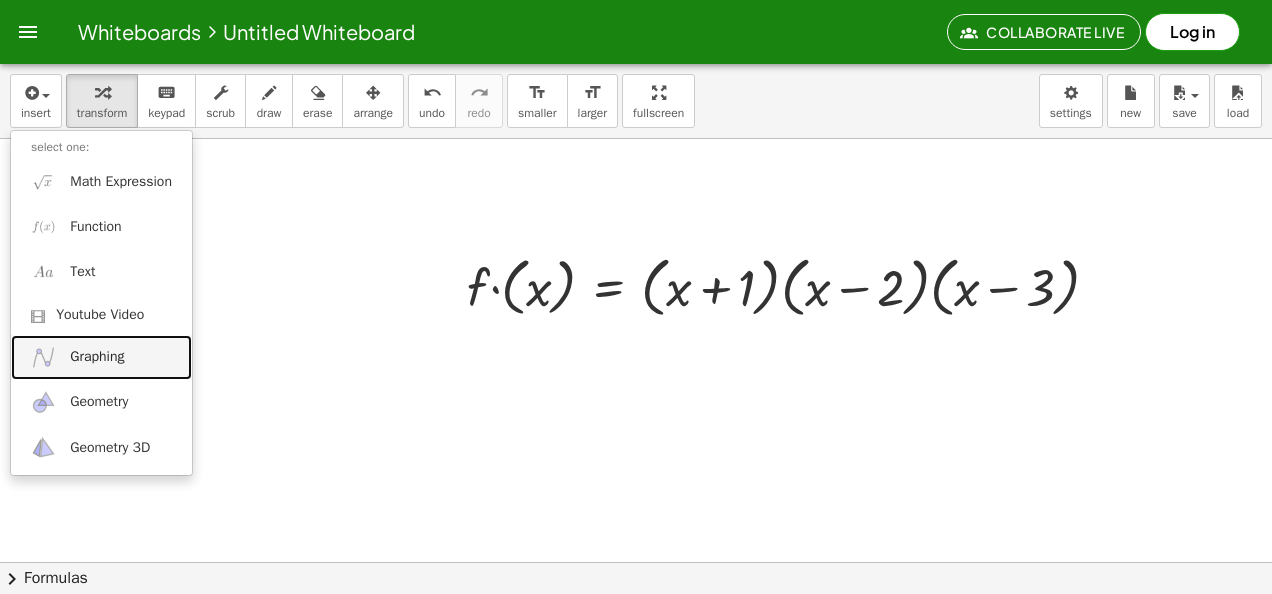 click on "Graphing" at bounding box center [101, 357] 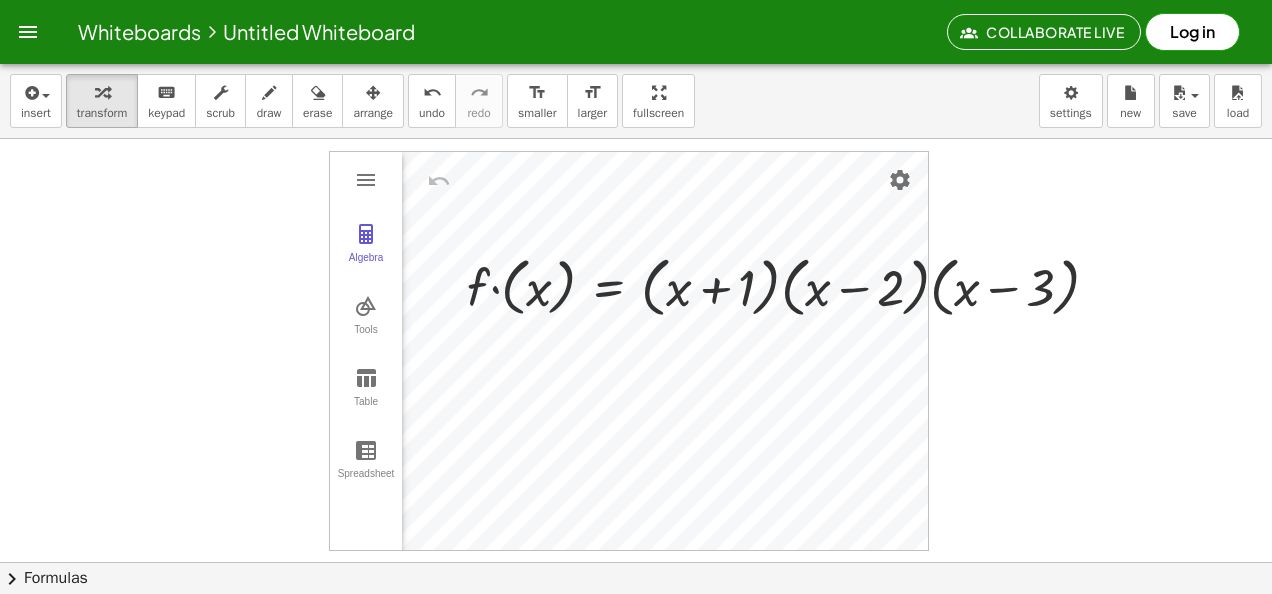 click at bounding box center (636, 627) 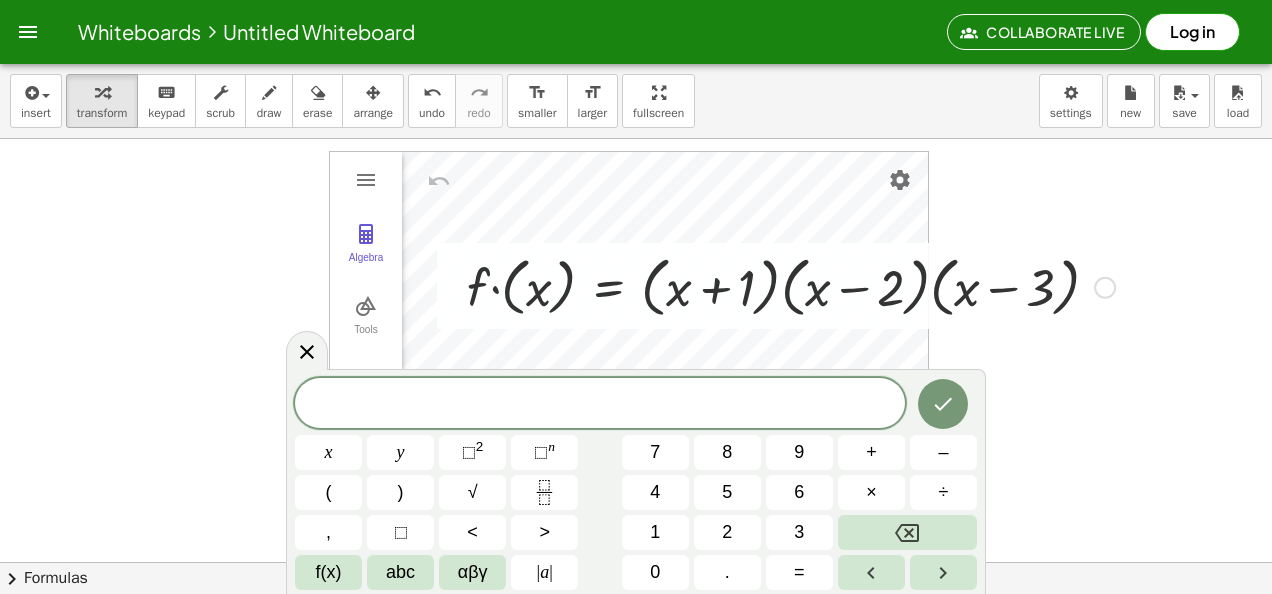 click at bounding box center [791, 286] 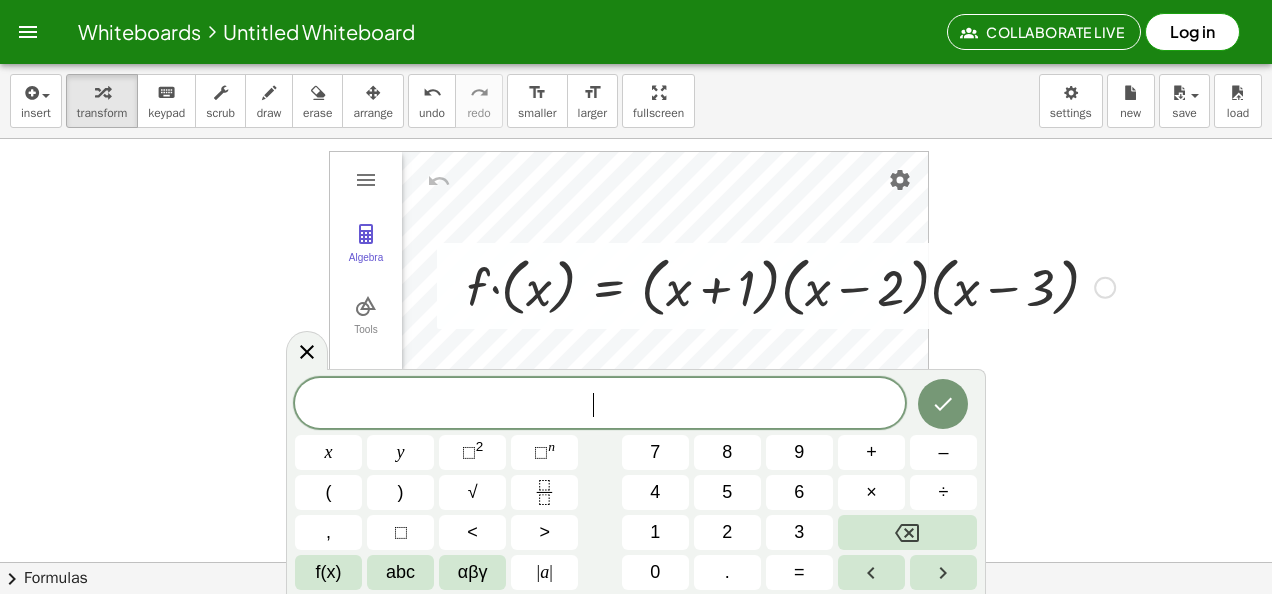 click at bounding box center (791, 286) 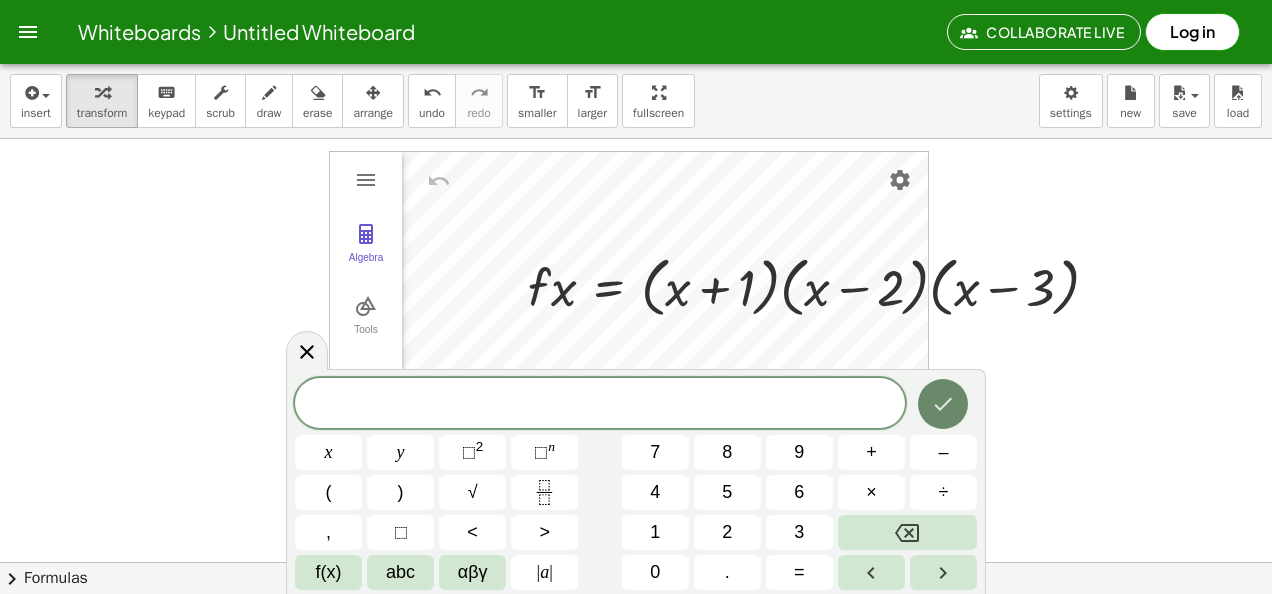 click 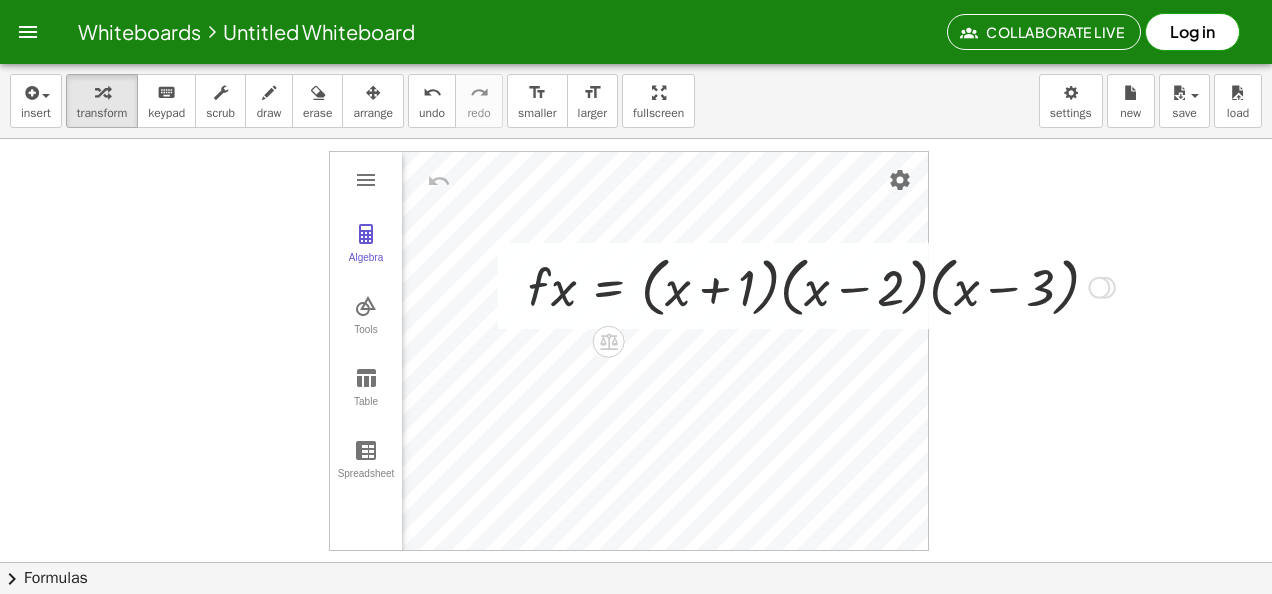 click at bounding box center [821, 286] 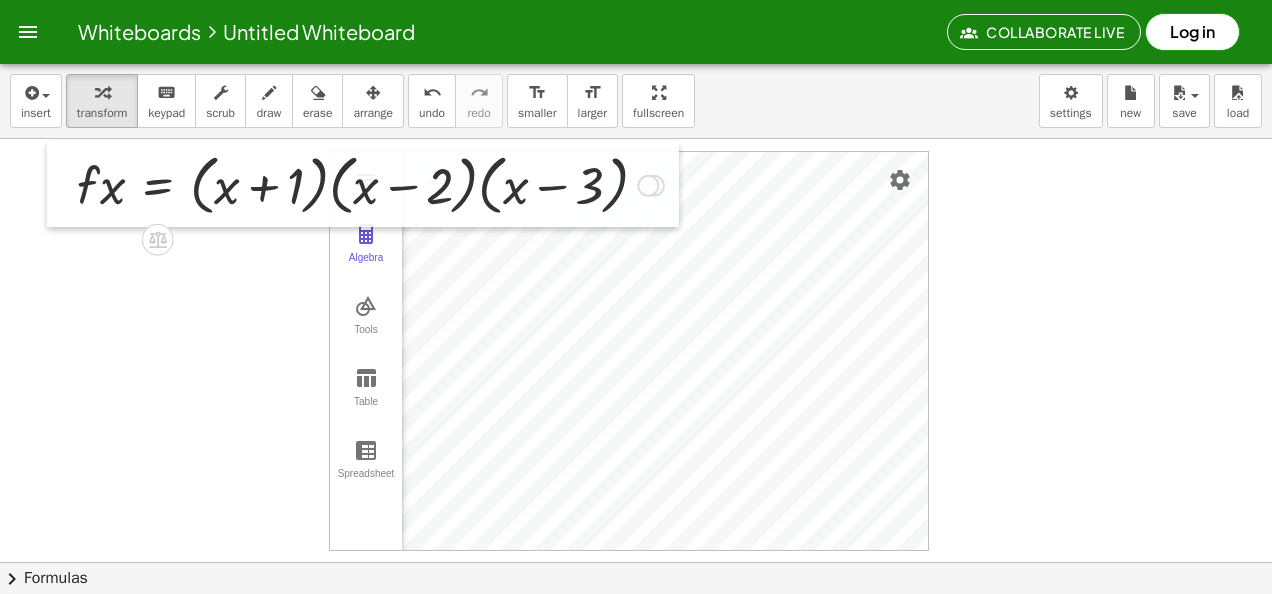 drag, startPoint x: 519, startPoint y: 279, endPoint x: 68, endPoint y: 177, distance: 462.39053 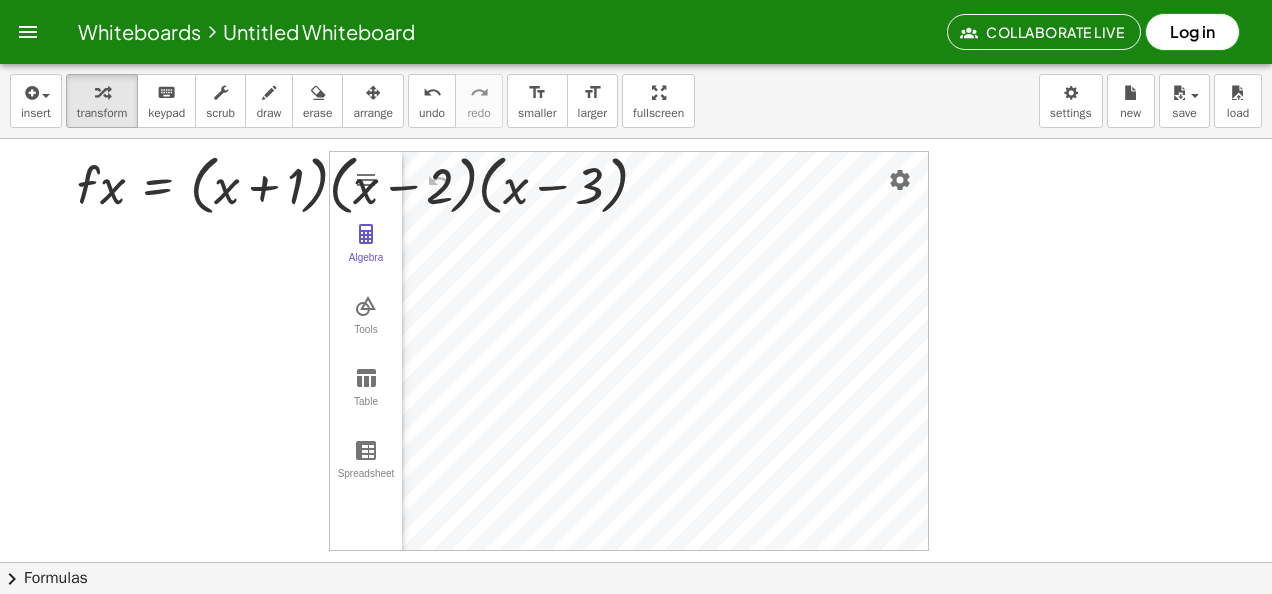 click at bounding box center (636, 627) 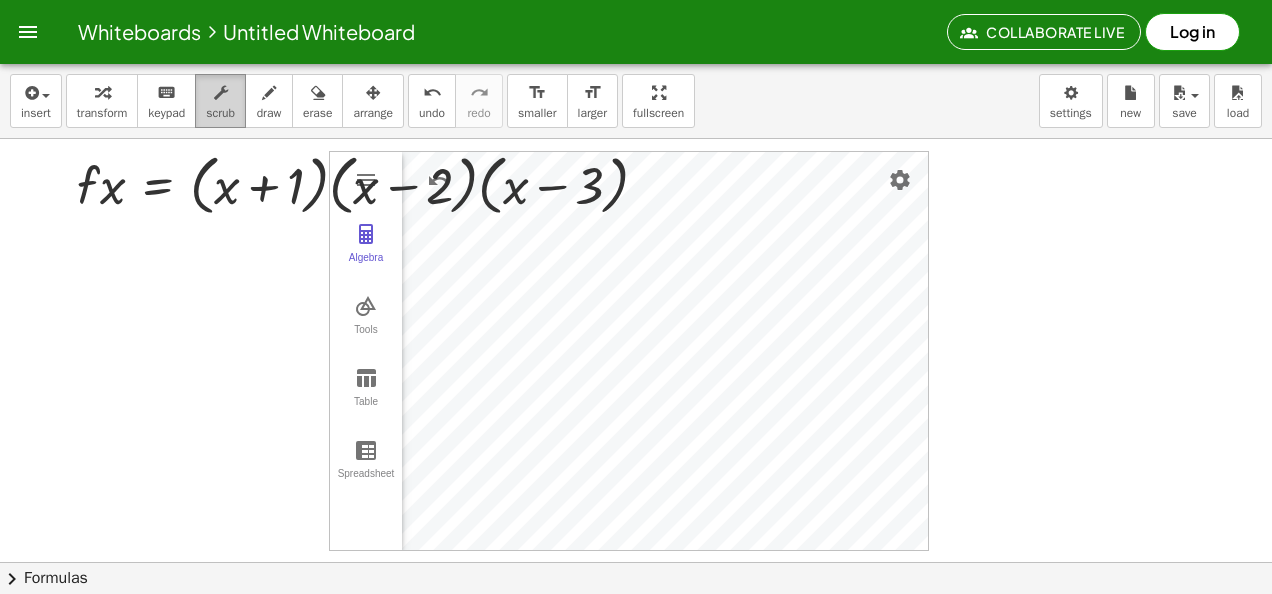 click on "scrub" at bounding box center [220, 113] 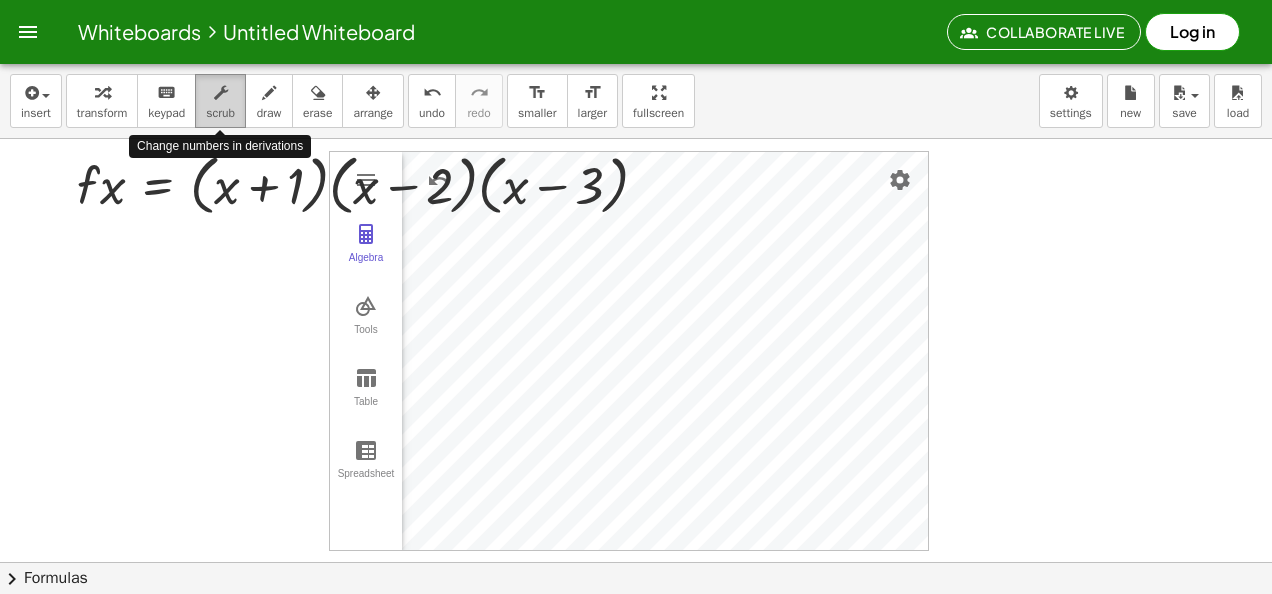 click at bounding box center [221, 93] 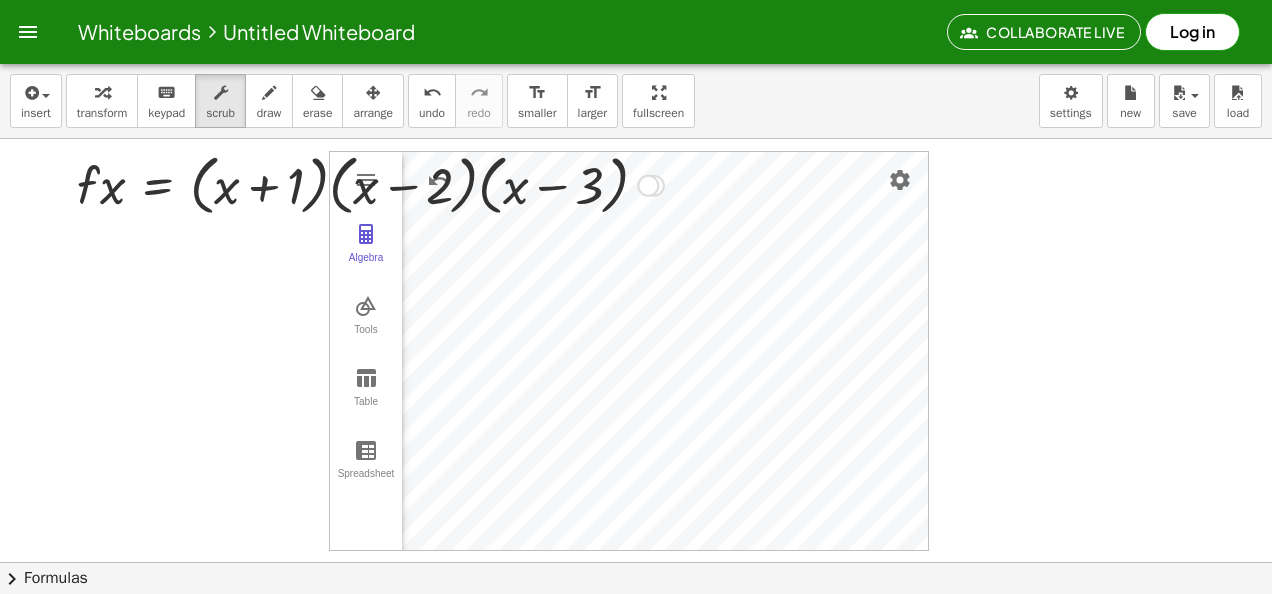 click at bounding box center [370, 184] 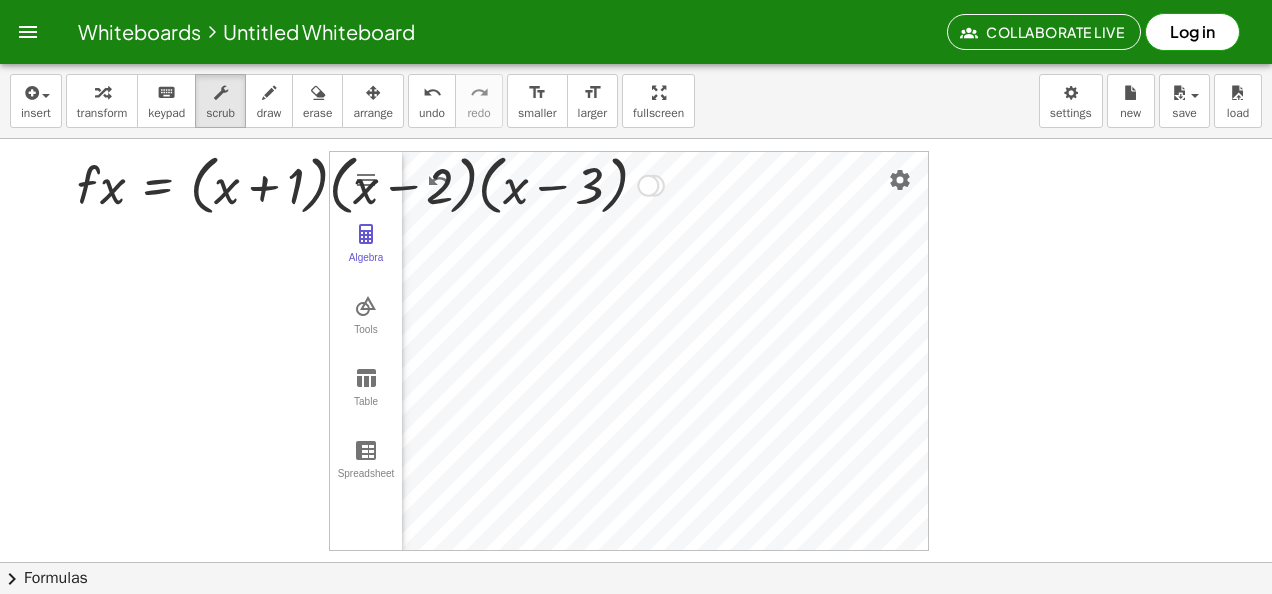 click at bounding box center (370, 184) 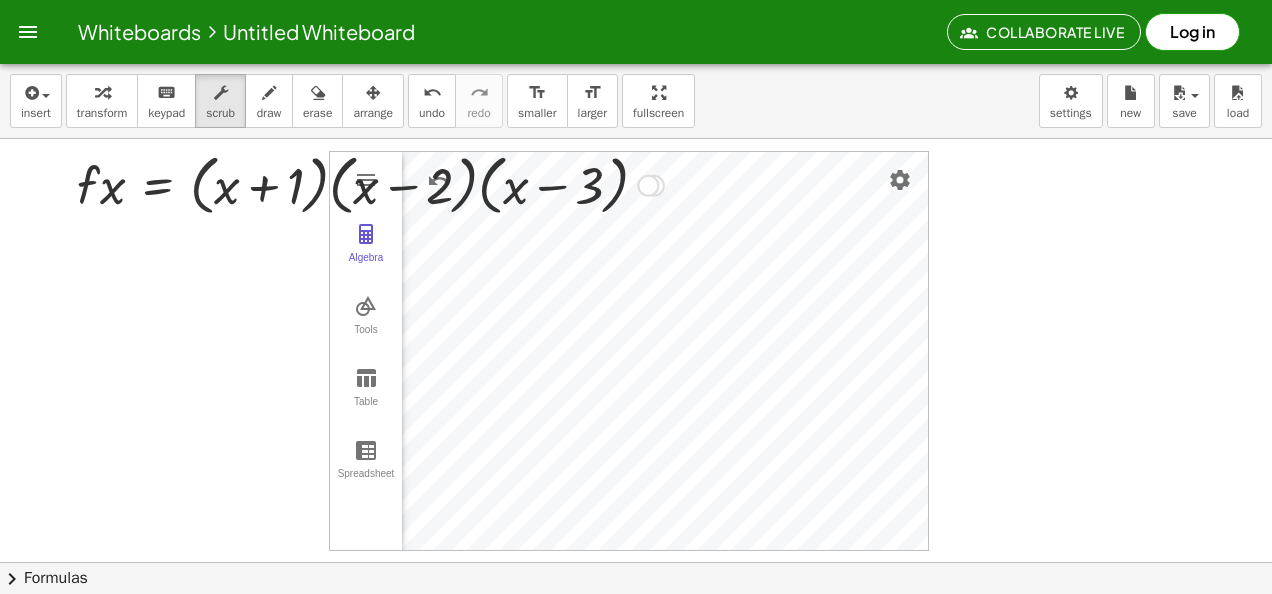 click at bounding box center (370, 184) 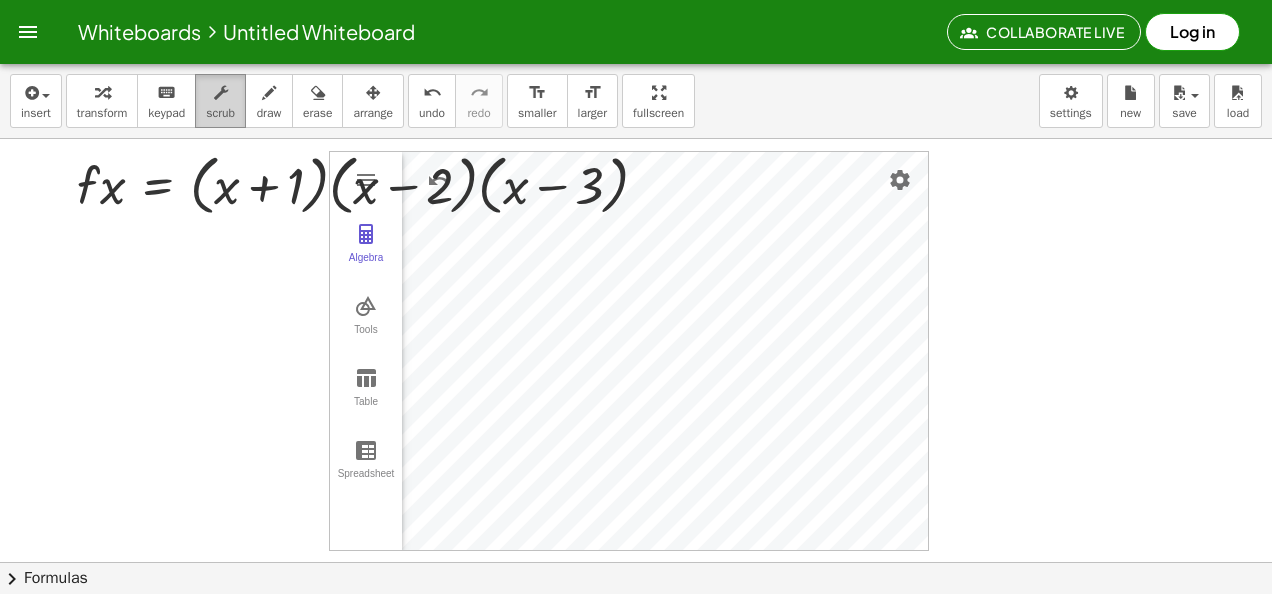 click on "scrub" at bounding box center (220, 113) 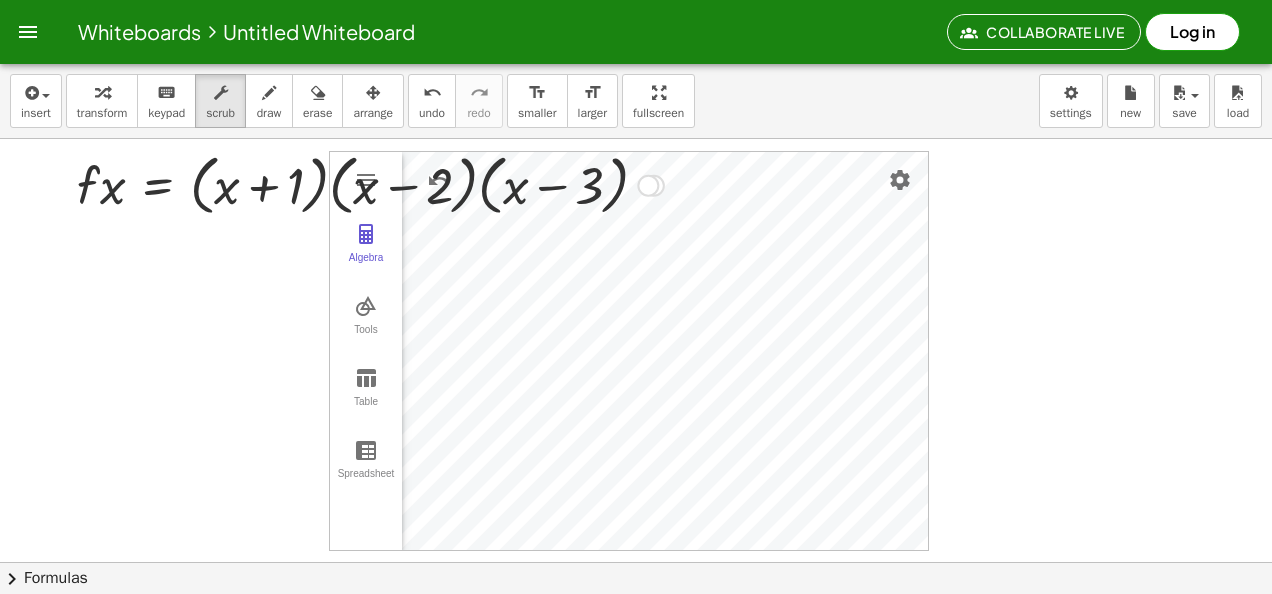 click at bounding box center (370, 184) 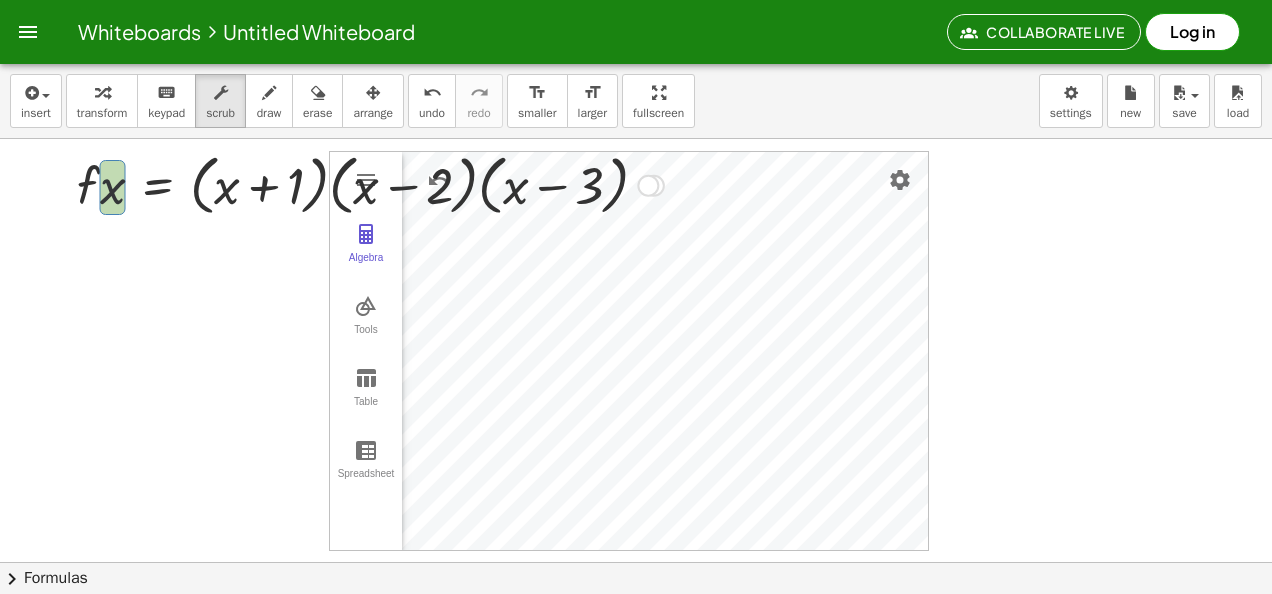 click at bounding box center (370, 184) 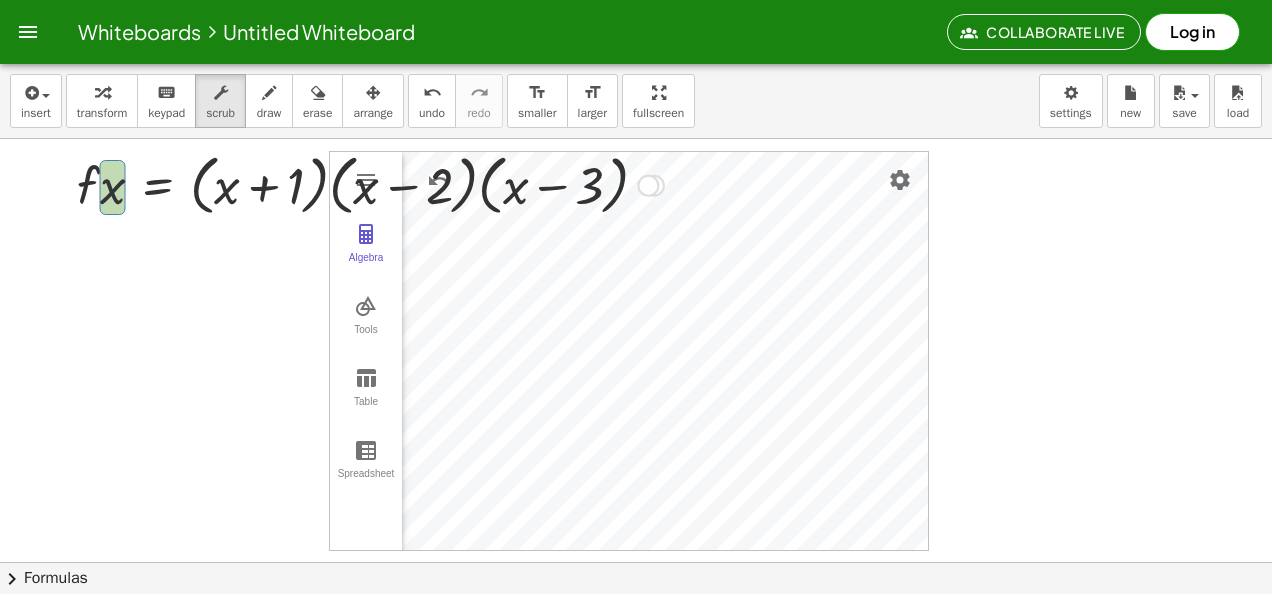 click at bounding box center [370, 184] 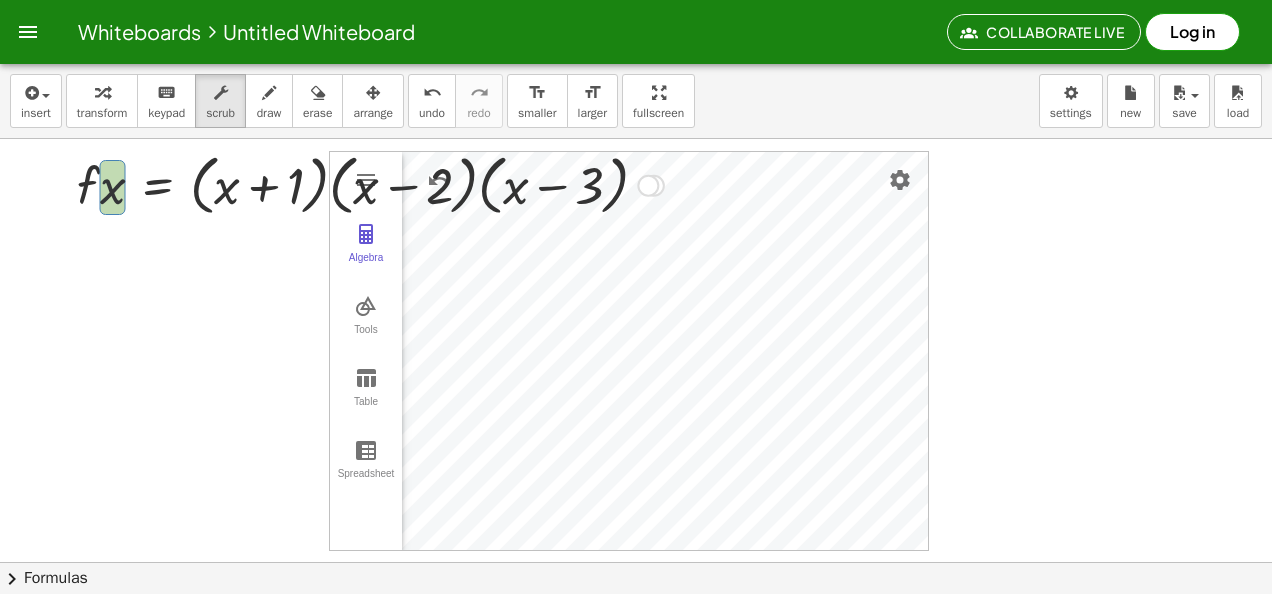 click at bounding box center (370, 184) 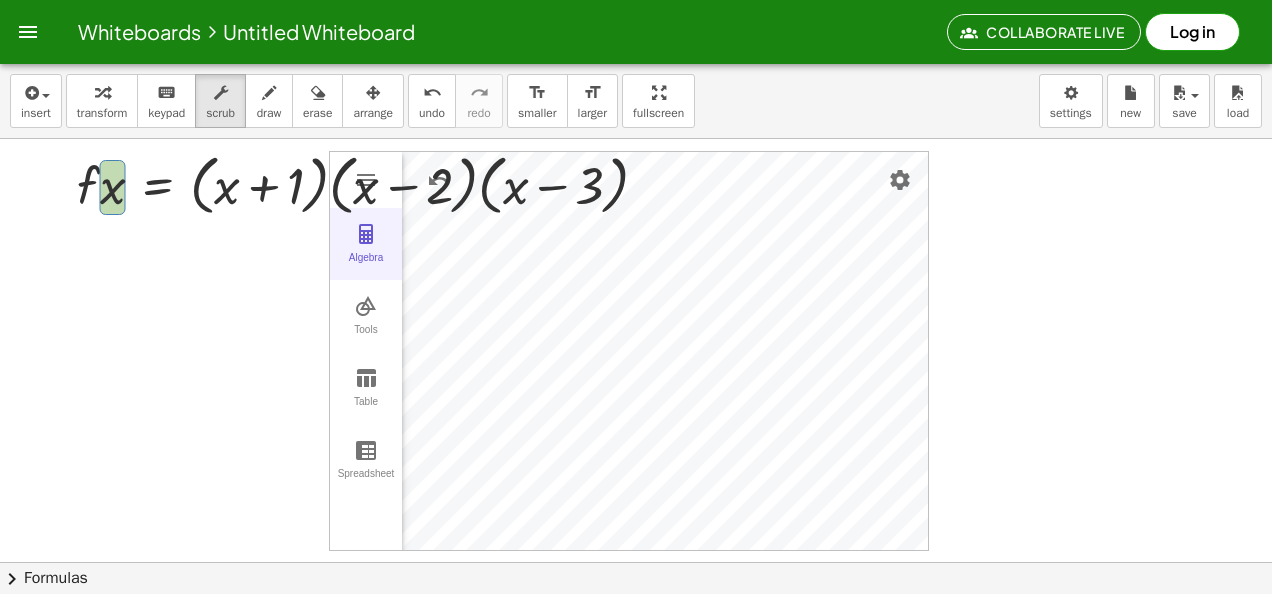 click at bounding box center (366, 234) 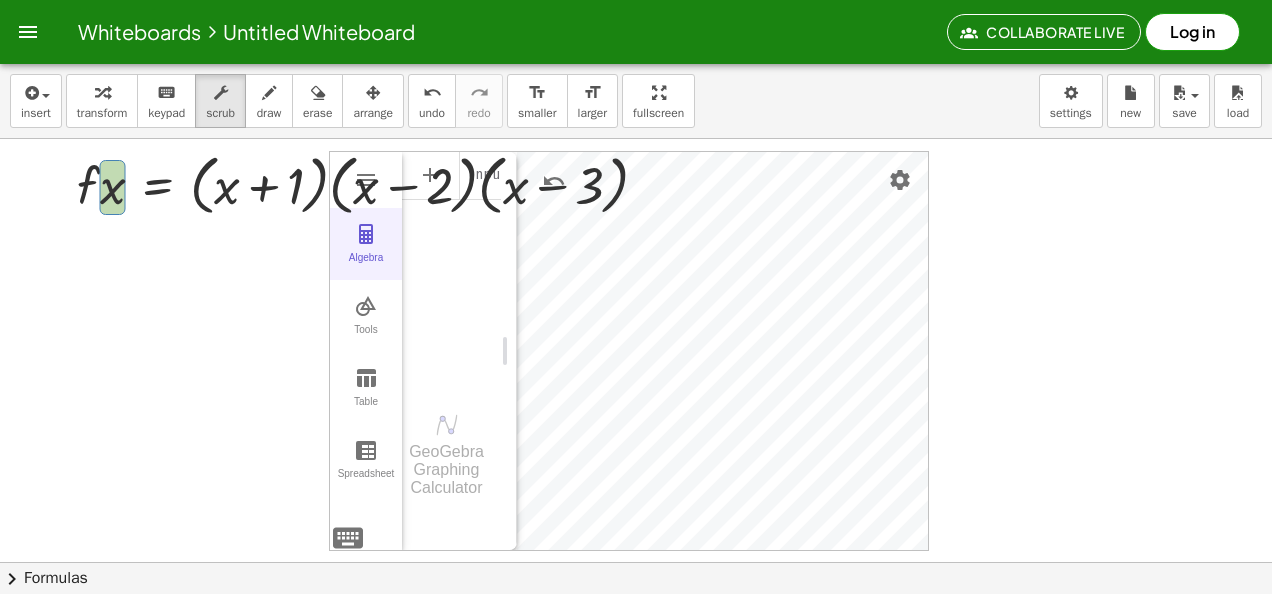 click at bounding box center [366, 234] 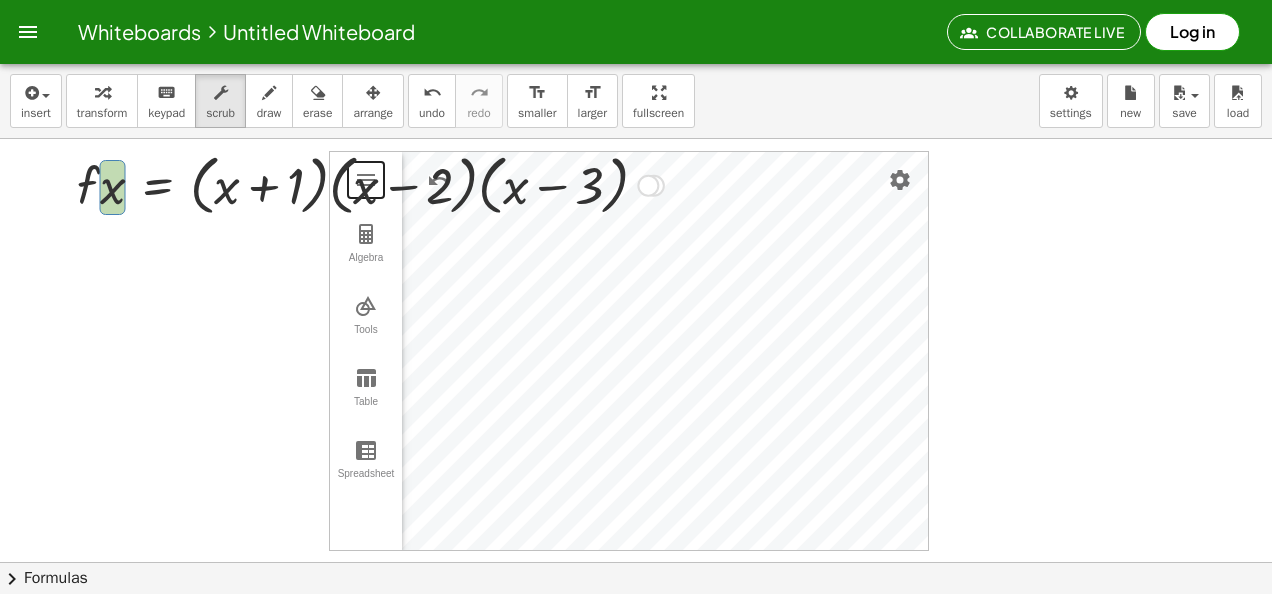 click at bounding box center (648, 186) 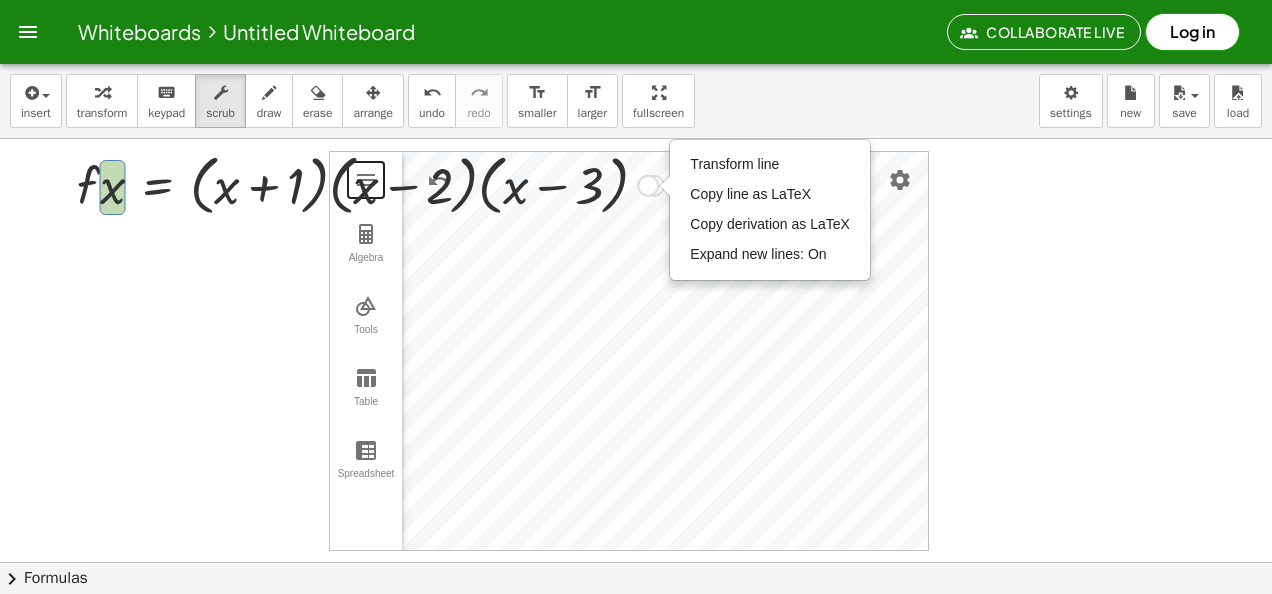 click on "Transform line Copy line as LaTeX Copy derivation as LaTeX Expand new lines: On" at bounding box center [648, 186] 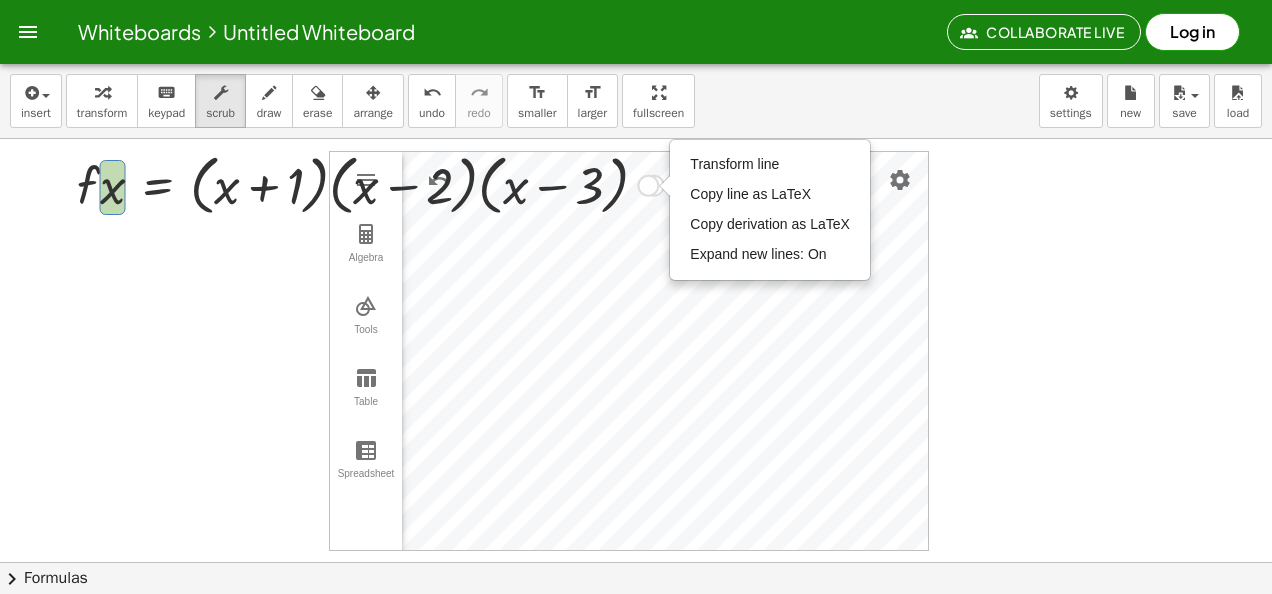 click at bounding box center [664, 186] 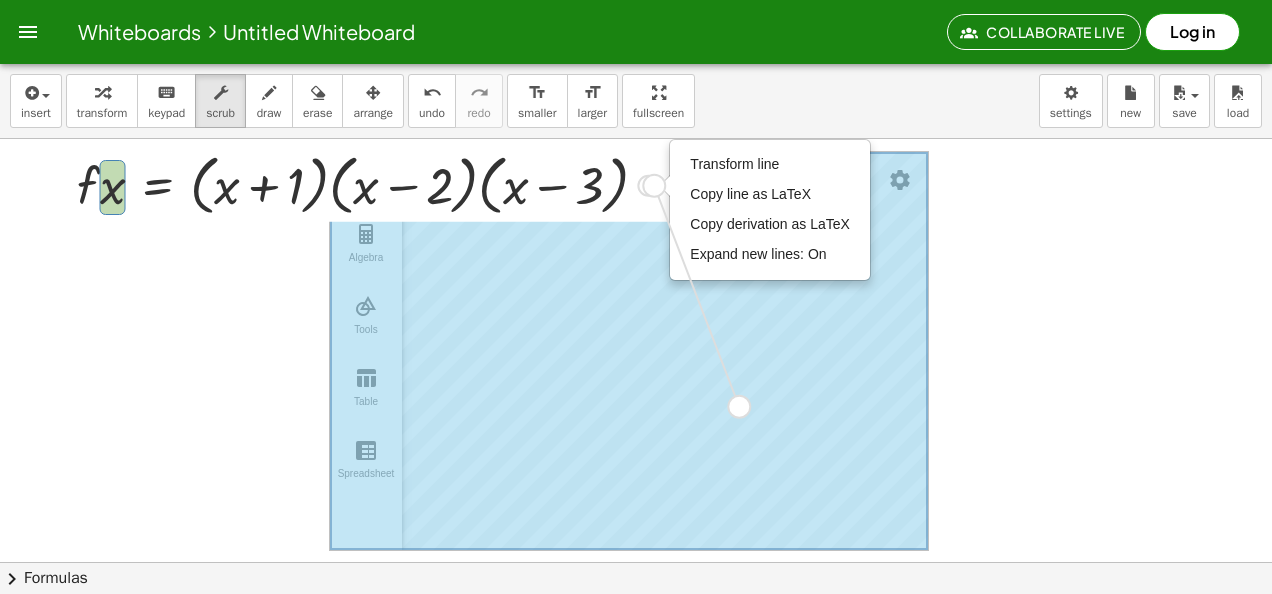 drag, startPoint x: 644, startPoint y: 182, endPoint x: 732, endPoint y: 406, distance: 240.66574 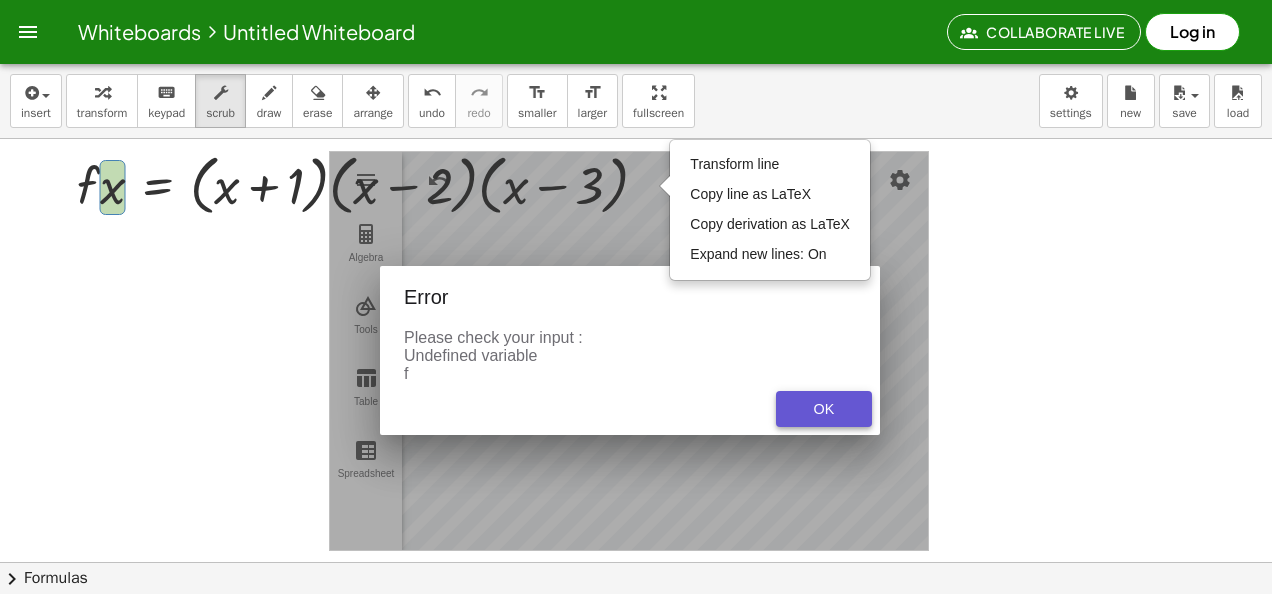 click on "OK" at bounding box center [824, 409] 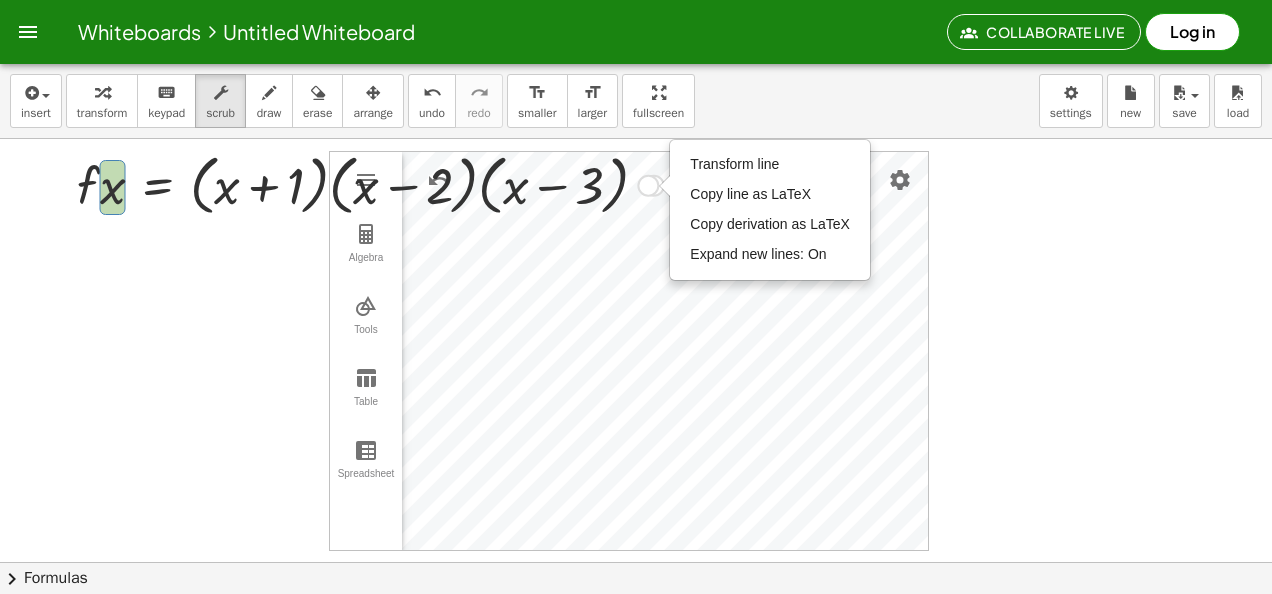 click at bounding box center [370, 184] 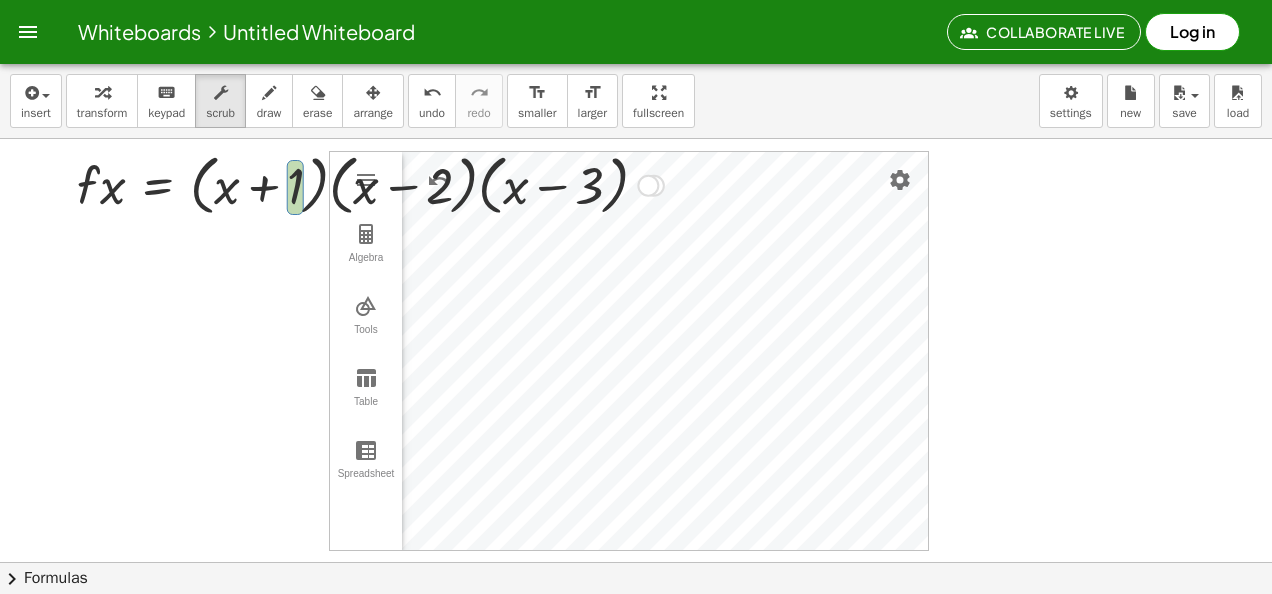 drag, startPoint x: 93, startPoint y: 193, endPoint x: 103, endPoint y: 194, distance: 10.049875 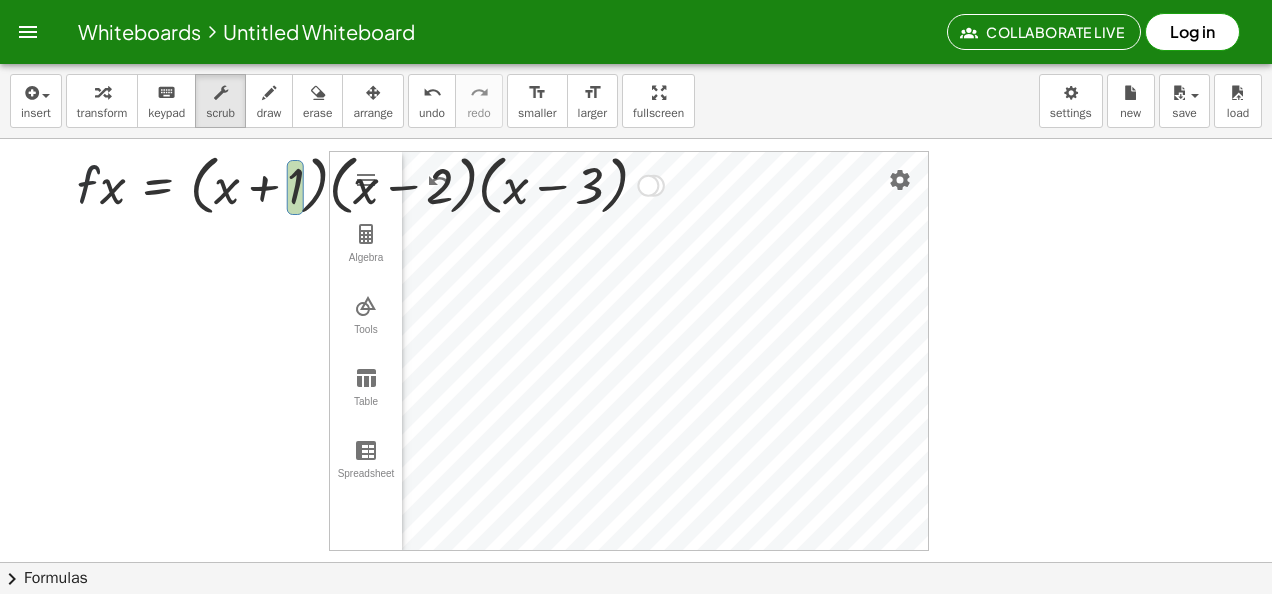 click at bounding box center [370, 184] 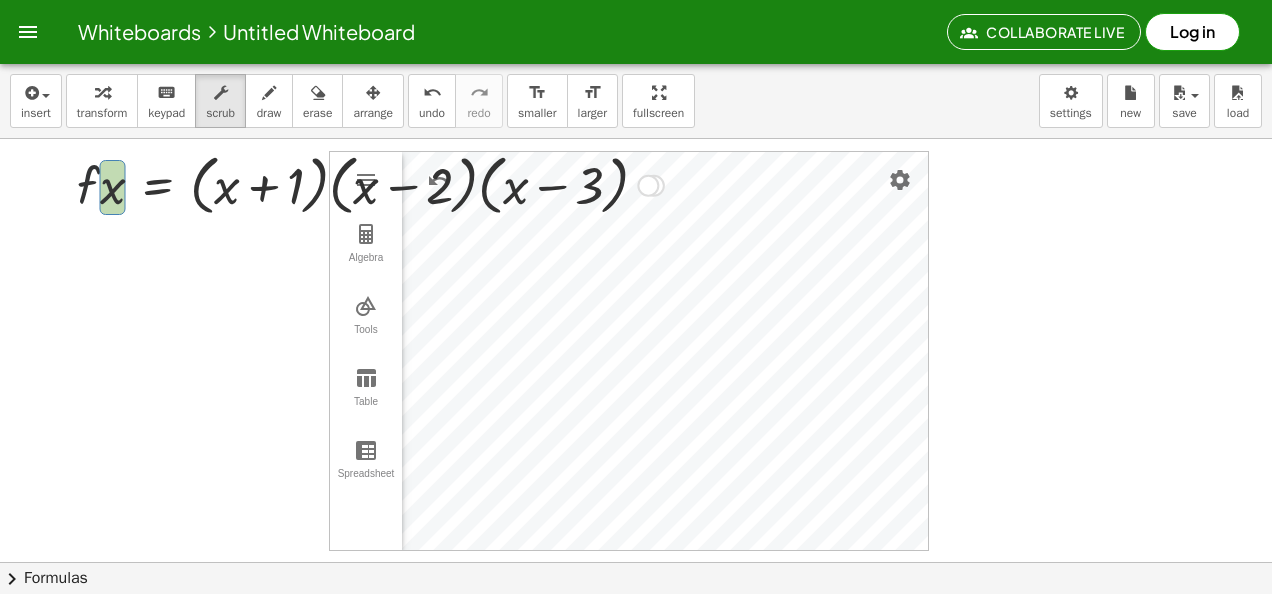click at bounding box center [370, 184] 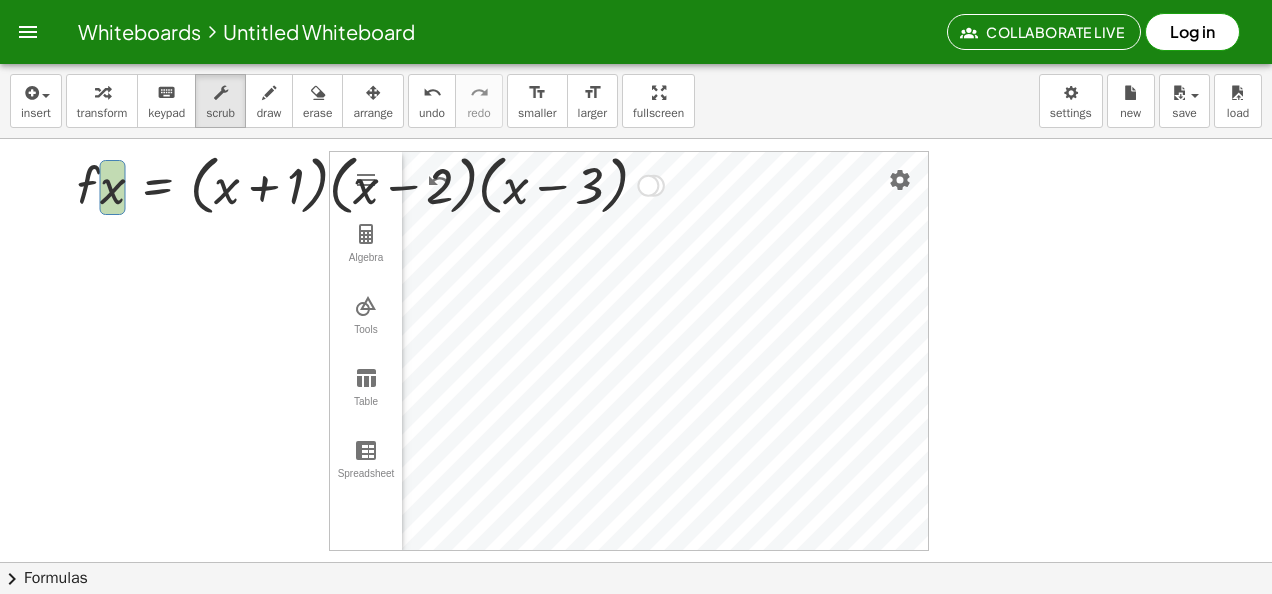 click on "Transform line Copy line as LaTeX Copy derivation as LaTeX Expand new lines: On" at bounding box center (648, 186) 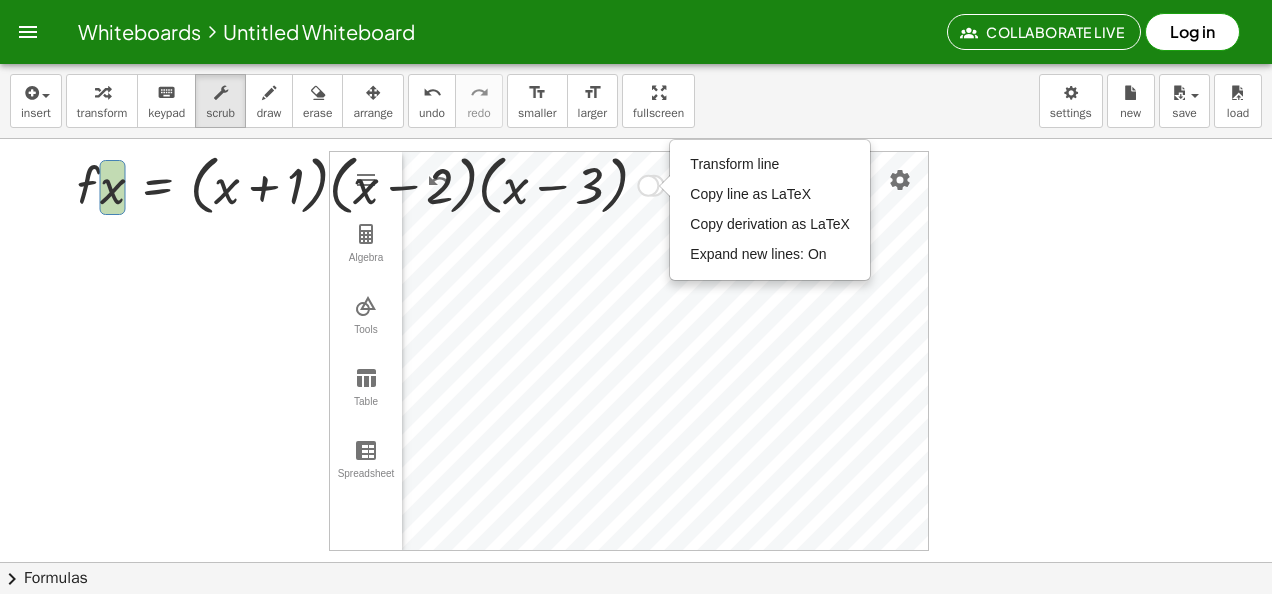 click on "Transform line Copy line as LaTeX Copy derivation as LaTeX Expand new lines: On" at bounding box center [648, 186] 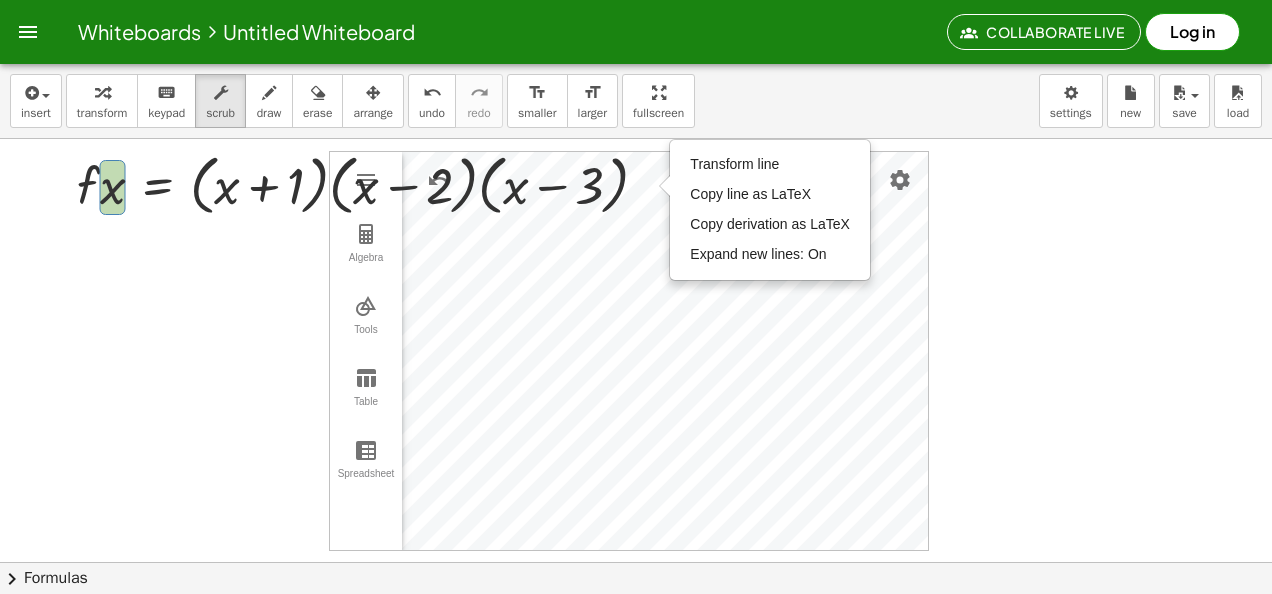 click at bounding box center [636, 627] 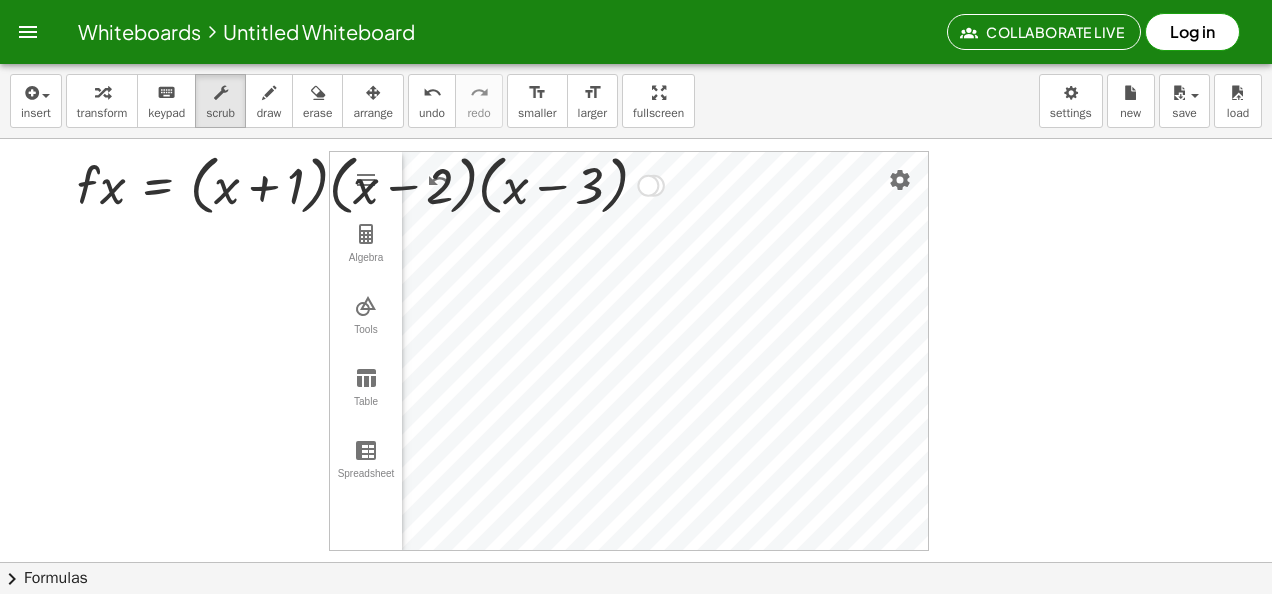 click at bounding box center [370, 184] 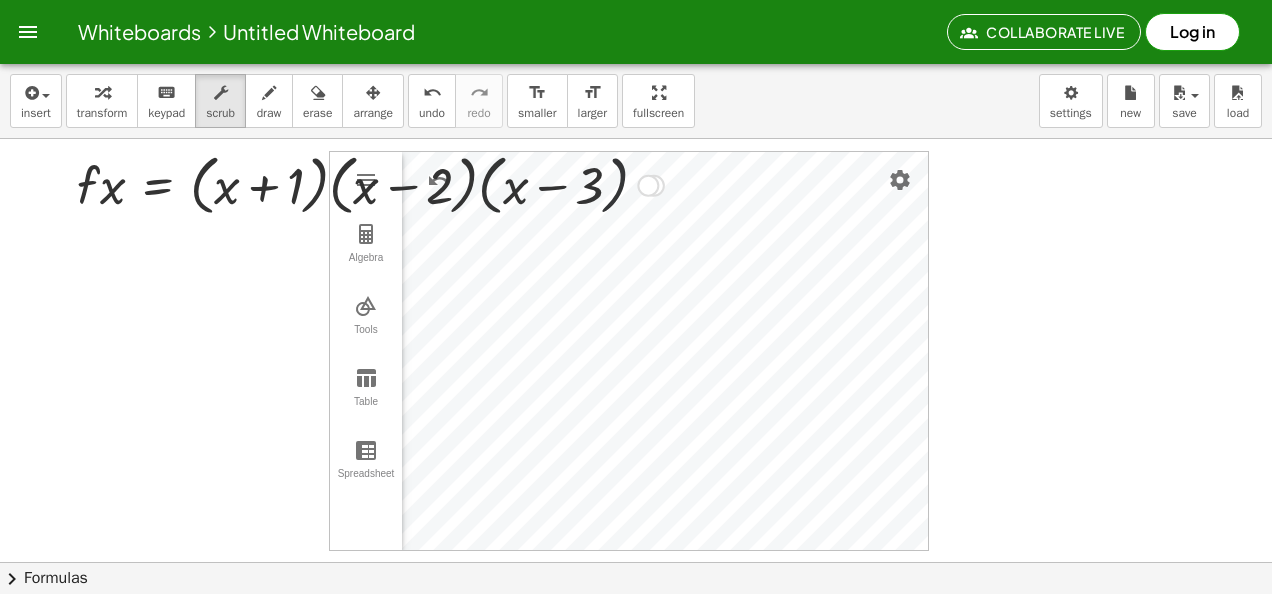 click at bounding box center [370, 184] 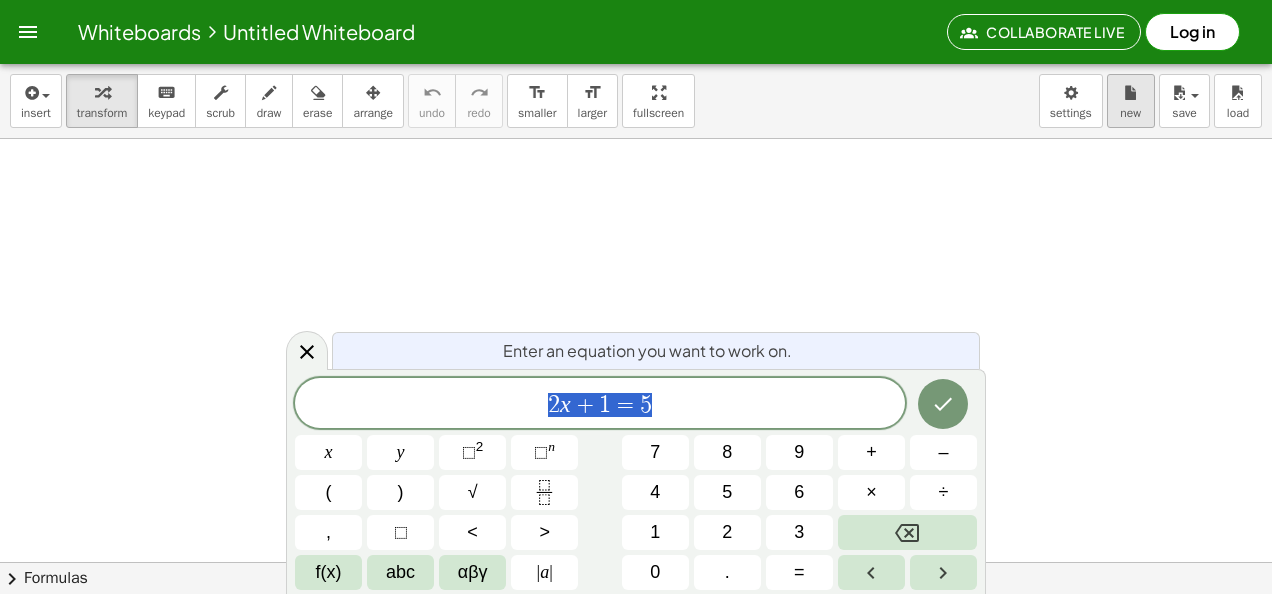 scroll, scrollTop: 0, scrollLeft: 0, axis: both 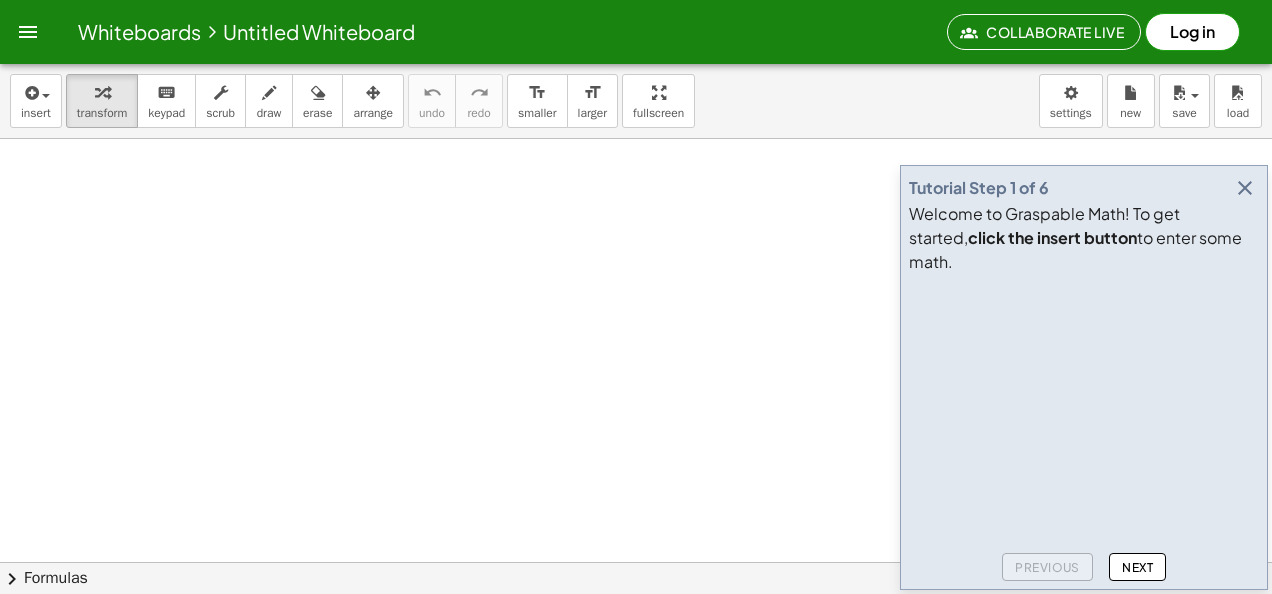 click at bounding box center (1245, 188) 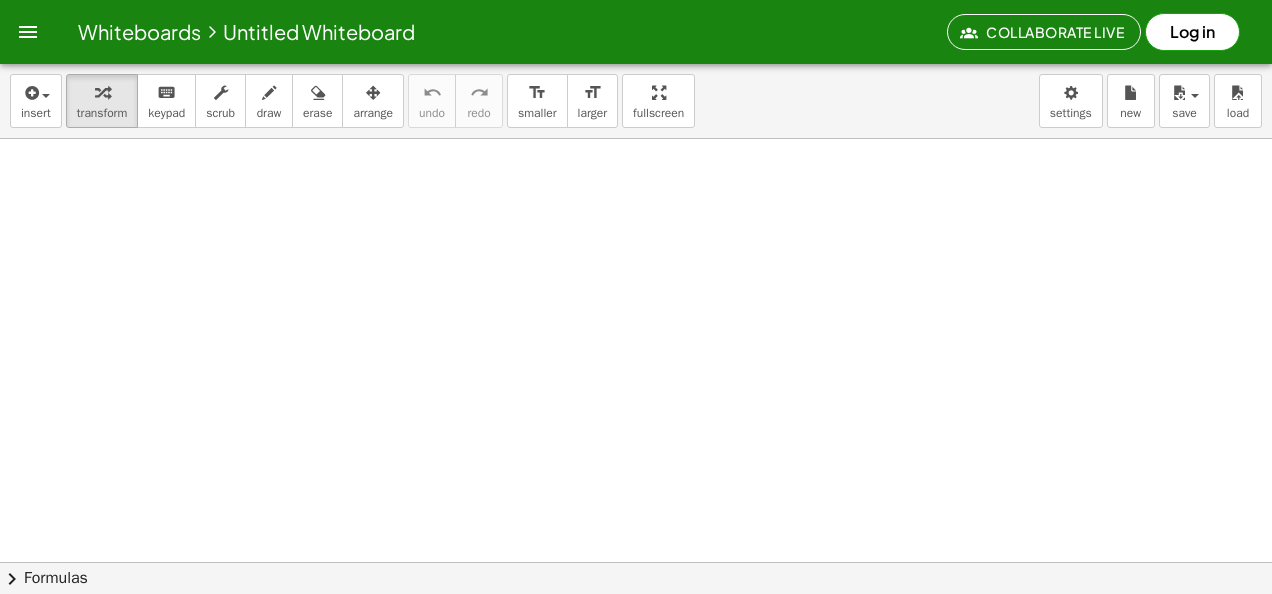 click at bounding box center [636, 627] 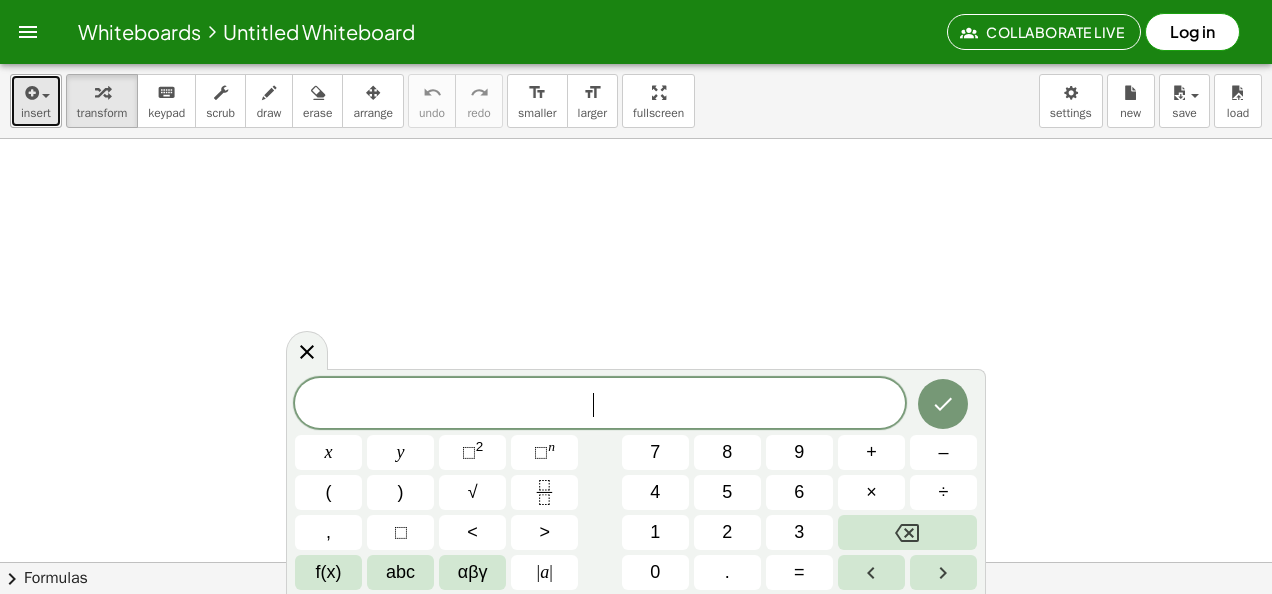 click at bounding box center [30, 93] 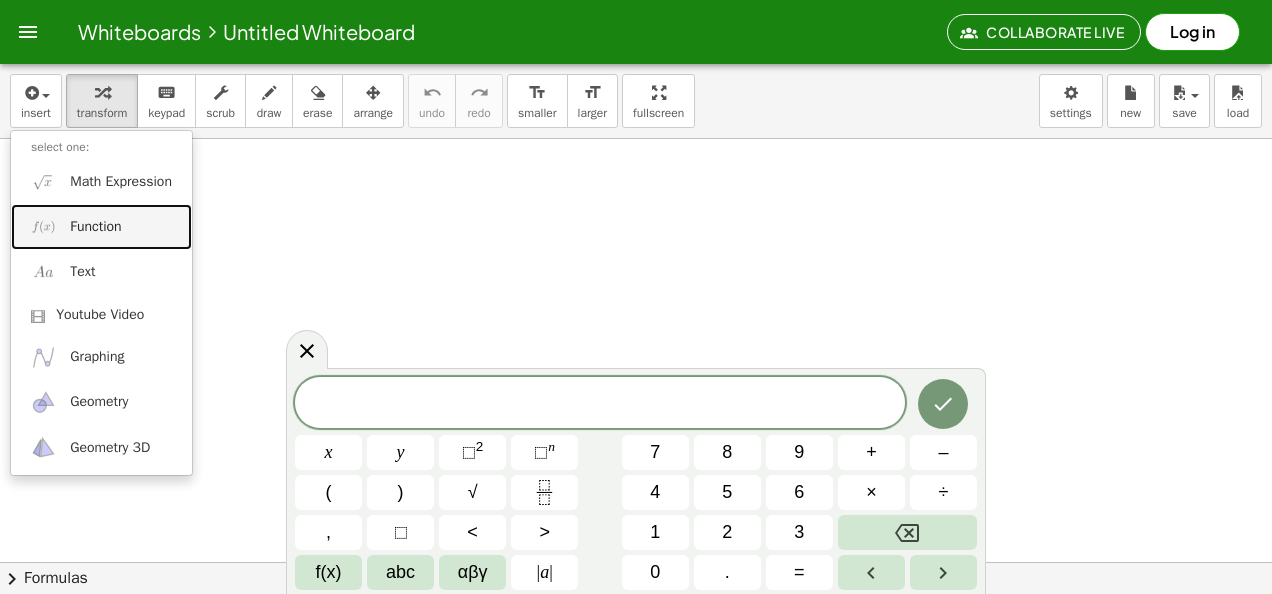 click on "Function" at bounding box center (95, 227) 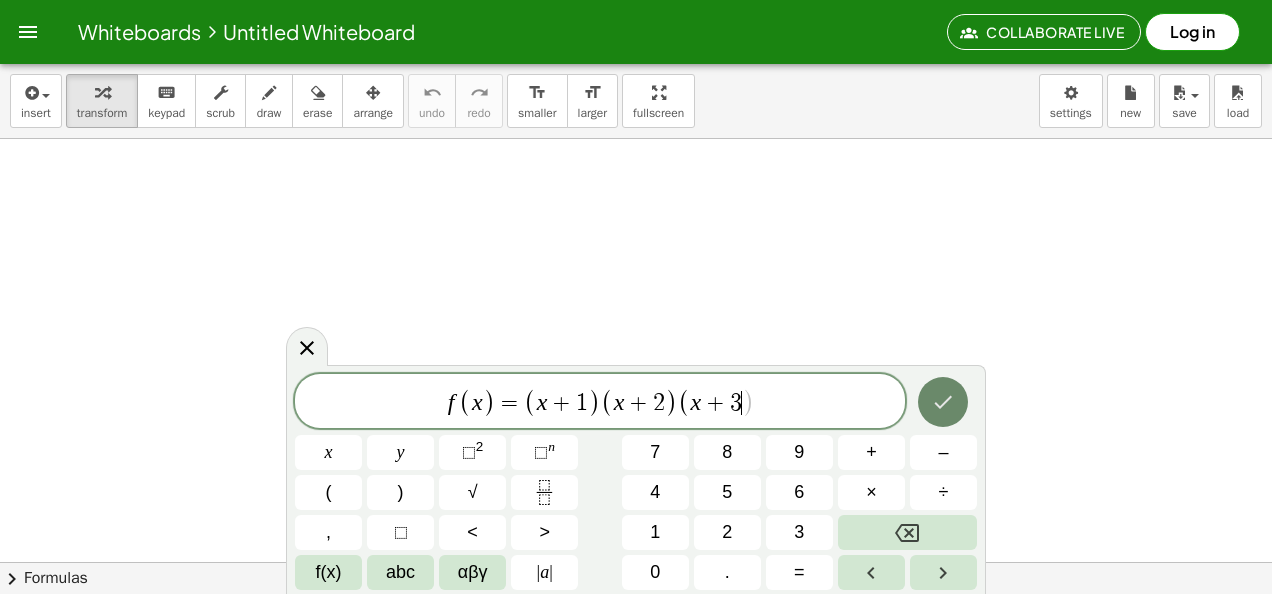click 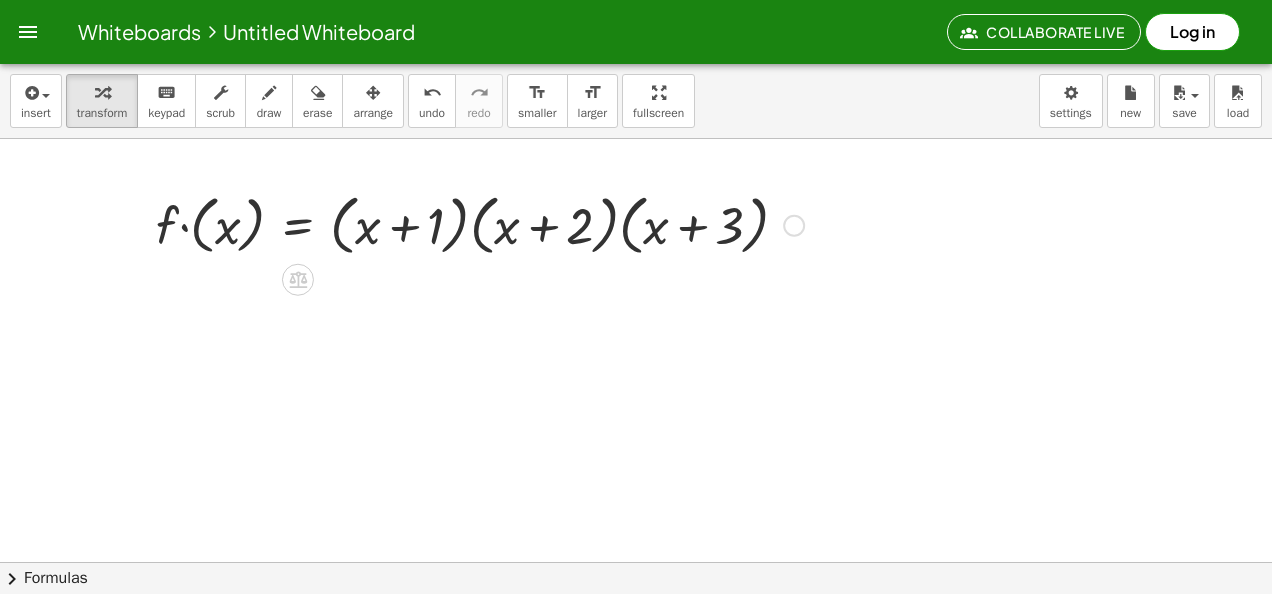 click at bounding box center [794, 226] 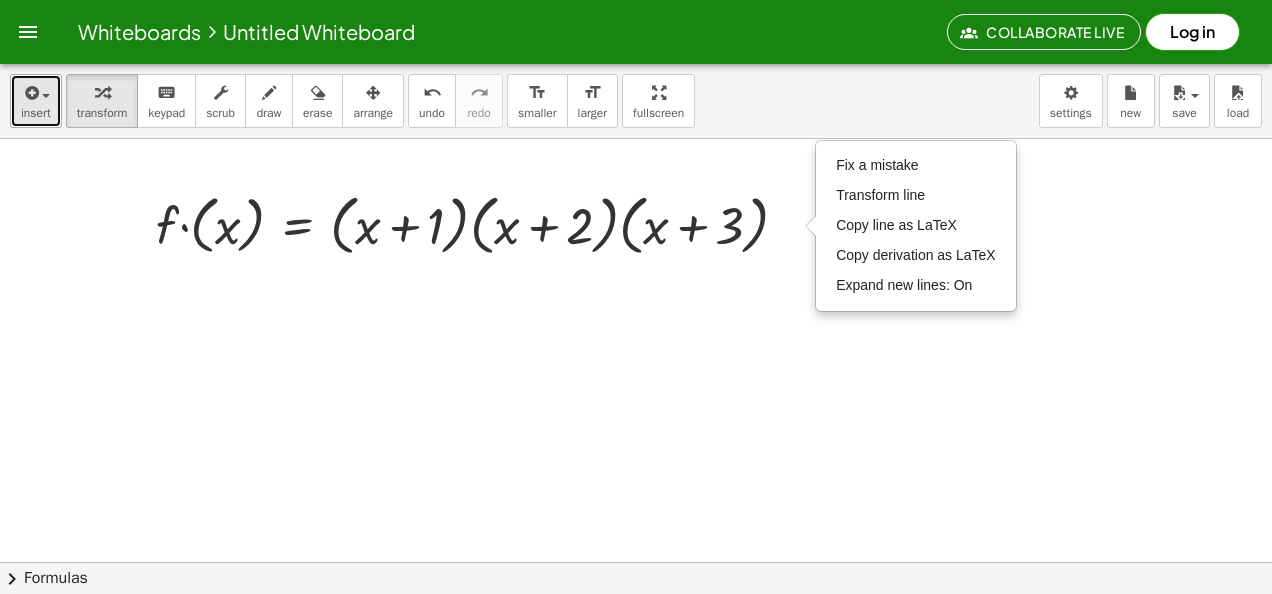 click at bounding box center [36, 92] 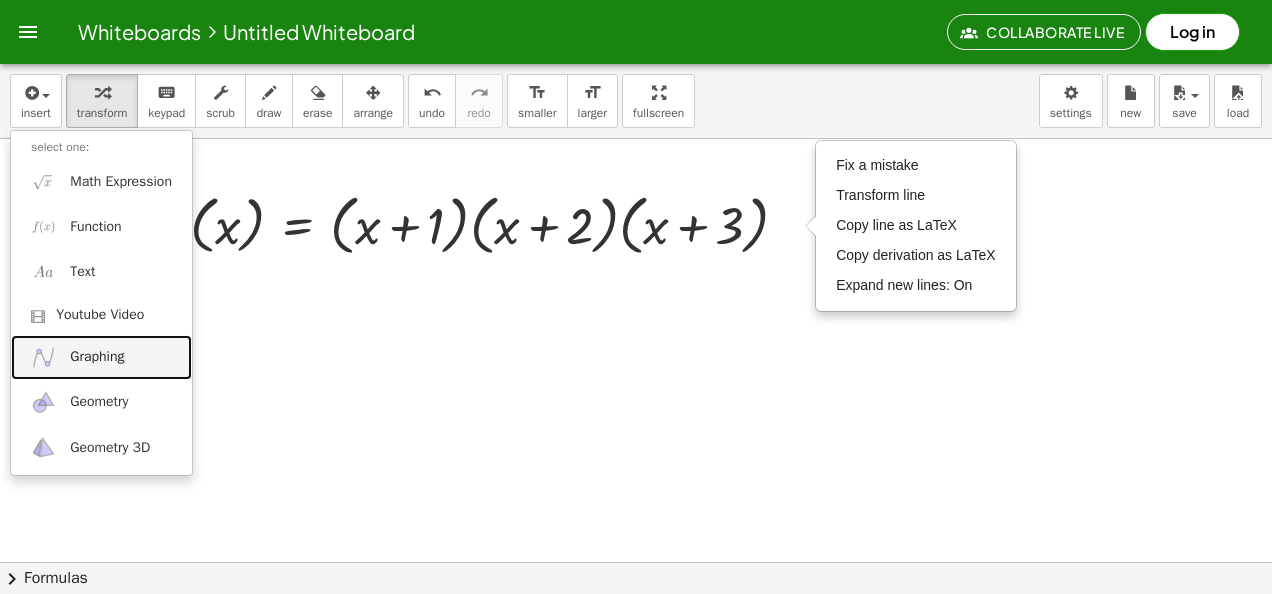 click on "Graphing" at bounding box center (101, 357) 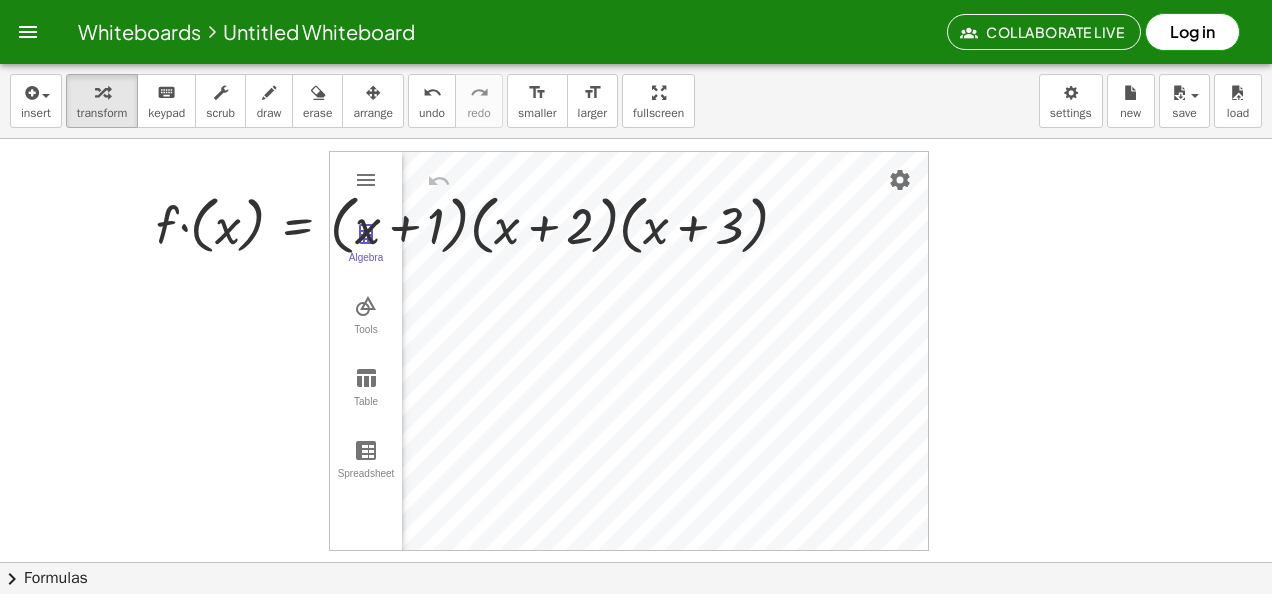click on "Algebra Tools Table Spreadsheet GeoGebra Graphing Calculator Basic Tools Move Point Slider Intersect Extremum Roots Best Fit Line Edit Select Objects Move Graphics View Delete Show / Hide Label Show / Hide Object Copy Visual Style Media Text Points Point Intersect Point on Object Attach / Detach Point Extremum Roots Complex Number List Lines Line Ray Vector Others Pen Freehand Function Button Check Box Input Box" at bounding box center (629, 351) 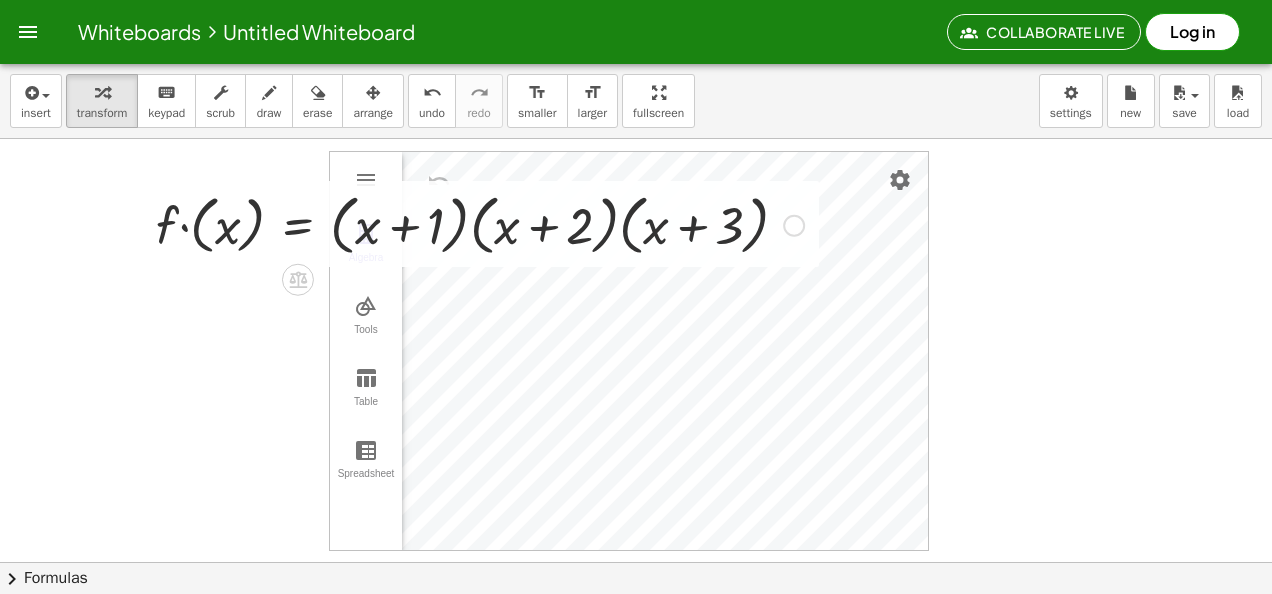 click on "Fix a mistake Transform line Copy line as LaTeX Copy derivation as LaTeX Expand new lines: On" at bounding box center [794, 226] 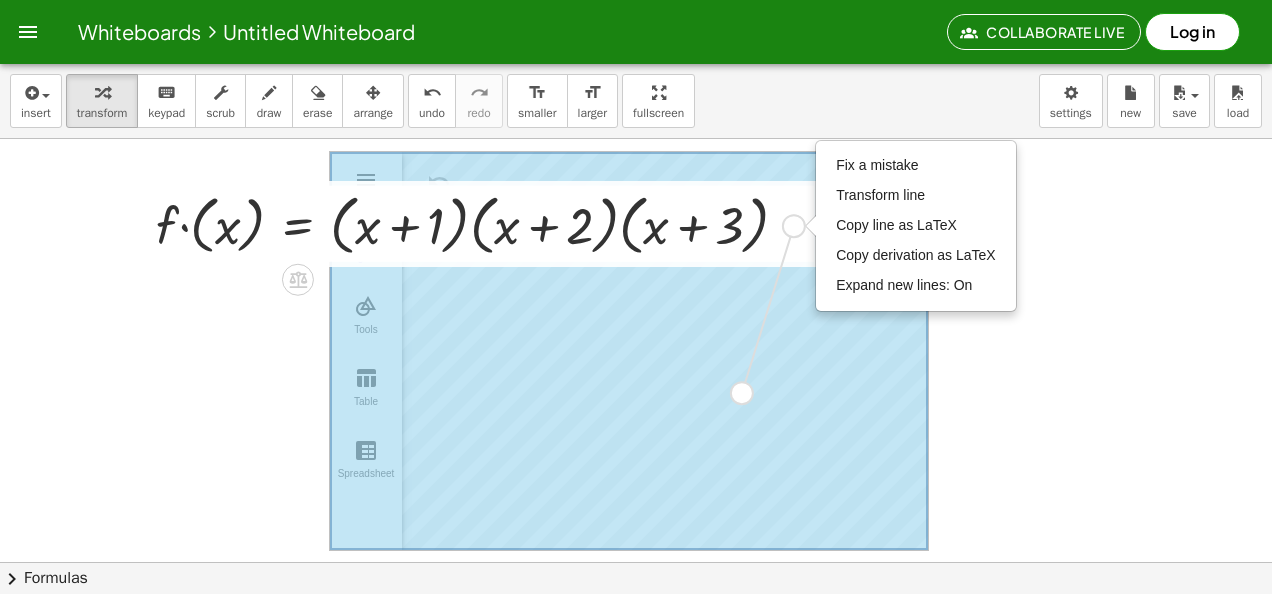 drag, startPoint x: 794, startPoint y: 225, endPoint x: 739, endPoint y: 401, distance: 184.3936 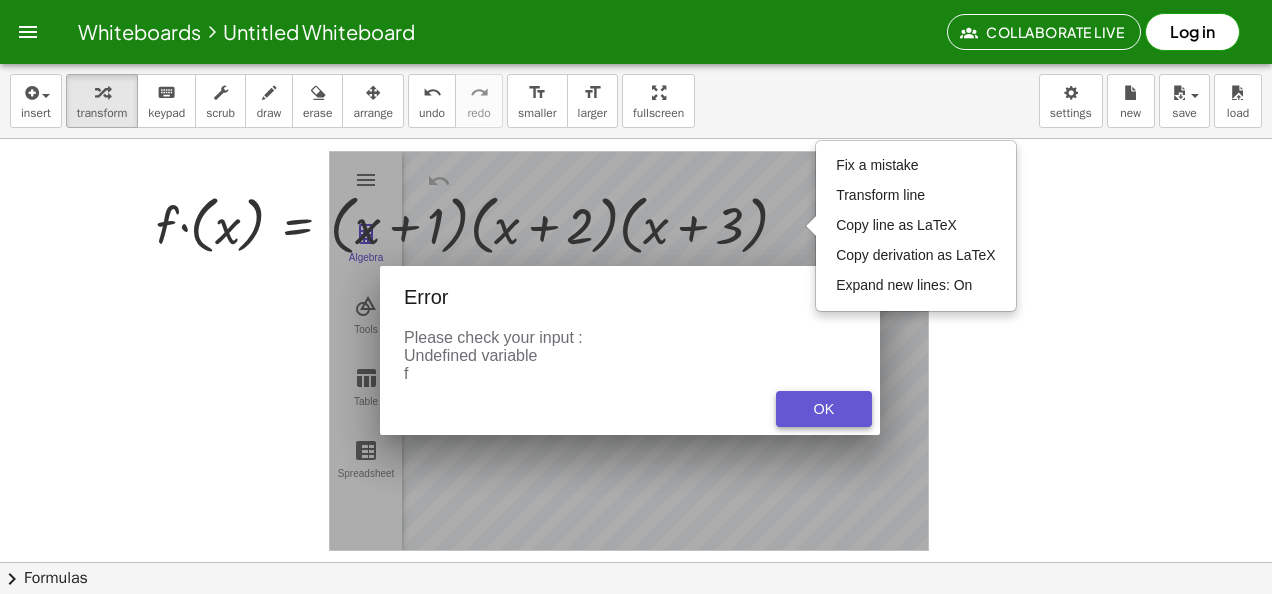 click on "OK" at bounding box center [824, 409] 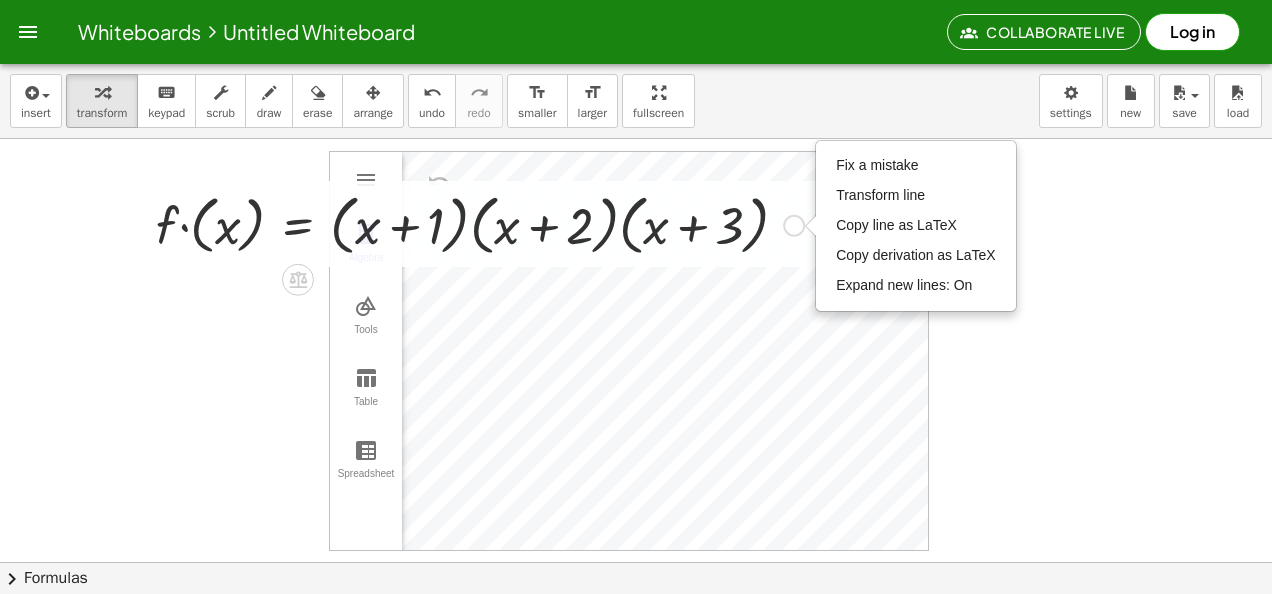 click at bounding box center [480, 224] 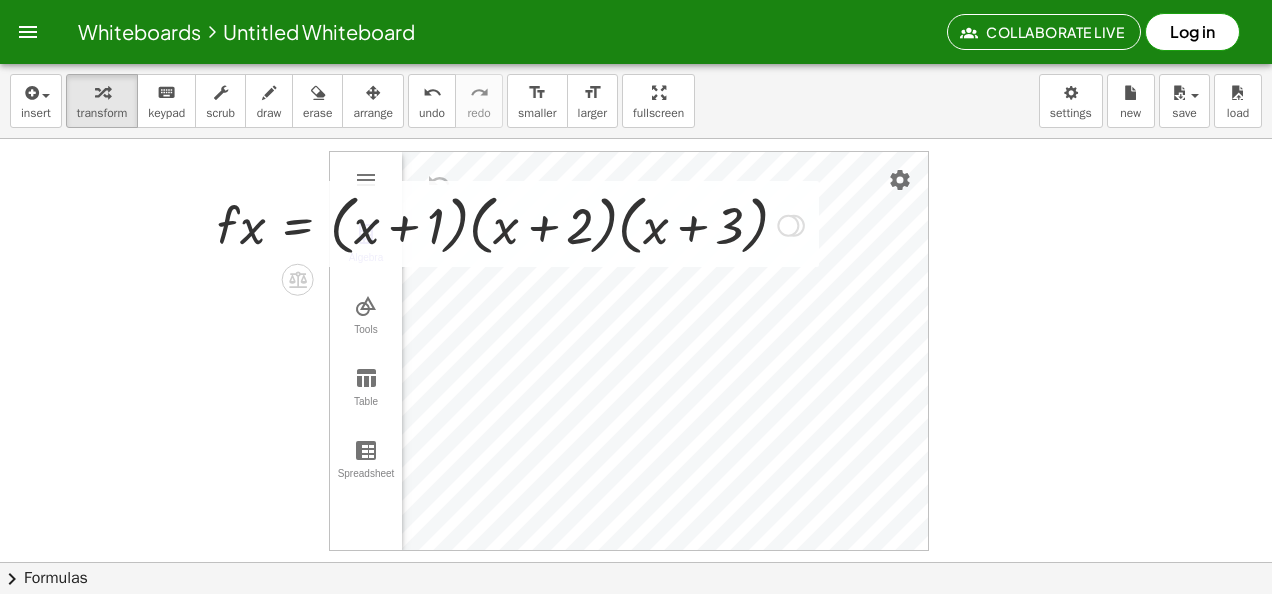 click at bounding box center [510, 224] 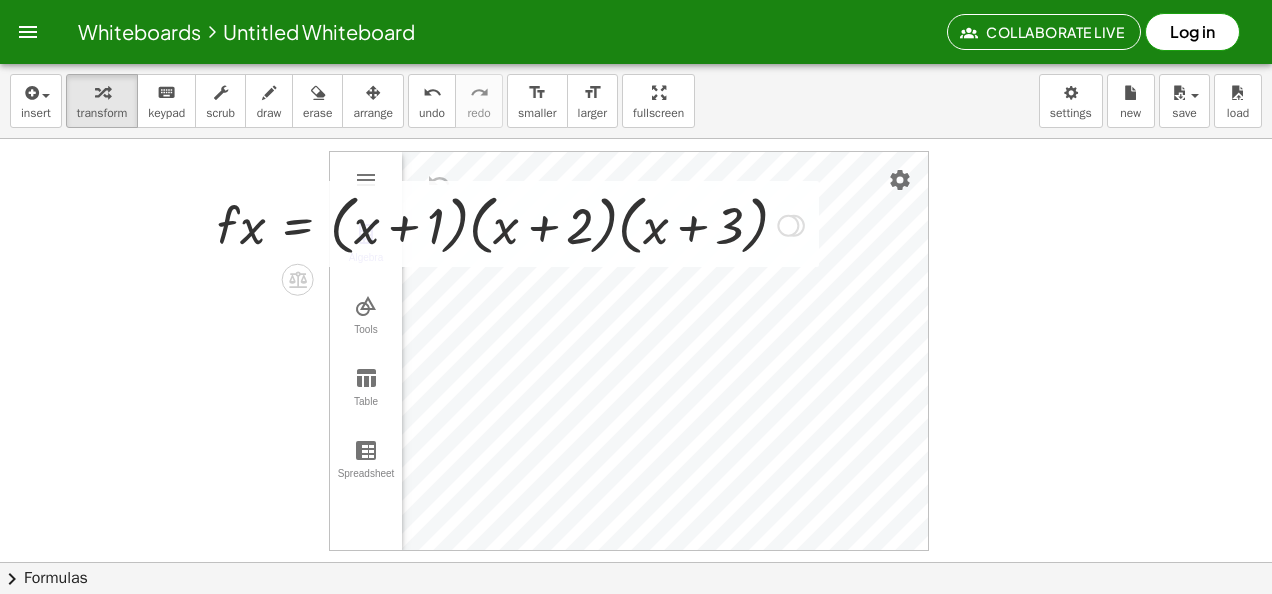 click at bounding box center [510, 224] 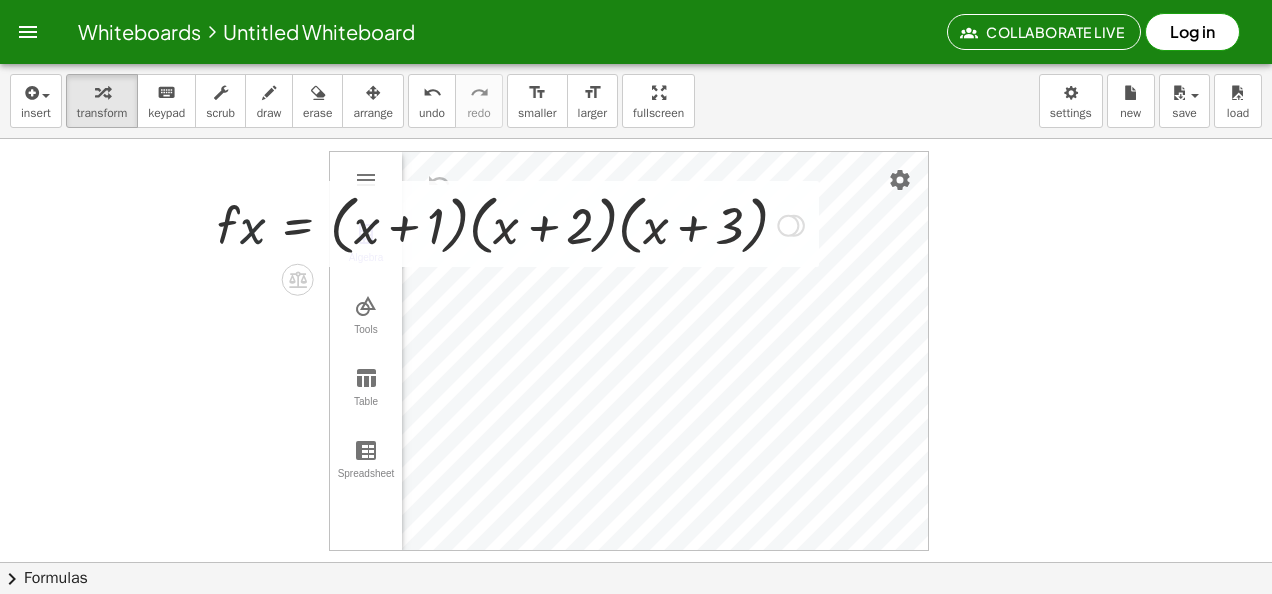 click at bounding box center [510, 224] 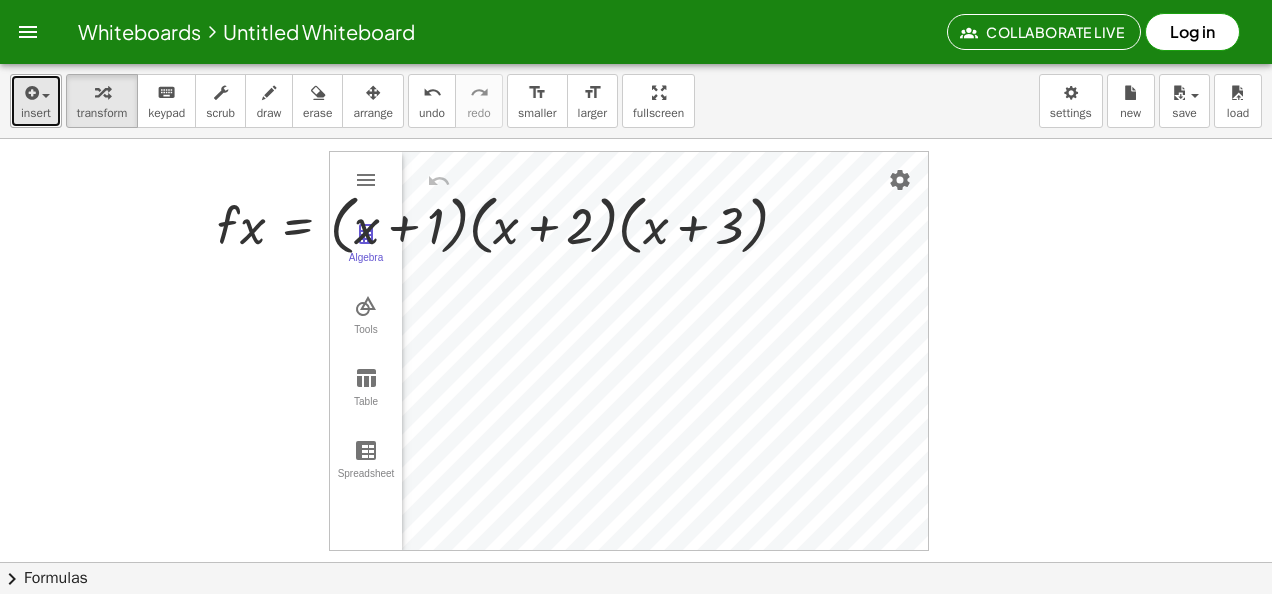 click on "insert" at bounding box center [36, 101] 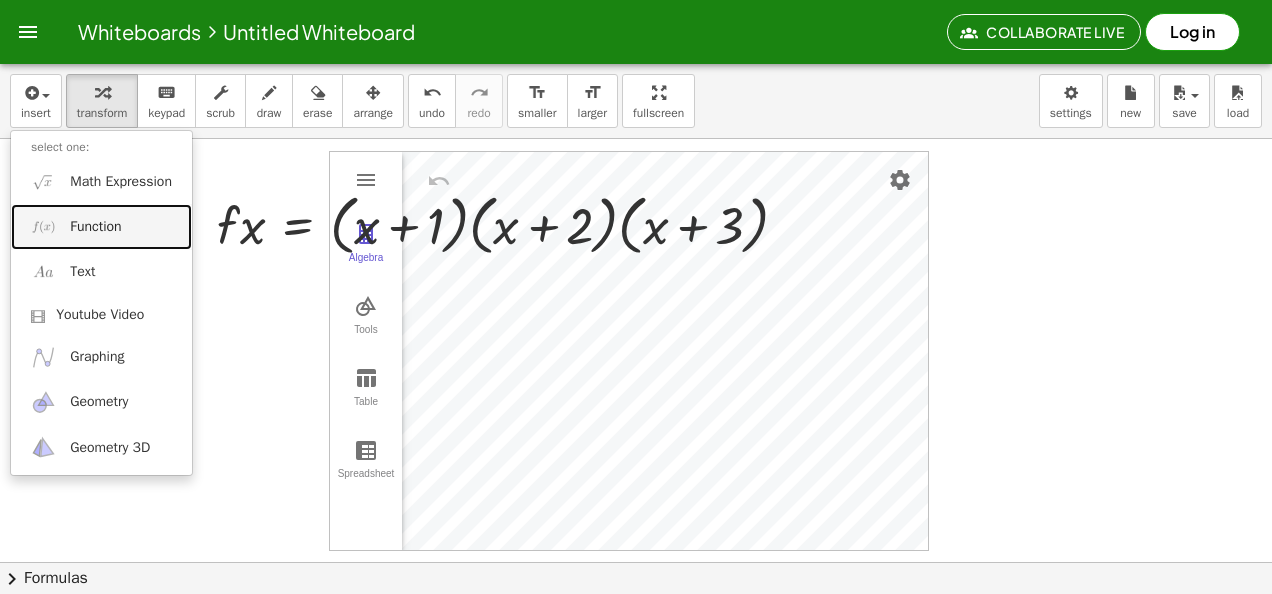 click on "Function" at bounding box center (95, 227) 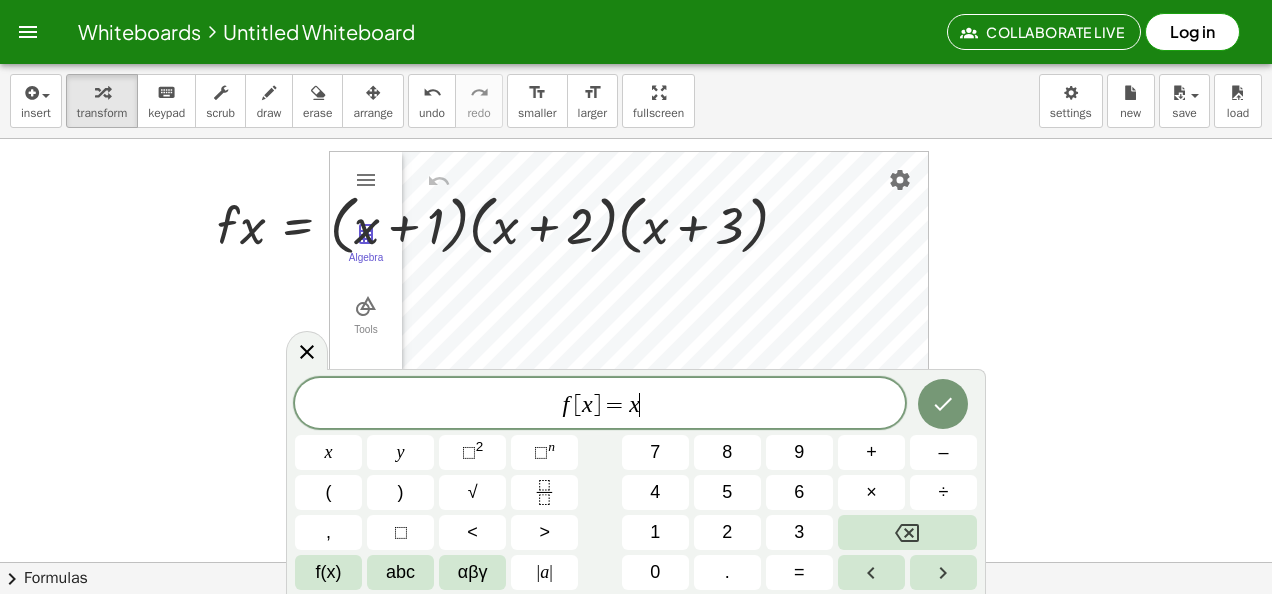 click on "f [ x ] = x ​" at bounding box center (600, 405) 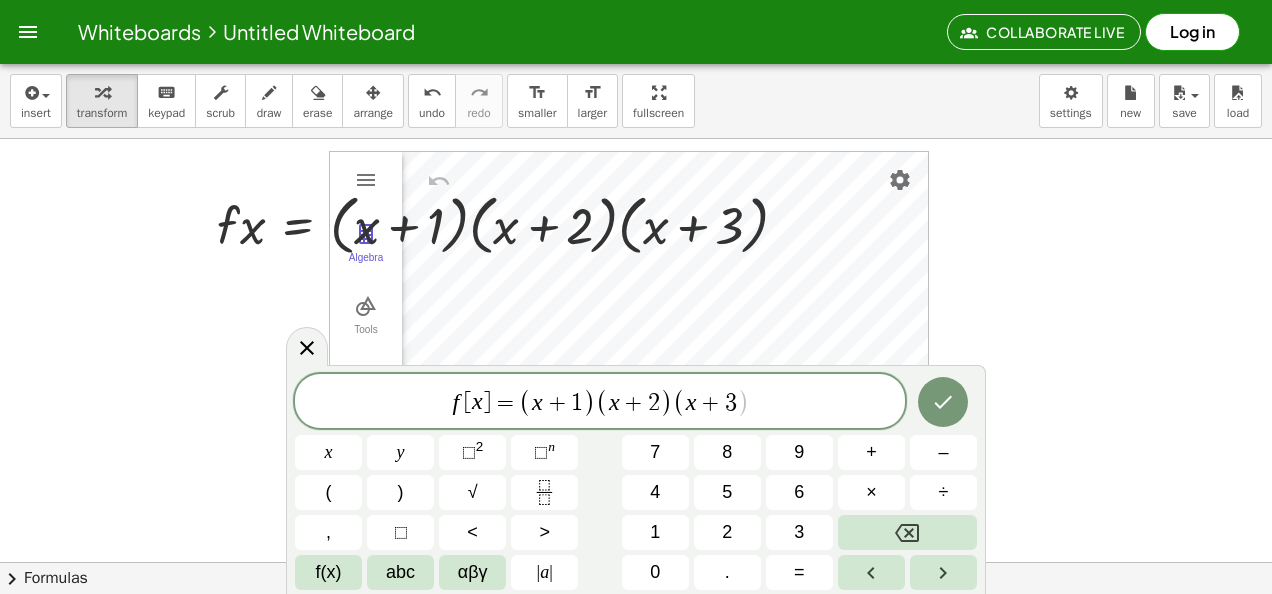 click 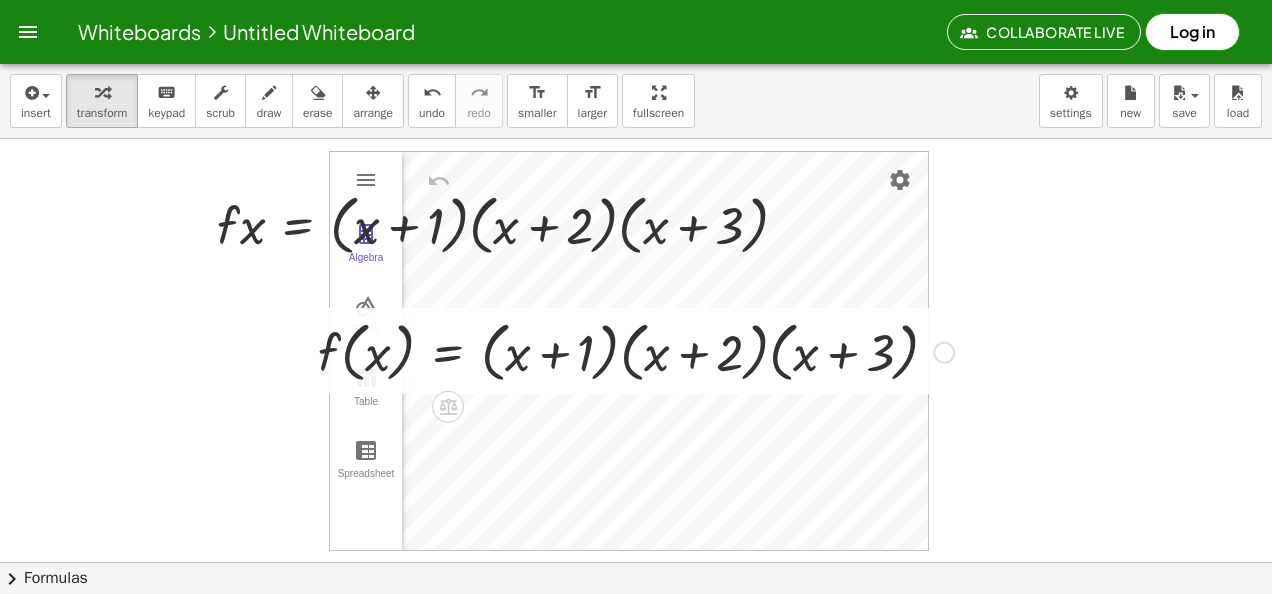 click at bounding box center (636, 351) 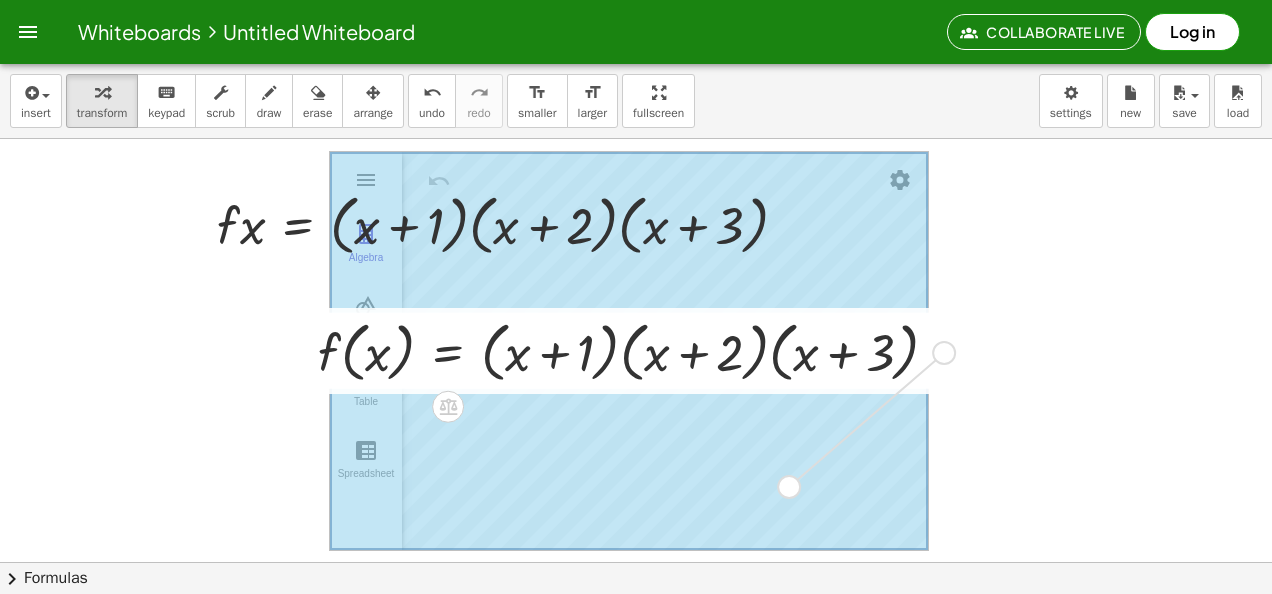drag, startPoint x: 942, startPoint y: 348, endPoint x: 781, endPoint y: 486, distance: 212.04953 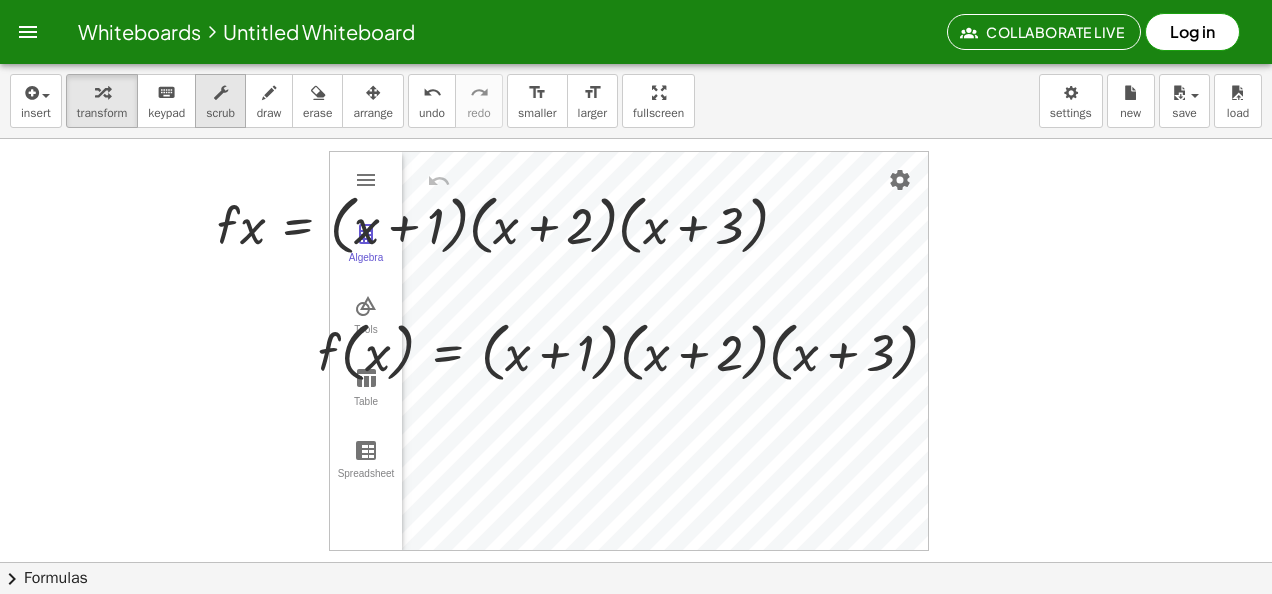 click at bounding box center [221, 93] 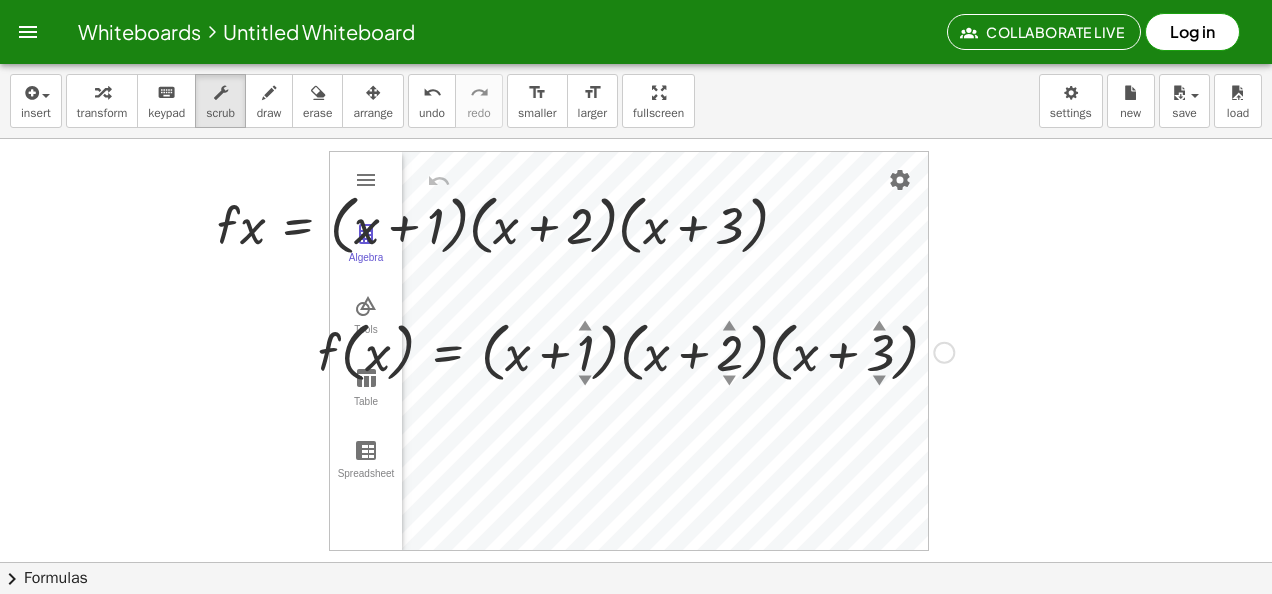 click on "▲" at bounding box center [585, 327] 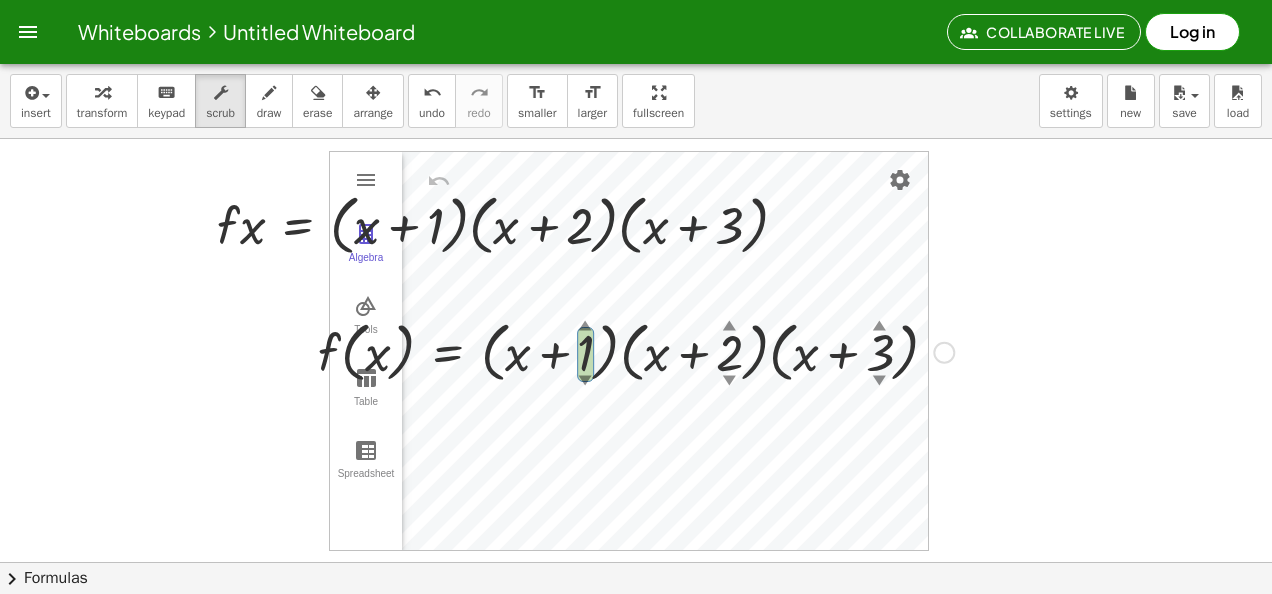 click on "▲" at bounding box center [585, 327] 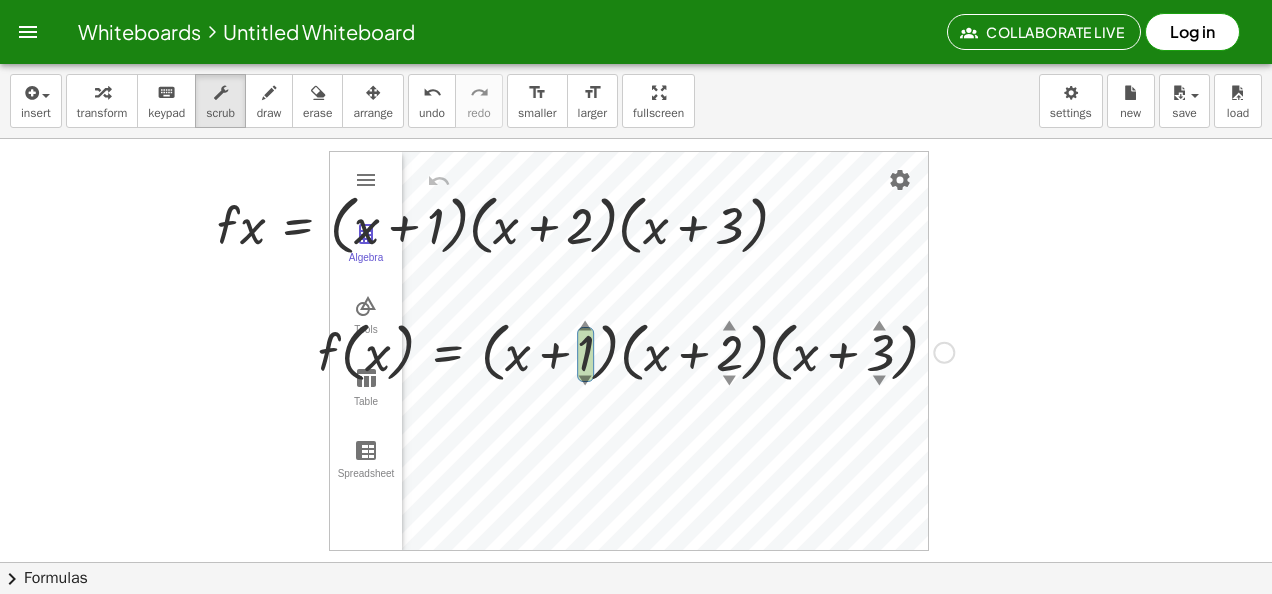 click on "▲" at bounding box center (585, 327) 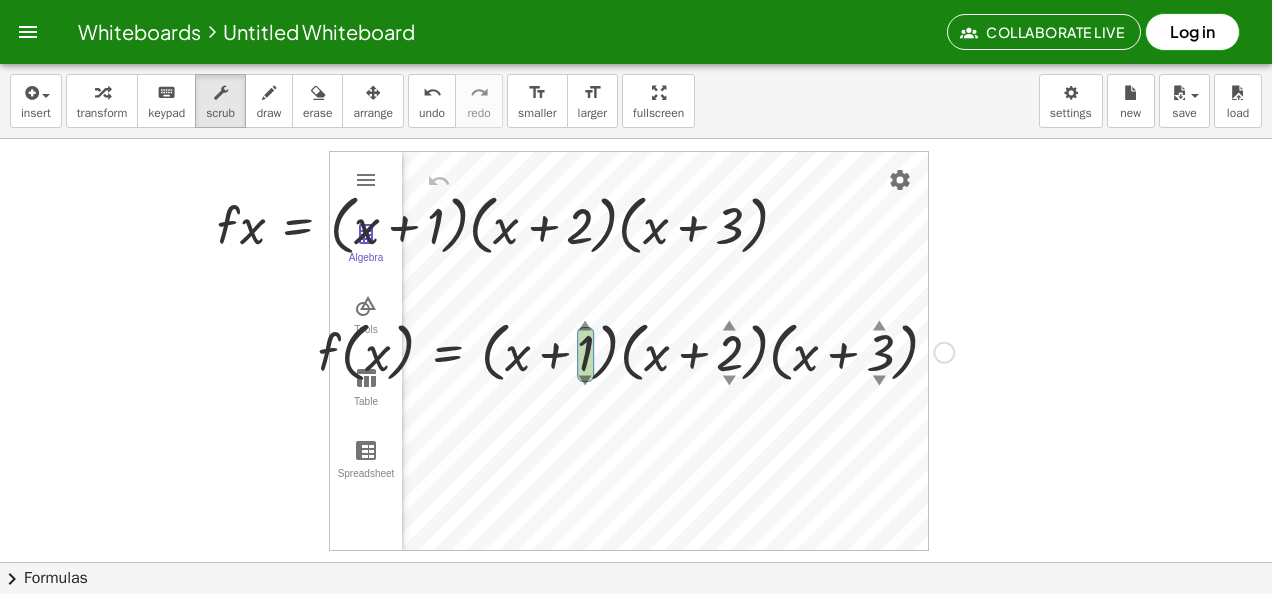 click on "▲" at bounding box center [585, 327] 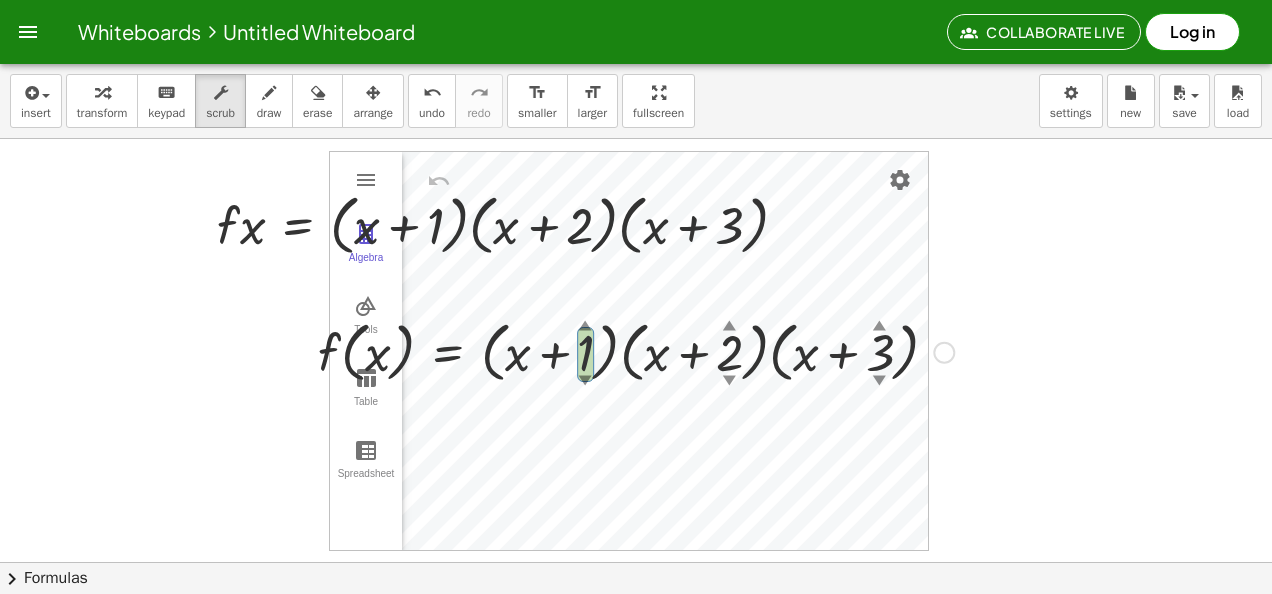 click on "▲" at bounding box center (585, 327) 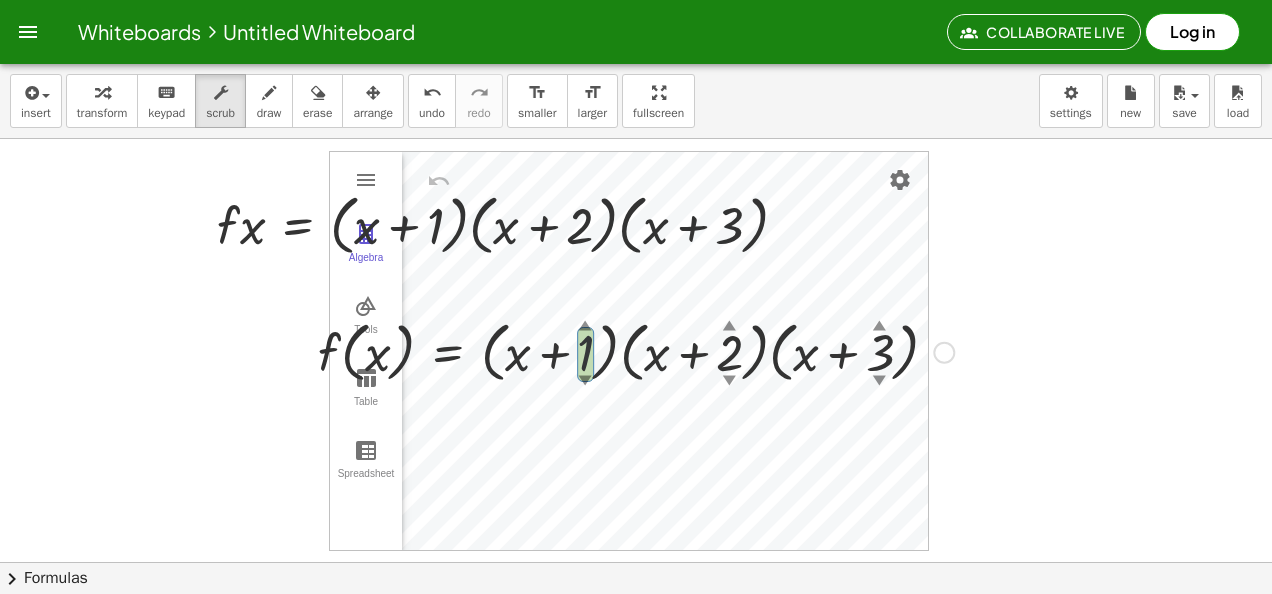 click on "▲" at bounding box center [585, 327] 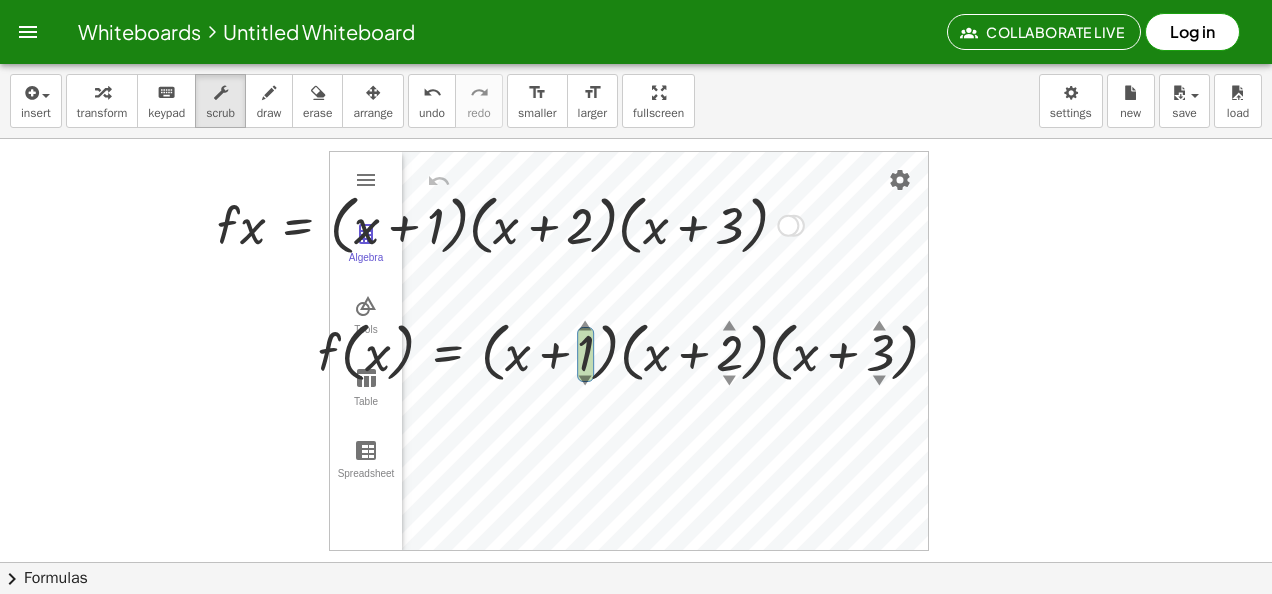 click on "· f · ( x ) = · ( + x + 1 ) · ( + x + 2 ) · ( + x + 3 ) · f · x = · ( + x + 1 ) · ( + x + 2 ) · ( + x + 3 ) Fix a mistake Transform line Copy line as LaTeX Copy derivation as LaTeX Expand new lines: On" at bounding box center (503, 224) 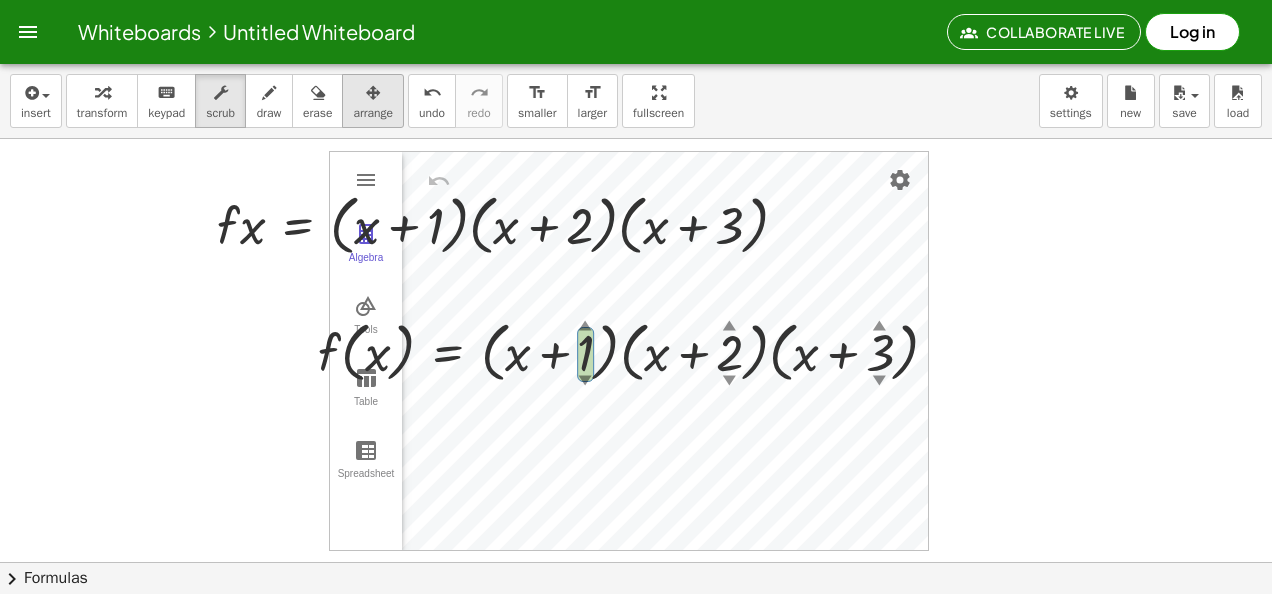 click at bounding box center [373, 93] 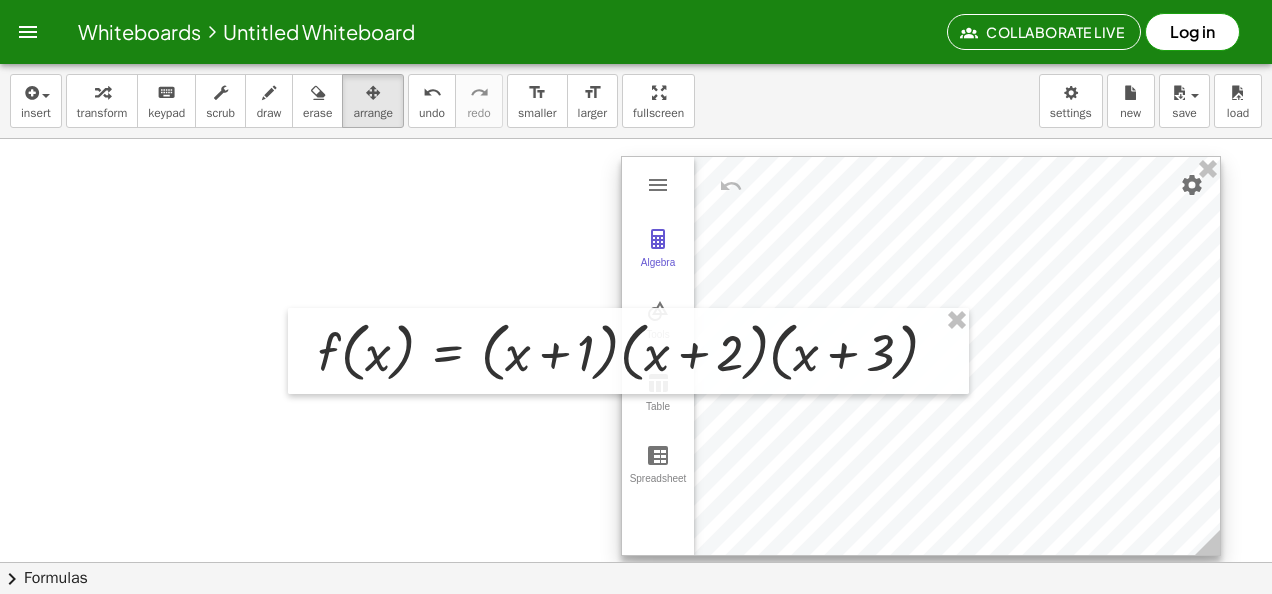 drag, startPoint x: 556, startPoint y: 185, endPoint x: 848, endPoint y: 190, distance: 292.04282 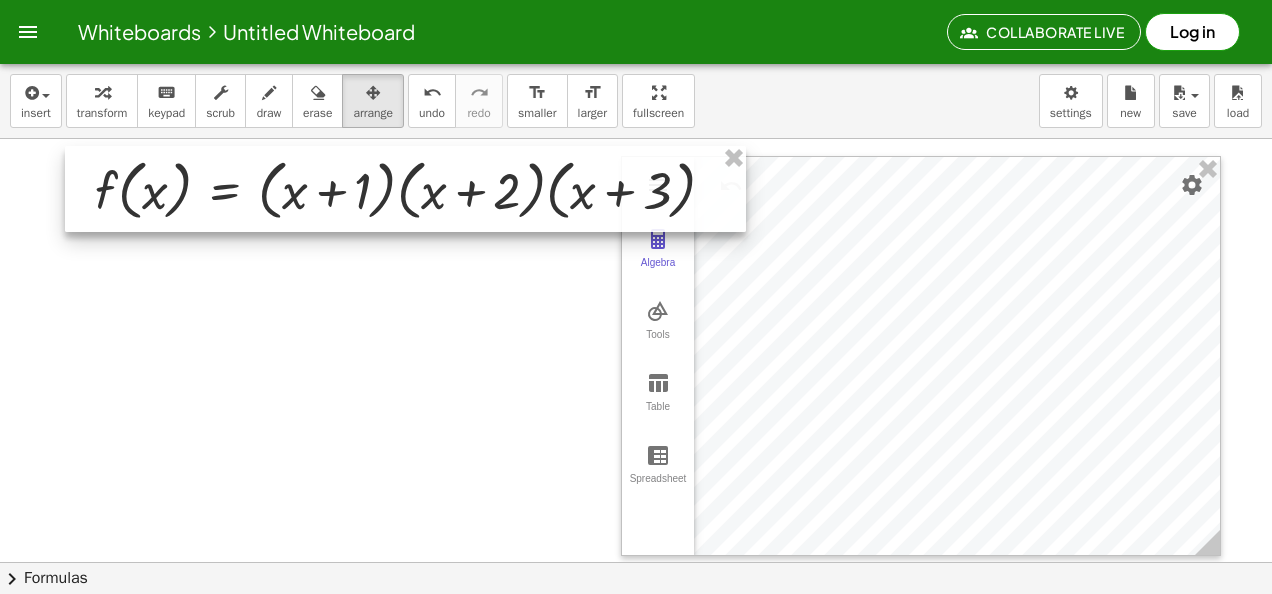 drag, startPoint x: 755, startPoint y: 323, endPoint x: 532, endPoint y: 158, distance: 277.40585 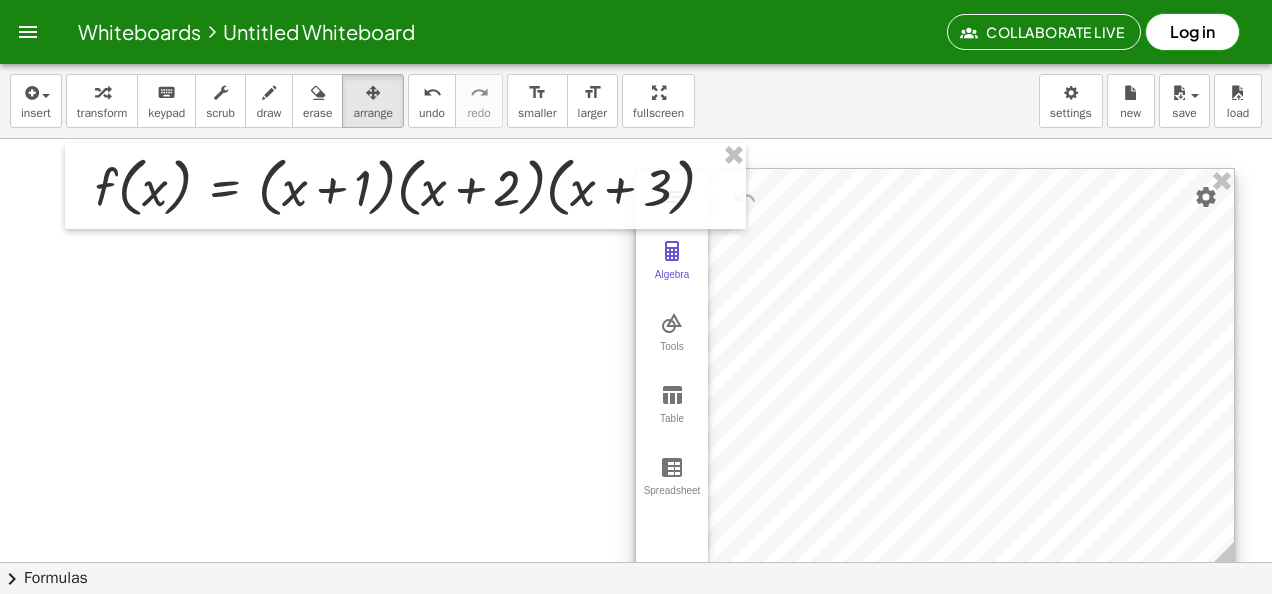 drag, startPoint x: 952, startPoint y: 174, endPoint x: 966, endPoint y: 186, distance: 18.439089 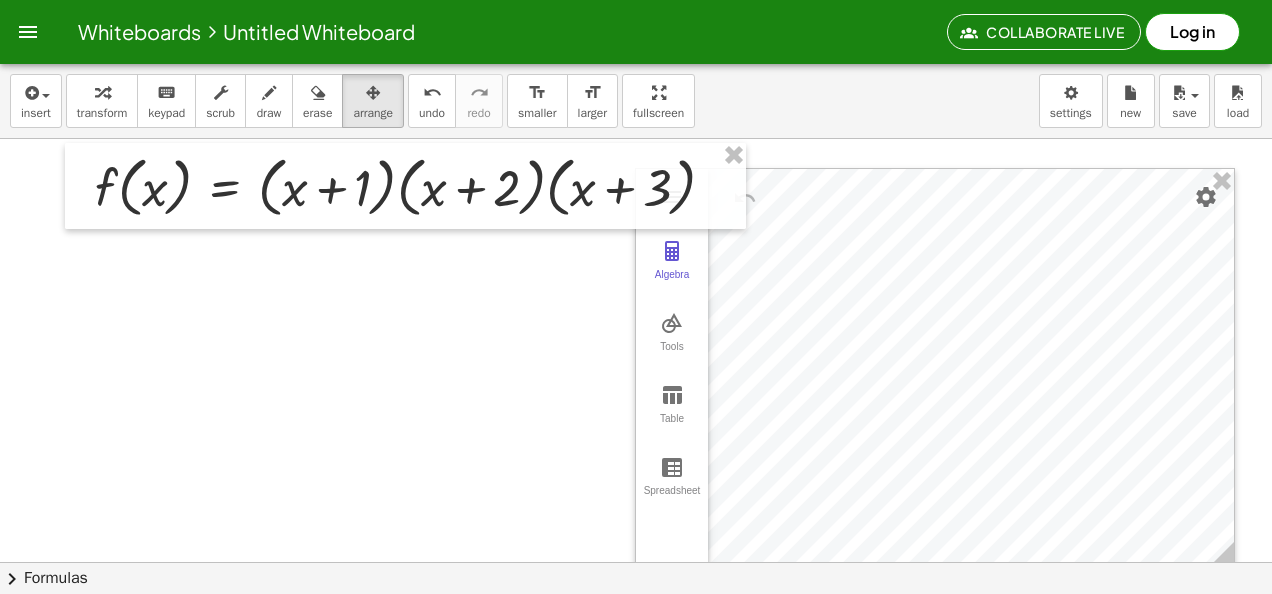 click at bounding box center (636, 627) 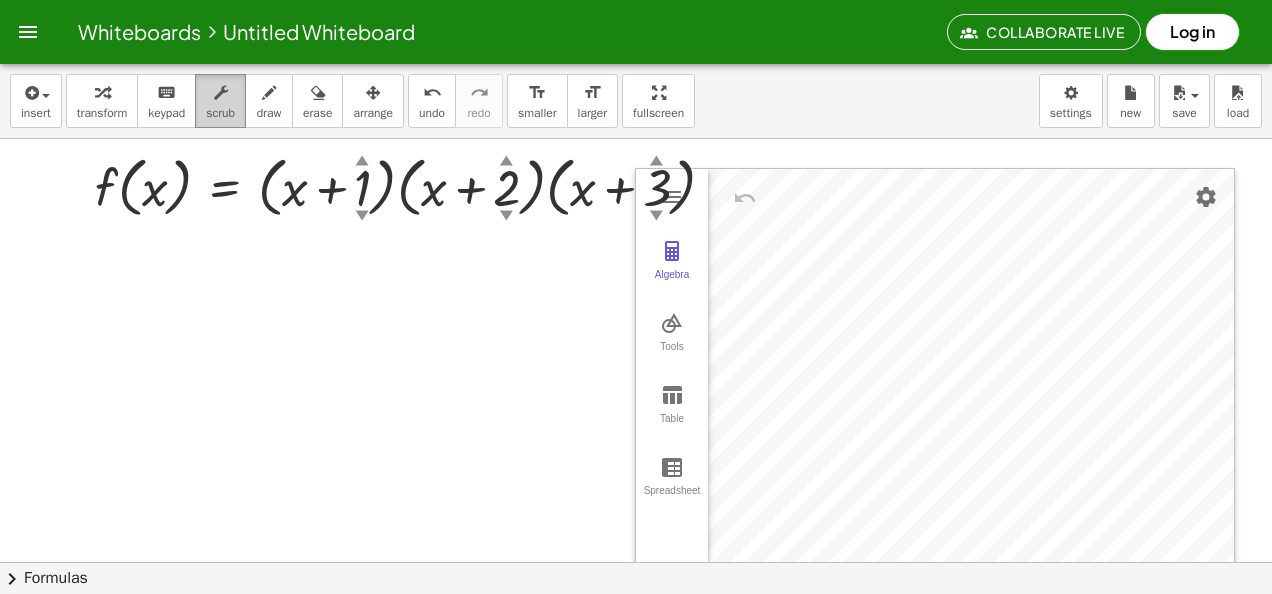 click at bounding box center (220, 92) 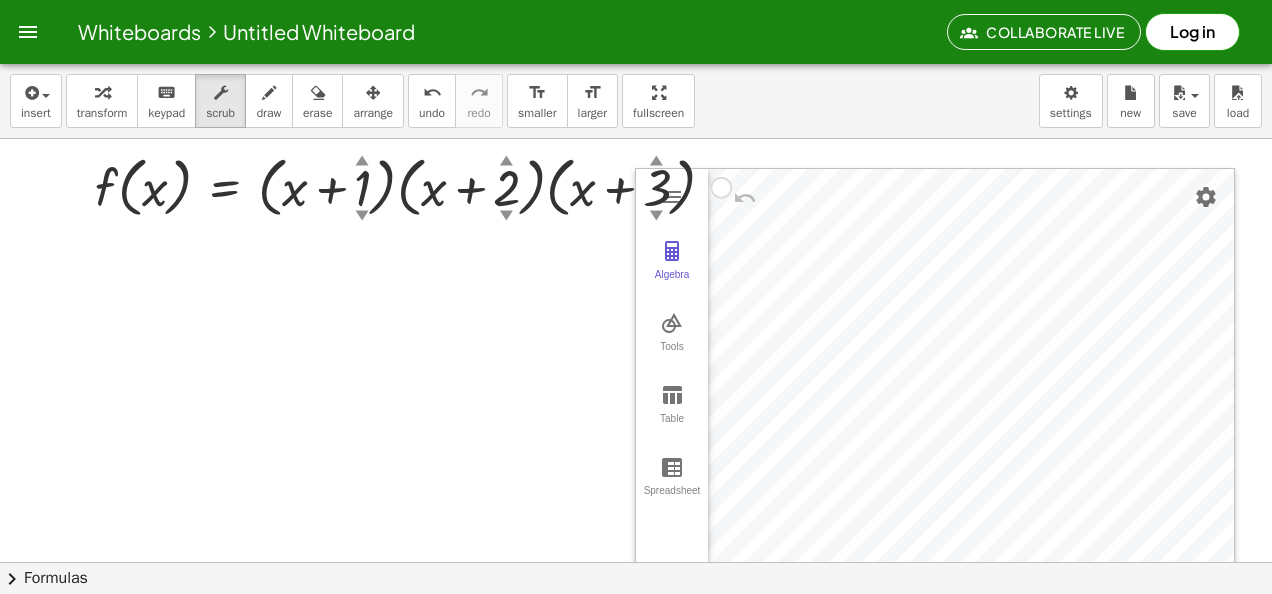 click on "▲" at bounding box center [362, 162] 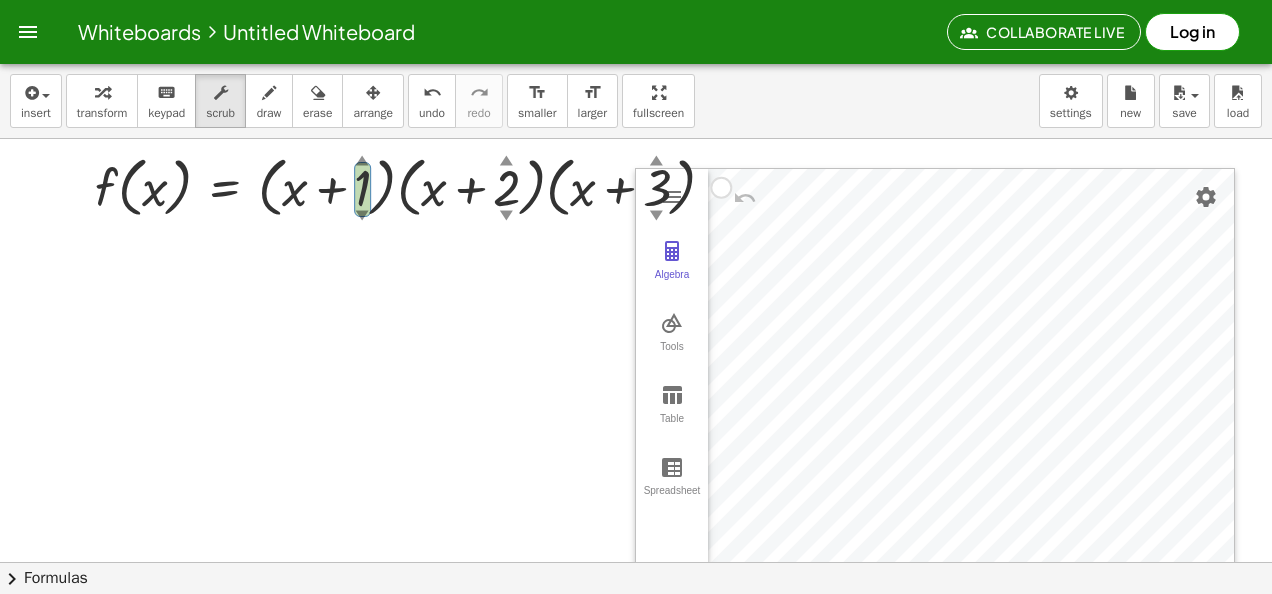 click on "▲" at bounding box center (362, 162) 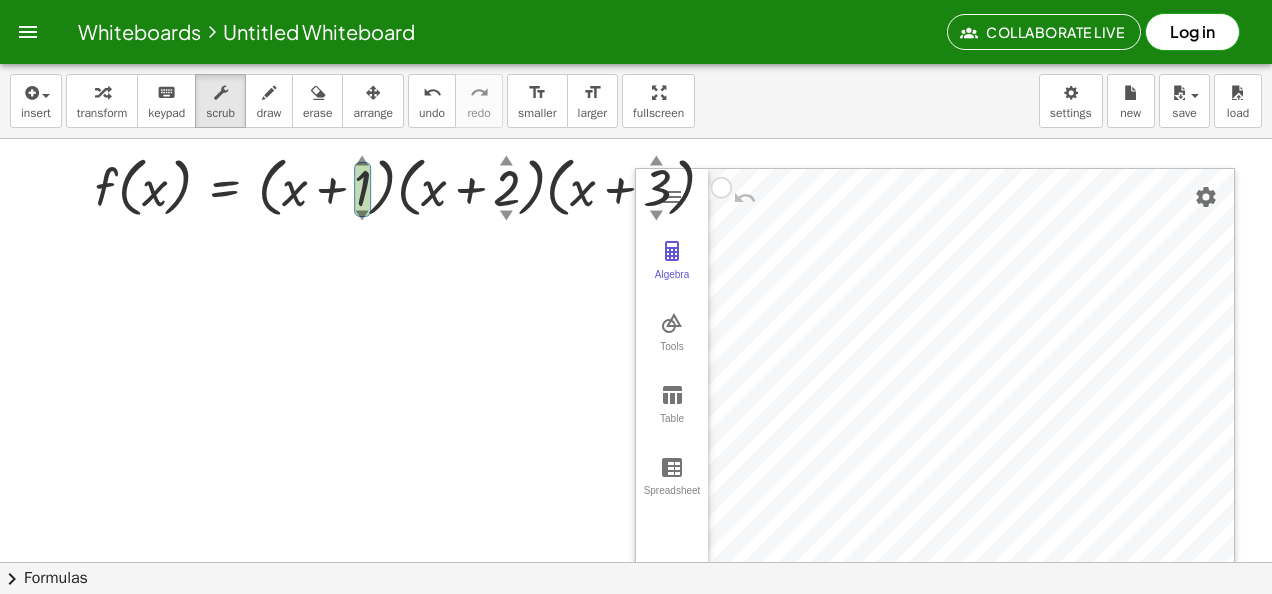 click on "▲" at bounding box center (362, 162) 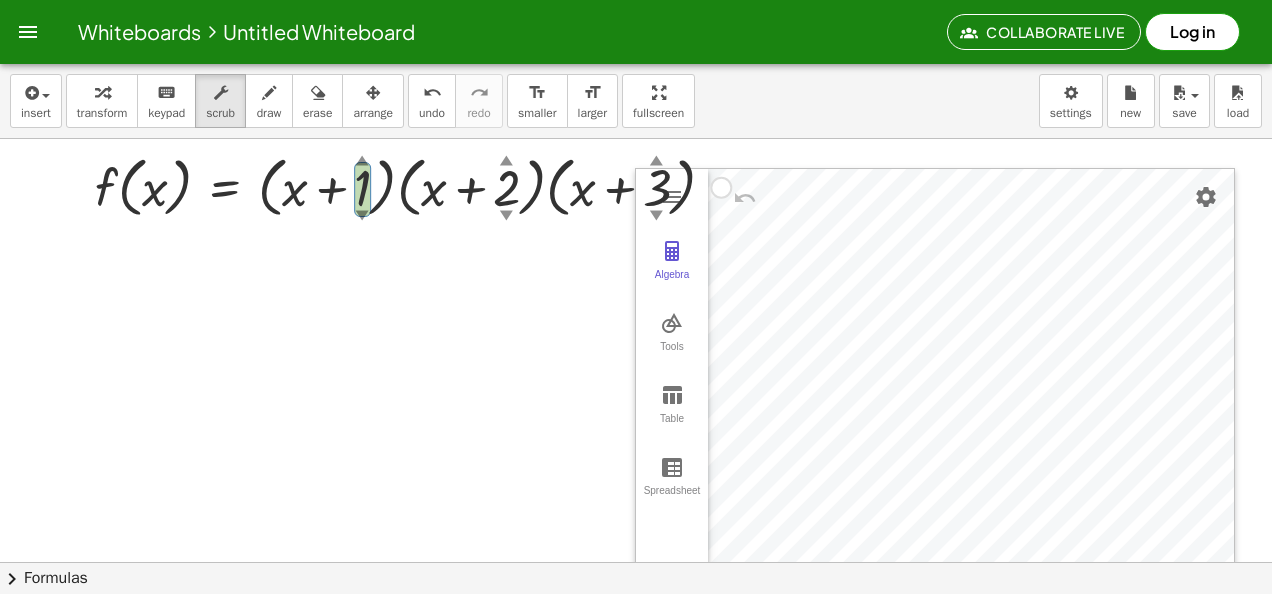 click on "▲" at bounding box center [362, 162] 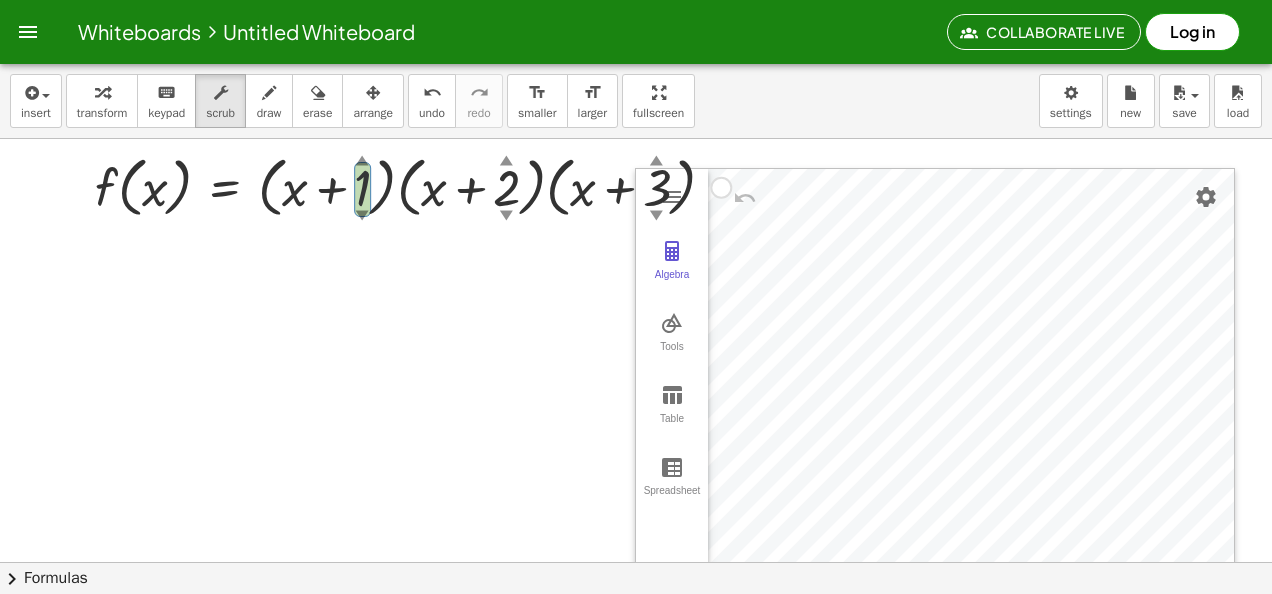 click on "▲" at bounding box center [362, 162] 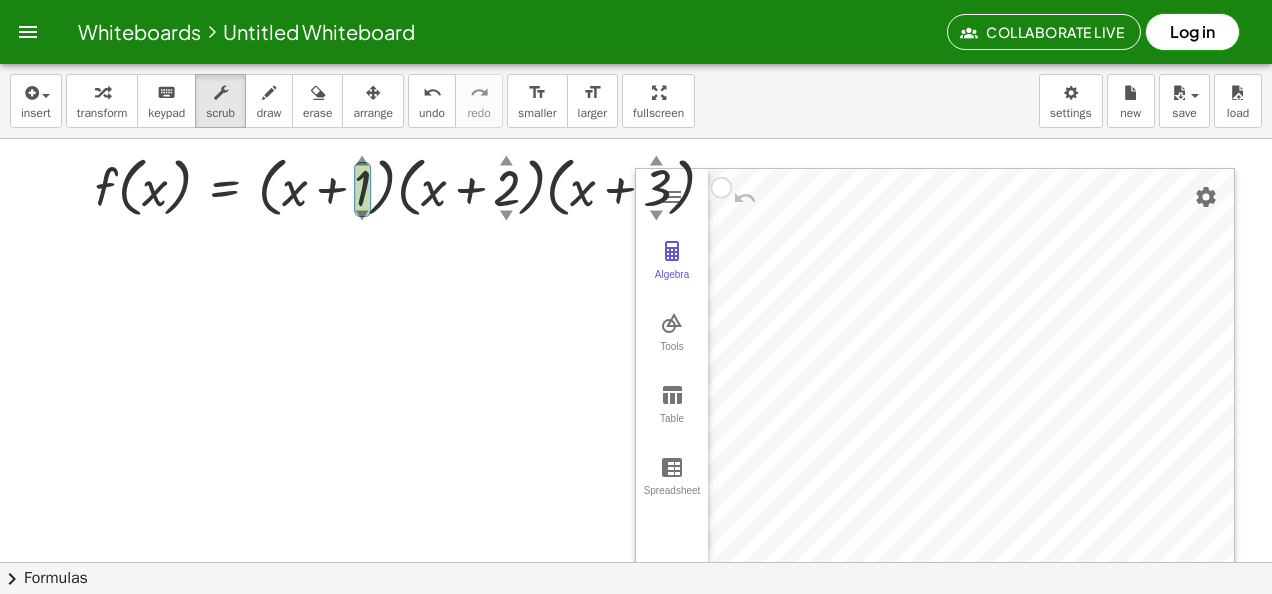click on "▼" at bounding box center (362, 217) 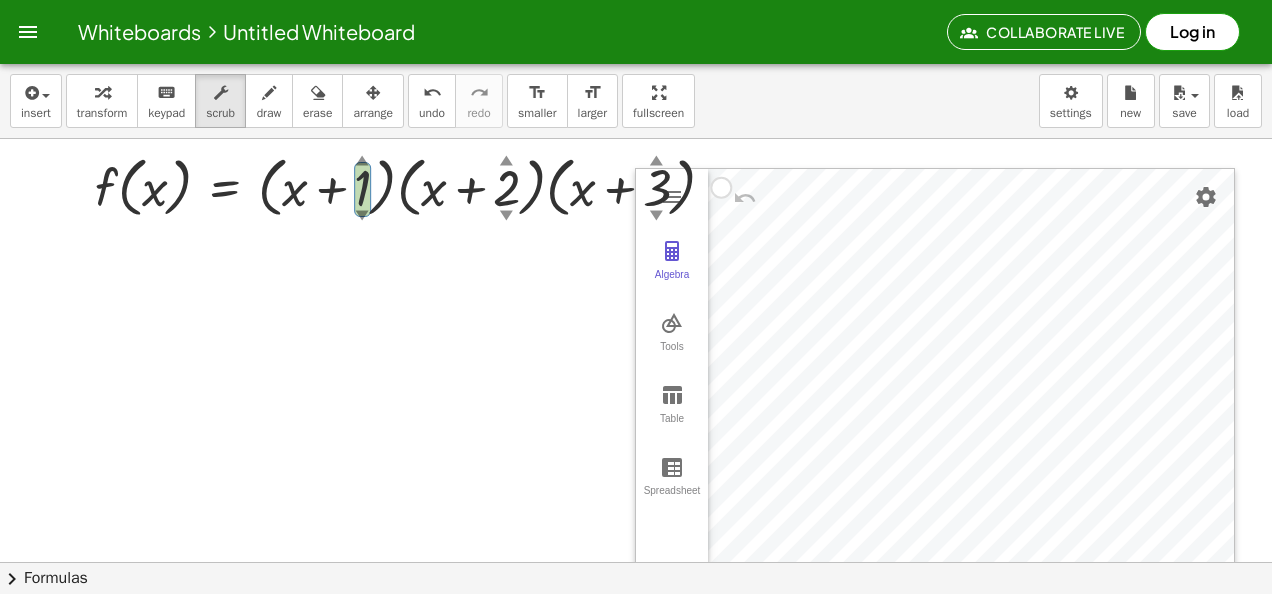 click on "▼" at bounding box center [362, 217] 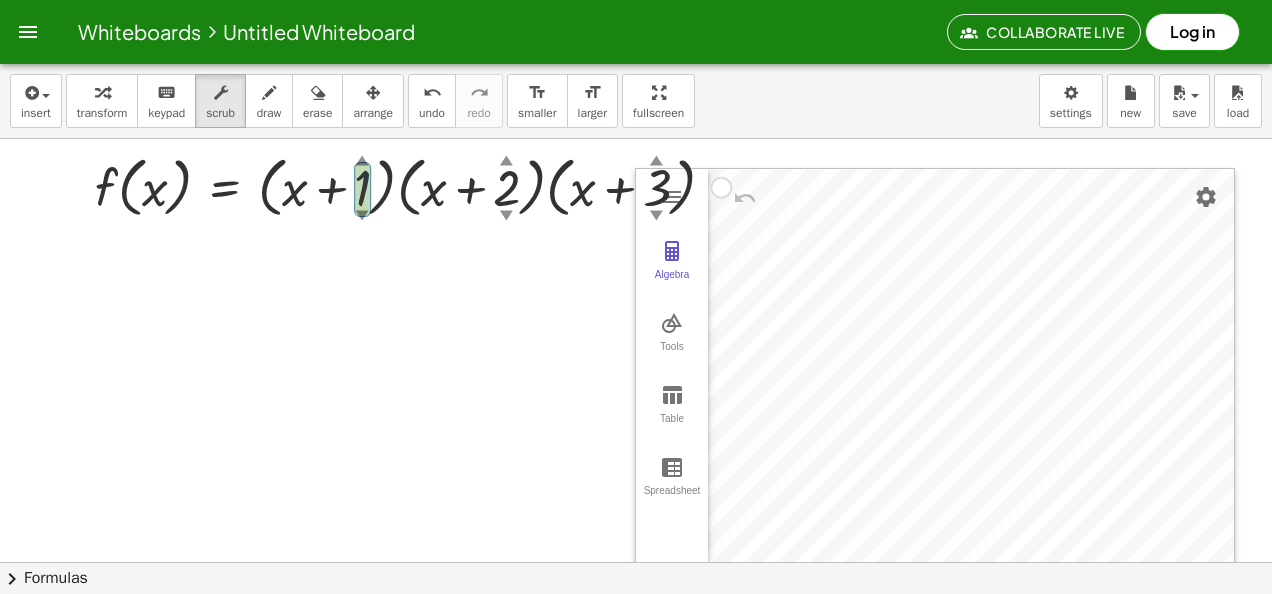 click on "▼" at bounding box center [362, 217] 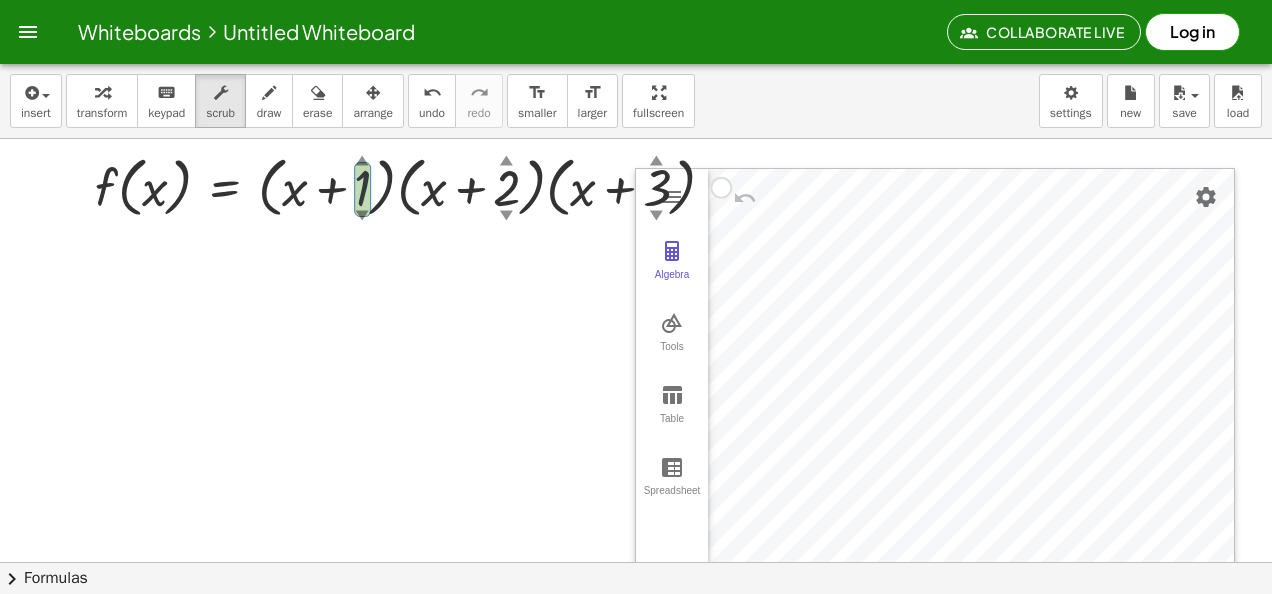 click on "▼" at bounding box center [362, 217] 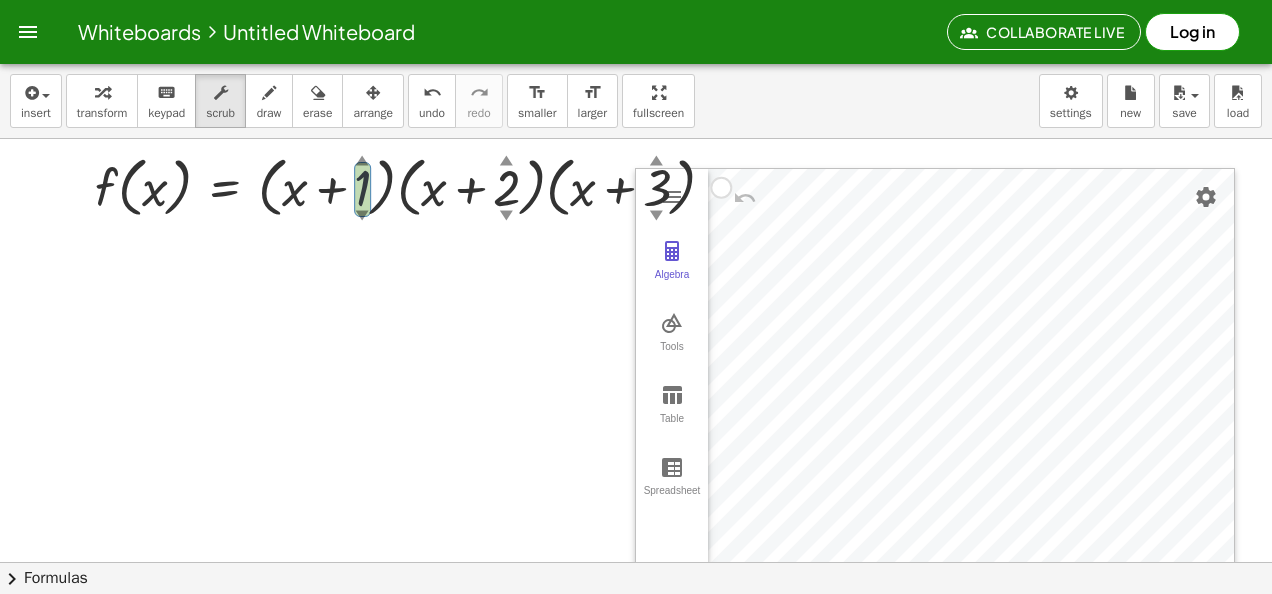 drag, startPoint x: 360, startPoint y: 220, endPoint x: 403, endPoint y: 213, distance: 43.56604 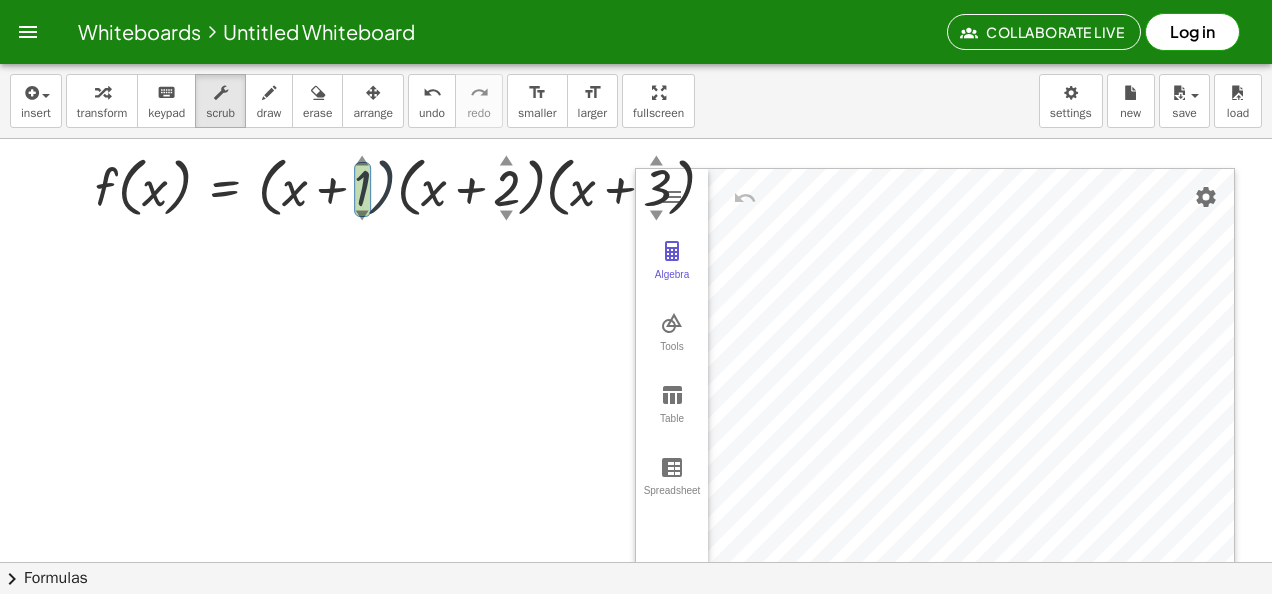 drag, startPoint x: 403, startPoint y: 213, endPoint x: 491, endPoint y: 217, distance: 88.09086 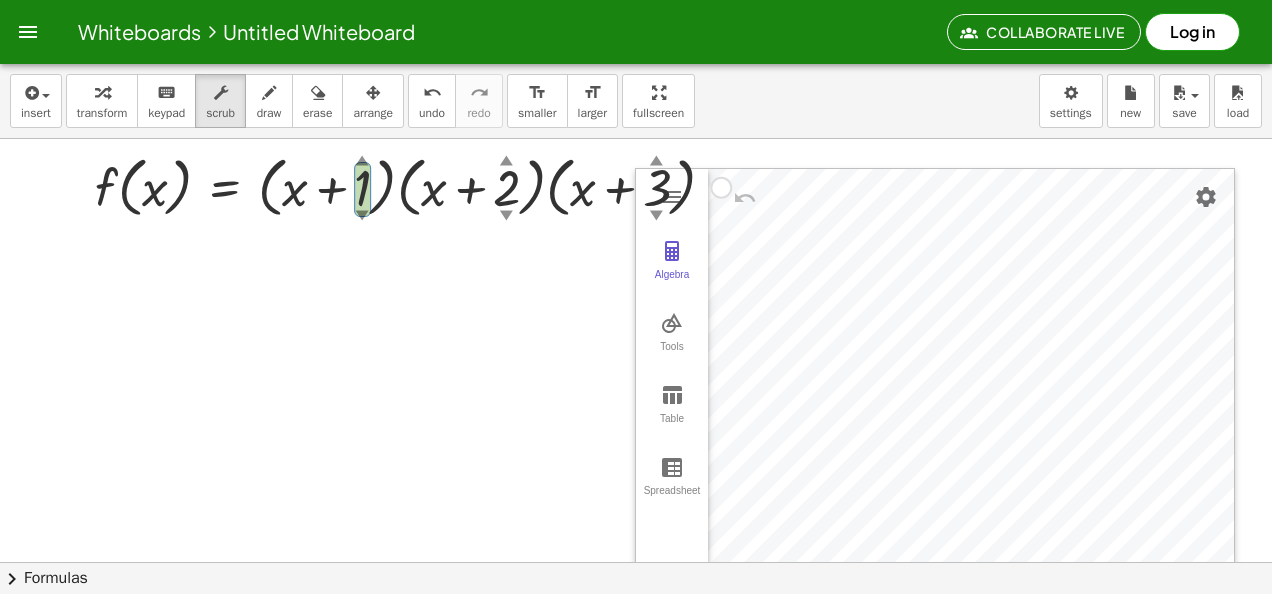 click on "▼" at bounding box center (506, 217) 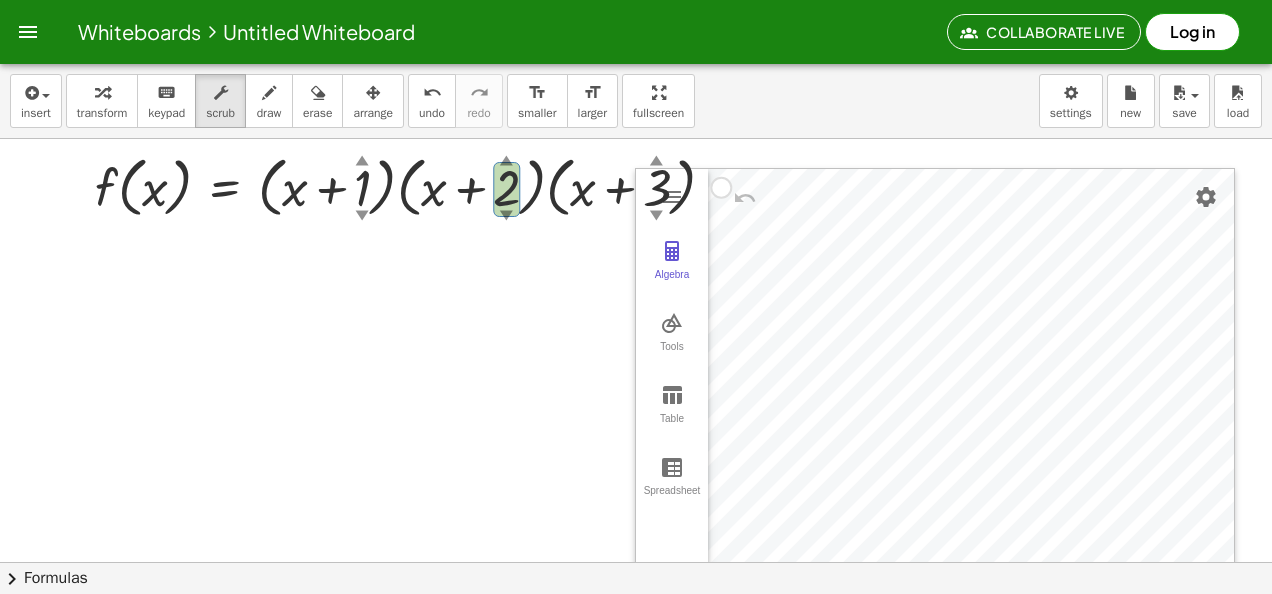 click on "▼" at bounding box center (506, 217) 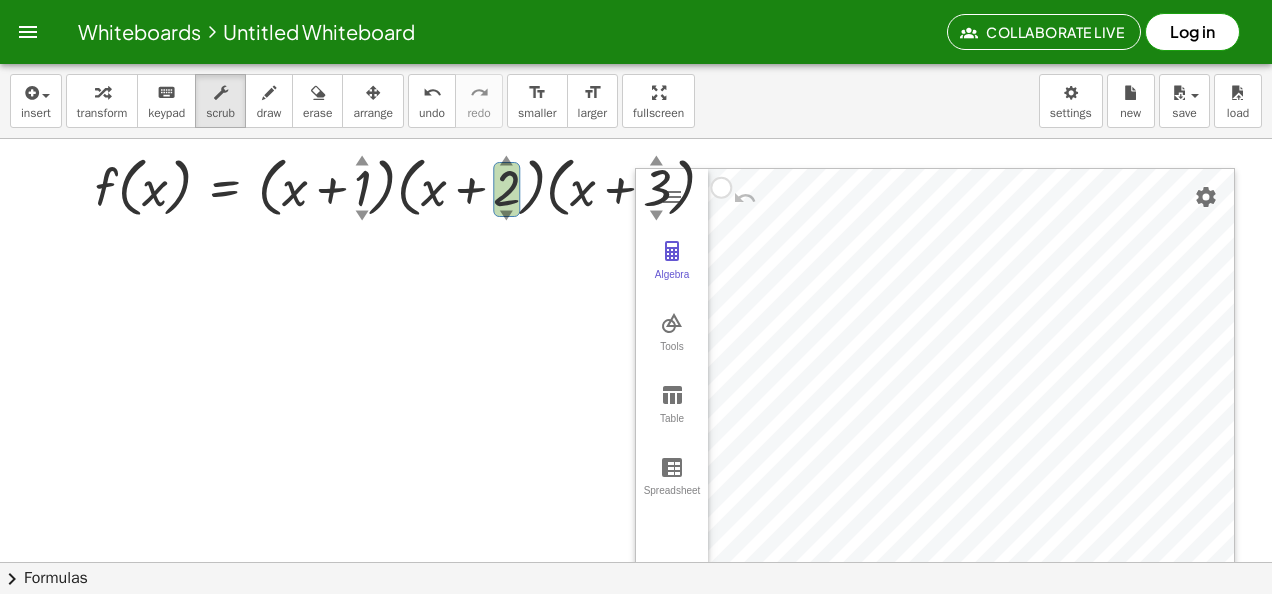 click on "▼" at bounding box center [506, 217] 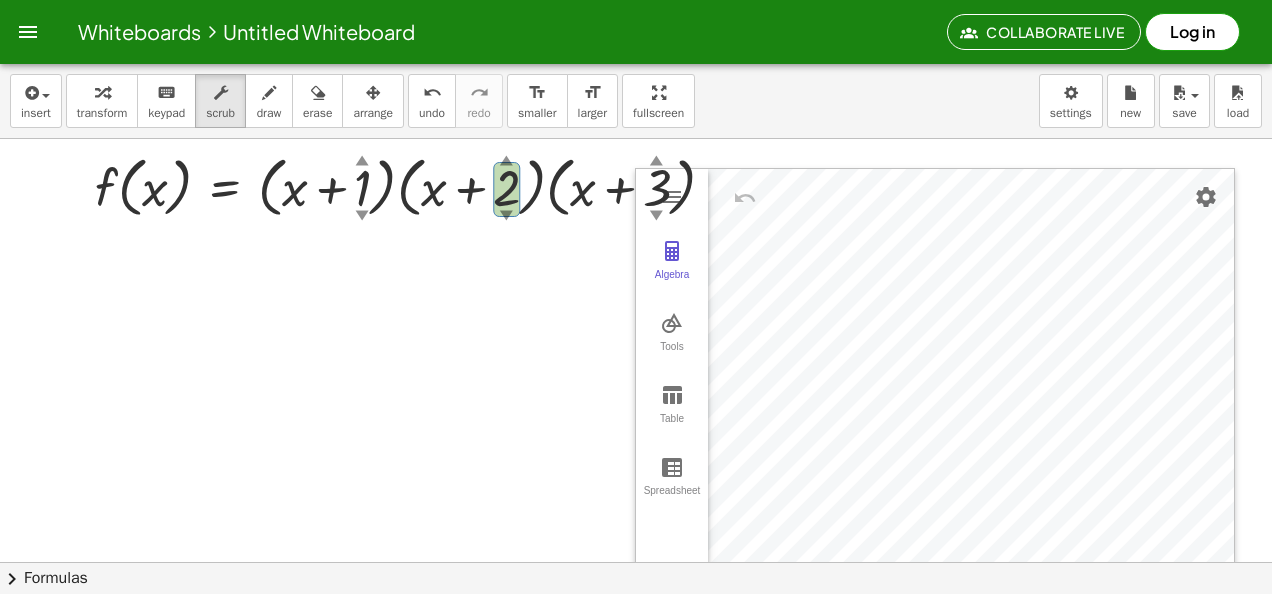 click at bounding box center [636, 627] 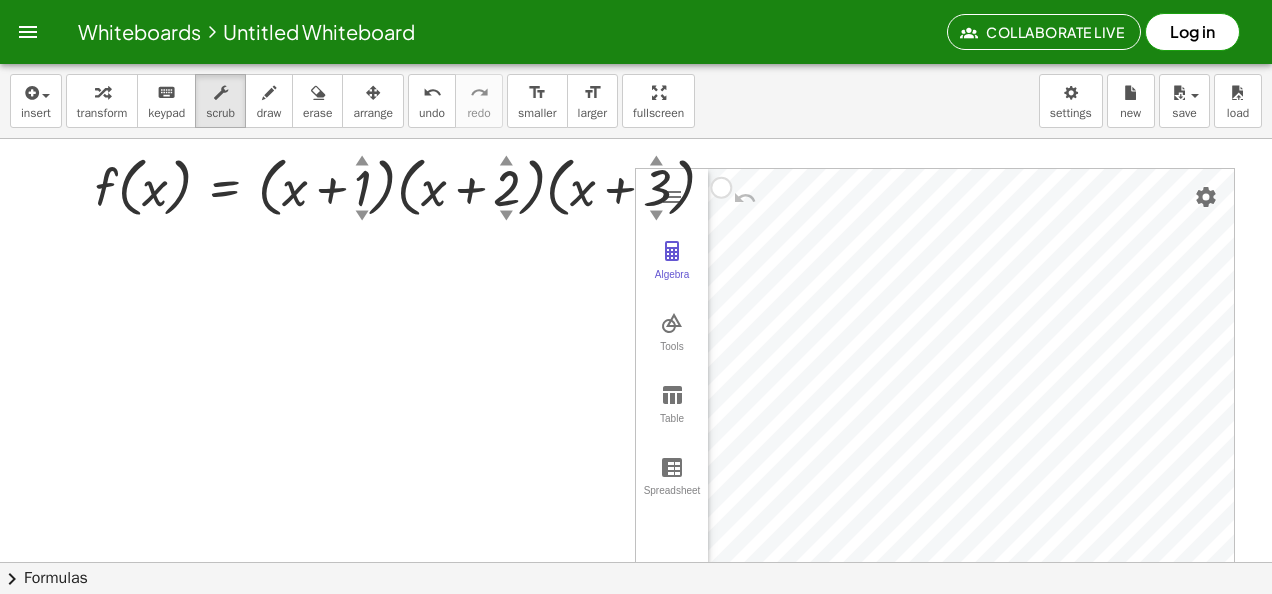click on "▼" at bounding box center [656, 217] 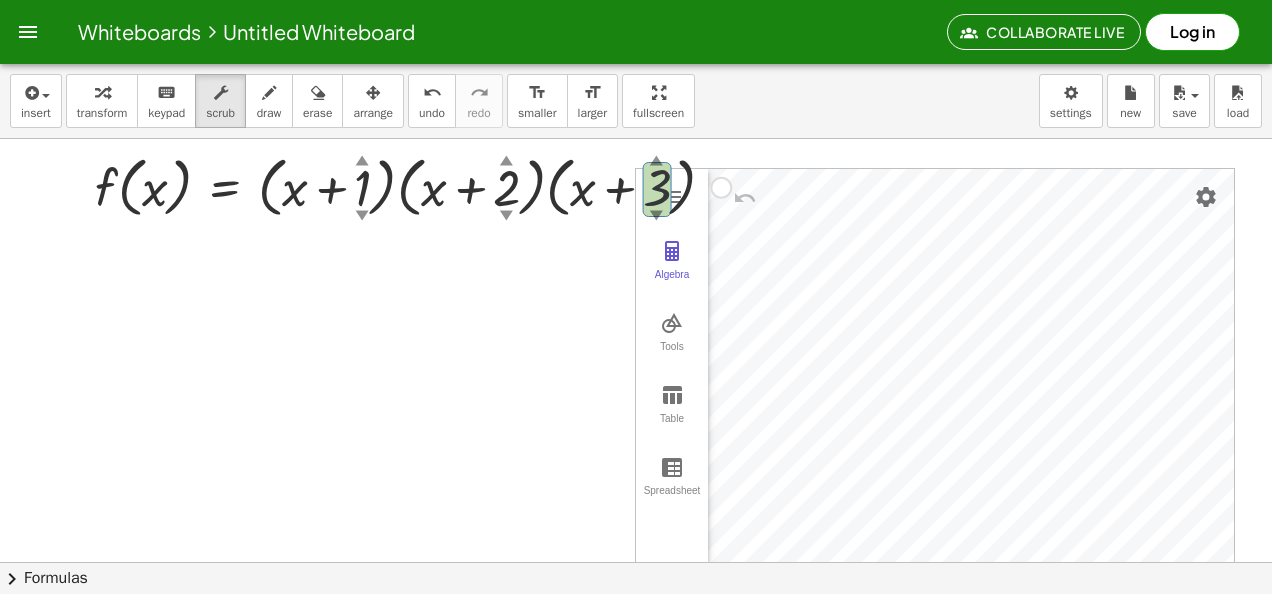 click on "▼" at bounding box center [656, 217] 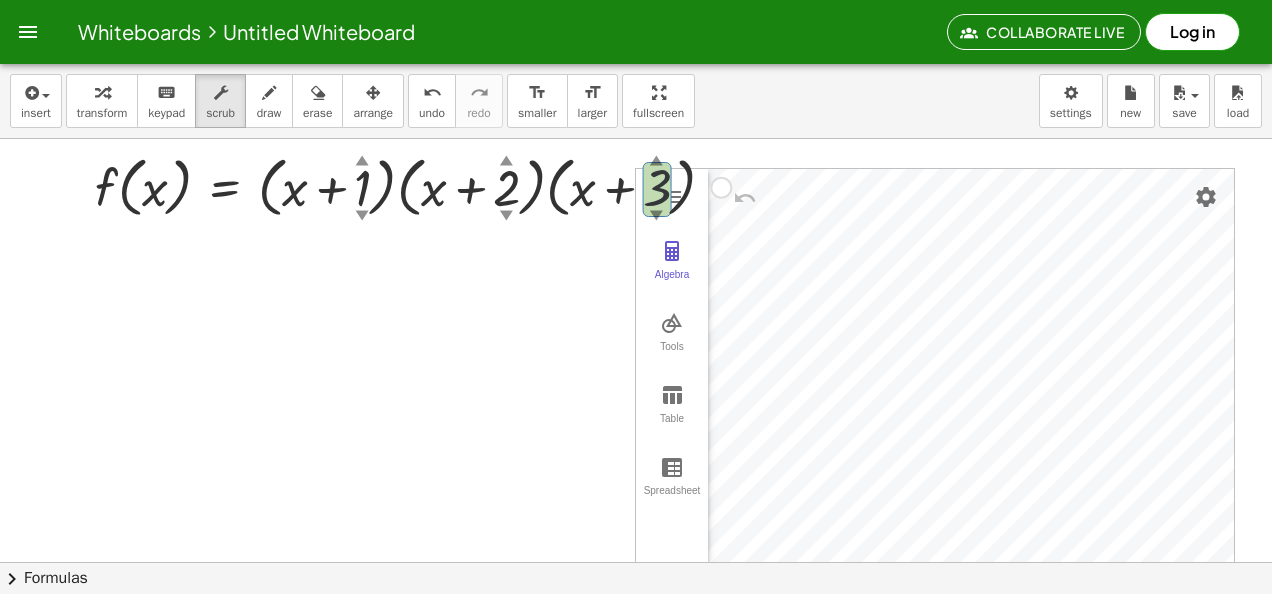 click on "▼" at bounding box center (656, 217) 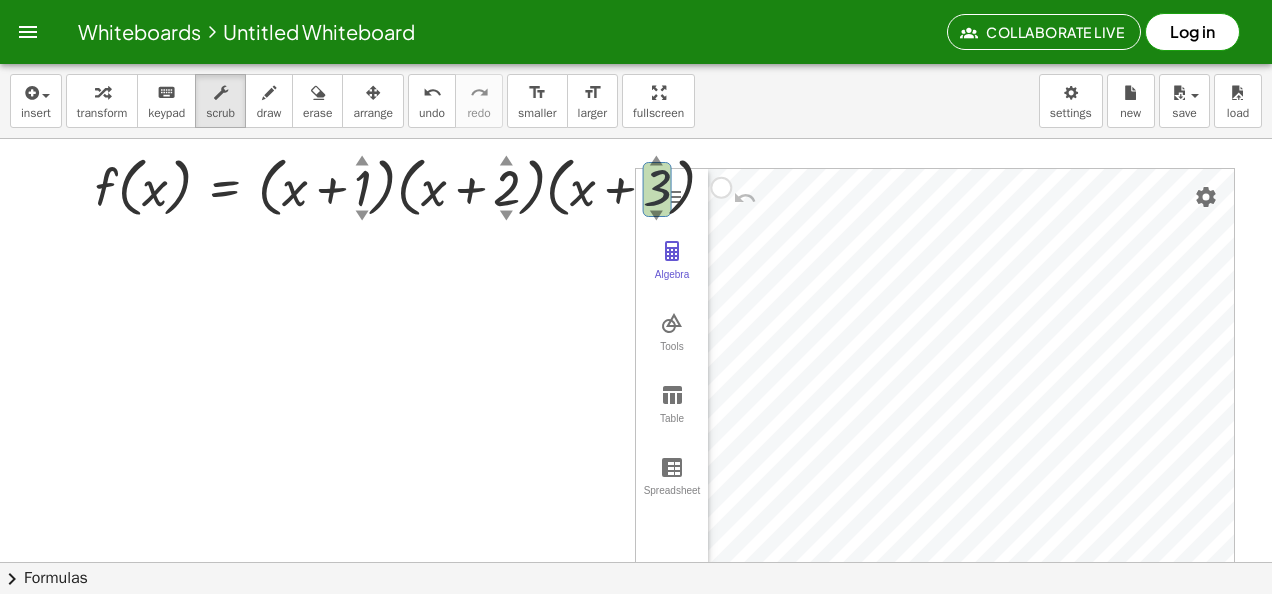 click on "▼" at bounding box center [656, 217] 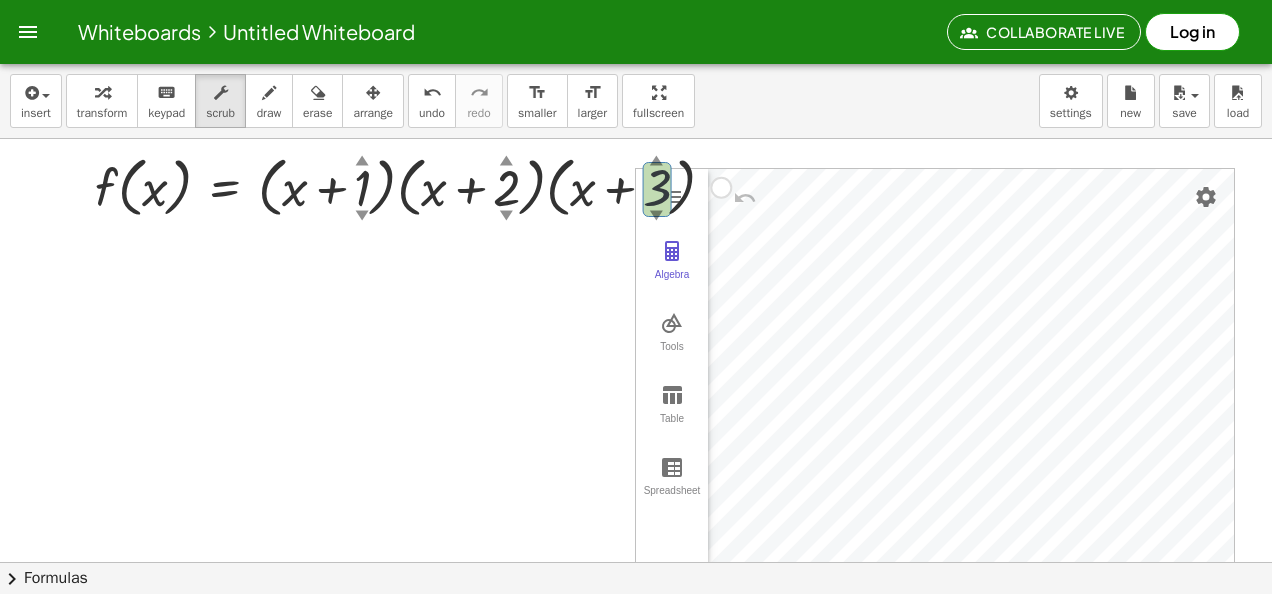 click on "▼" at bounding box center (656, 217) 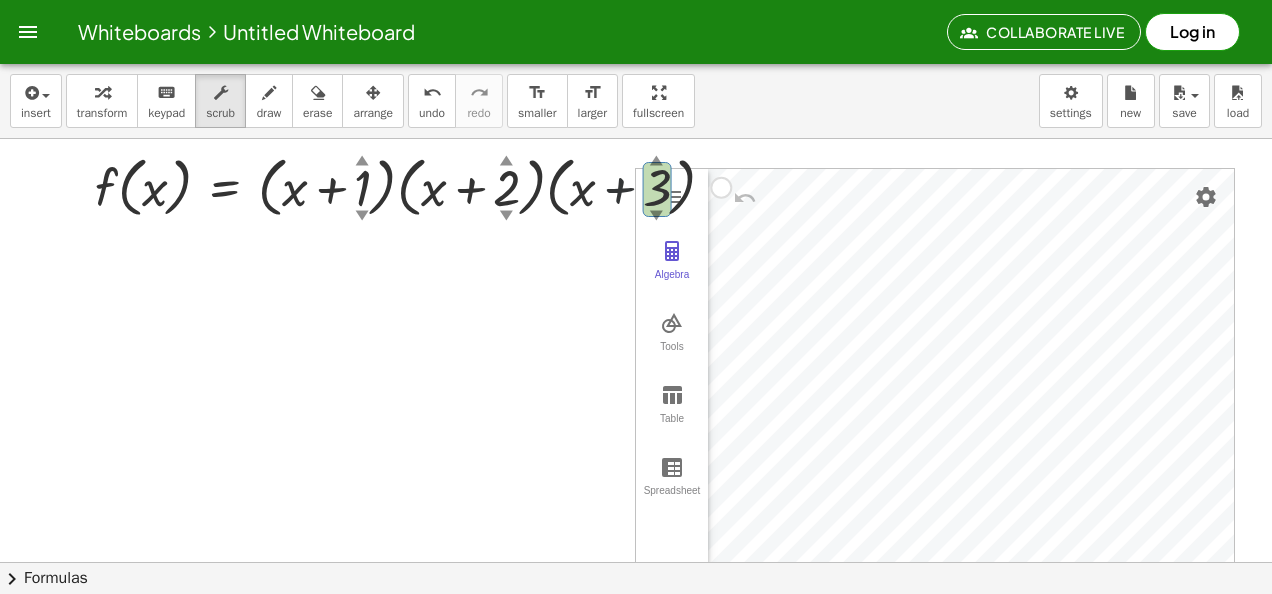 click at bounding box center (413, 186) 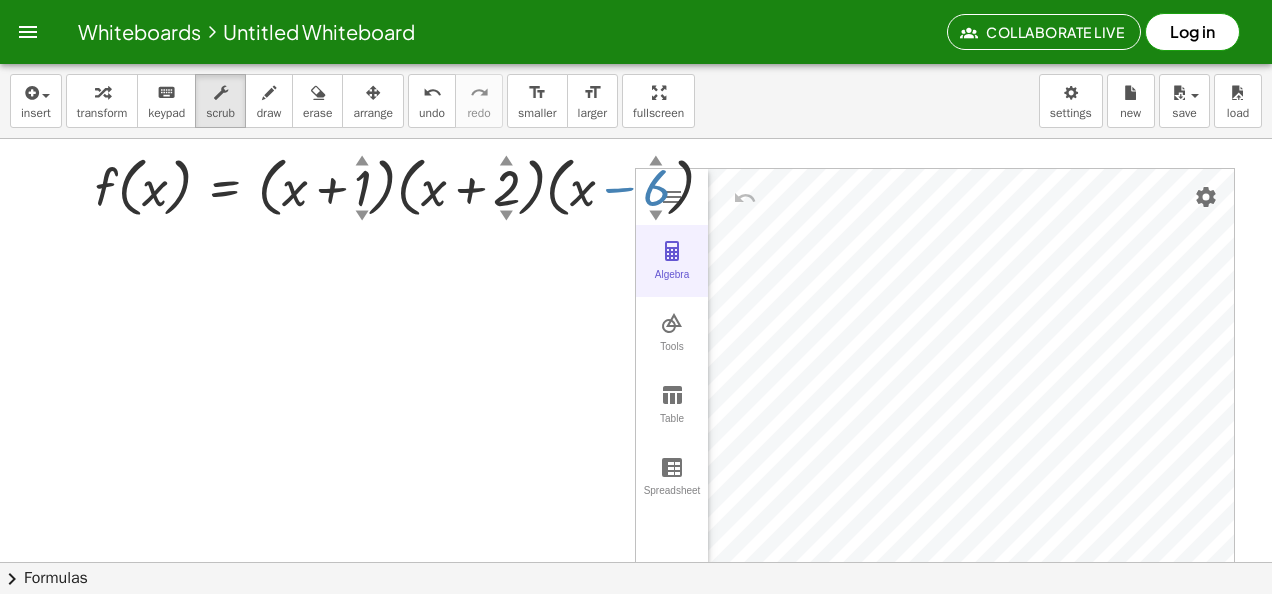 drag, startPoint x: 650, startPoint y: 220, endPoint x: 688, endPoint y: 288, distance: 77.89737 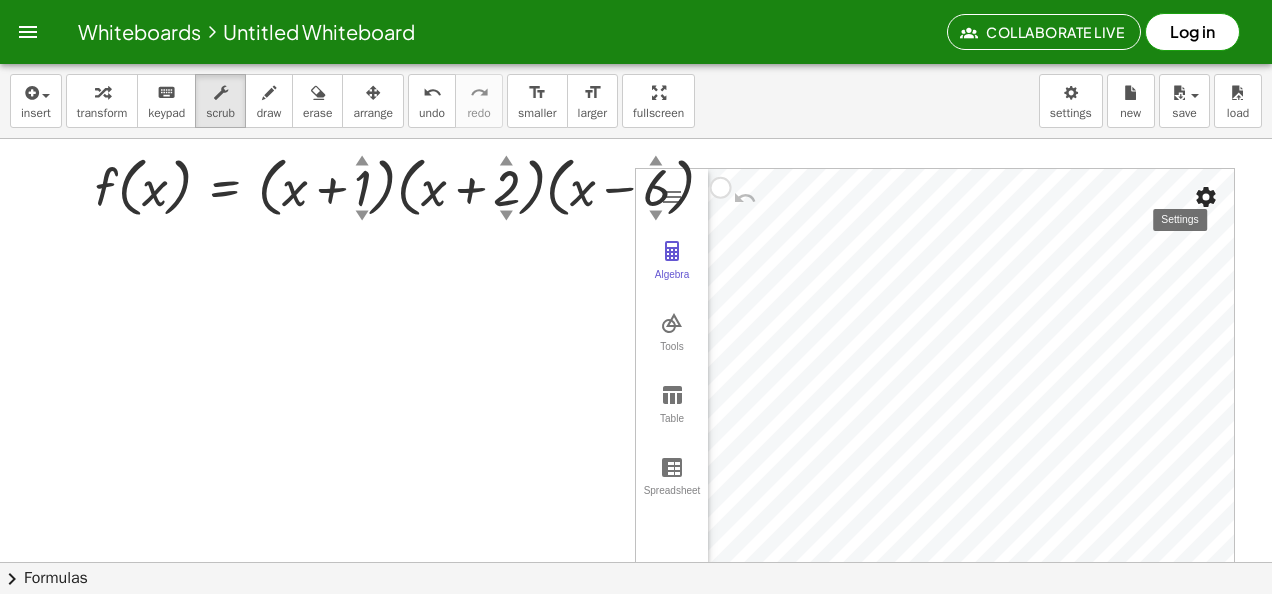 click at bounding box center (1206, 197) 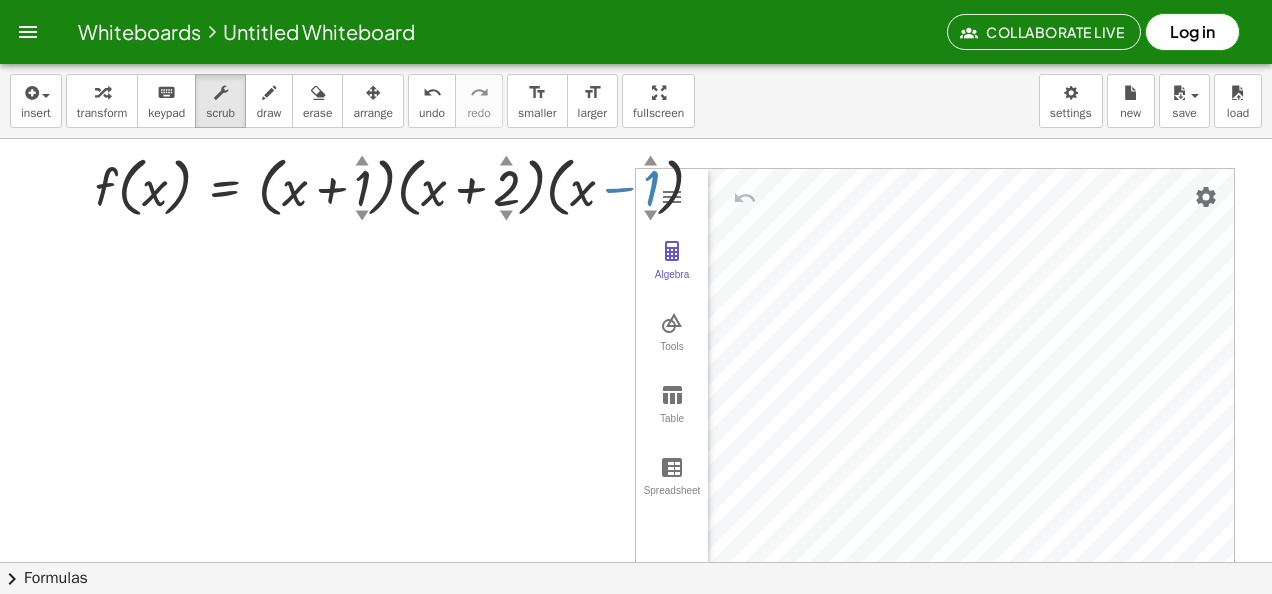 drag, startPoint x: 661, startPoint y: 177, endPoint x: 677, endPoint y: 127, distance: 52.49762 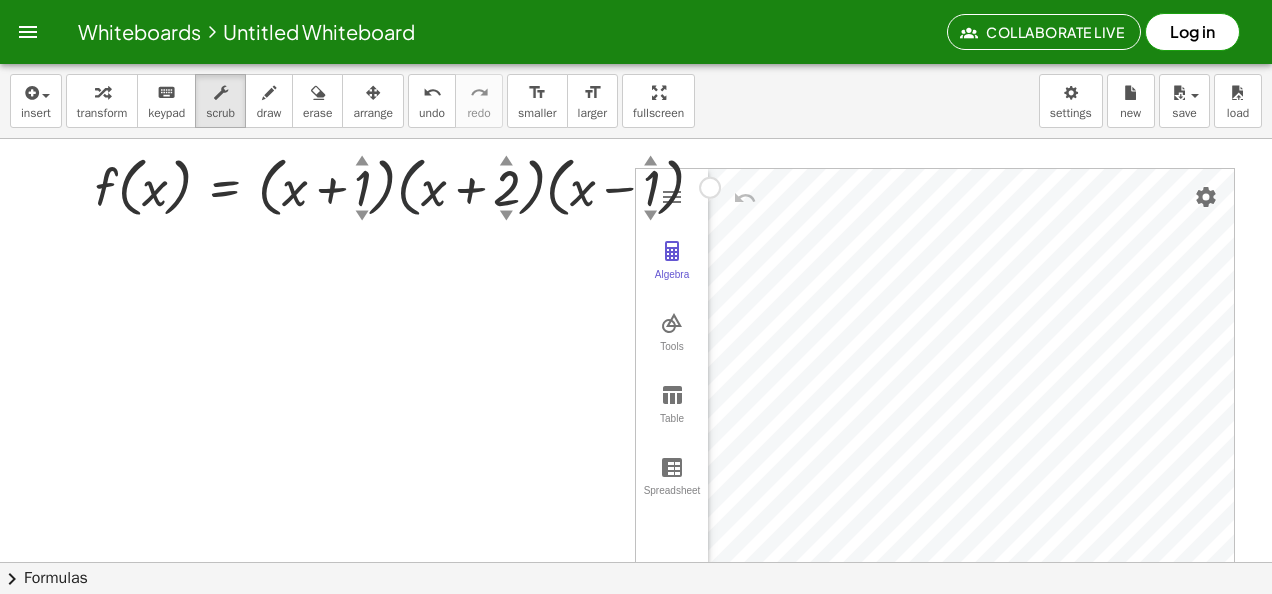 click at bounding box center [407, 186] 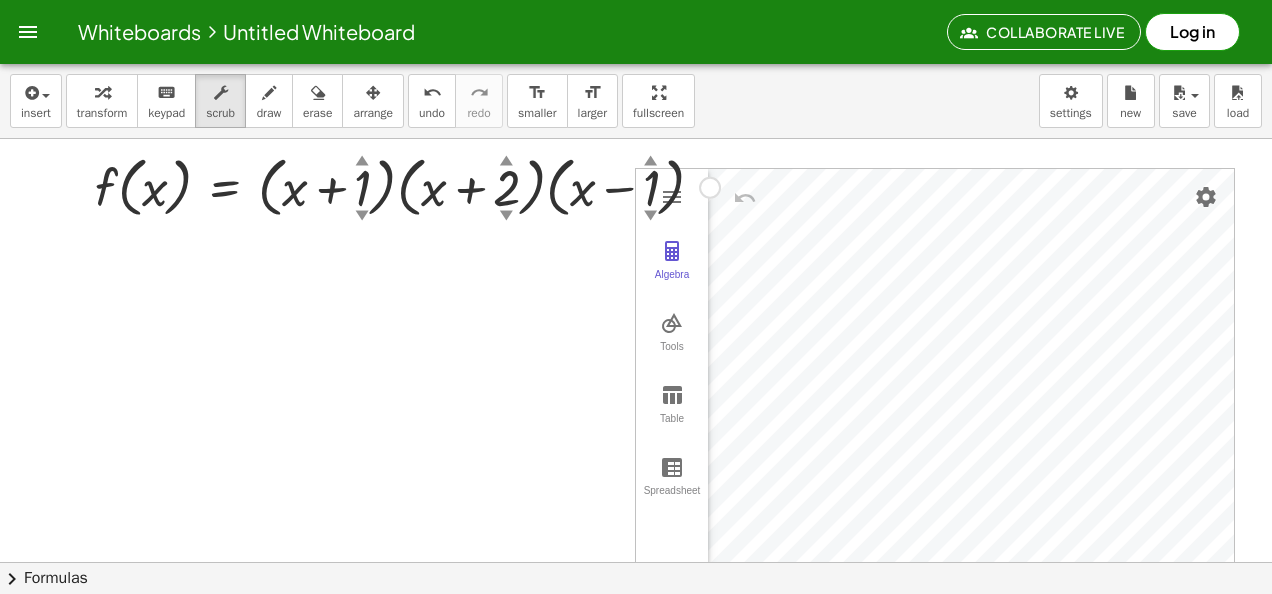 click at bounding box center [407, 186] 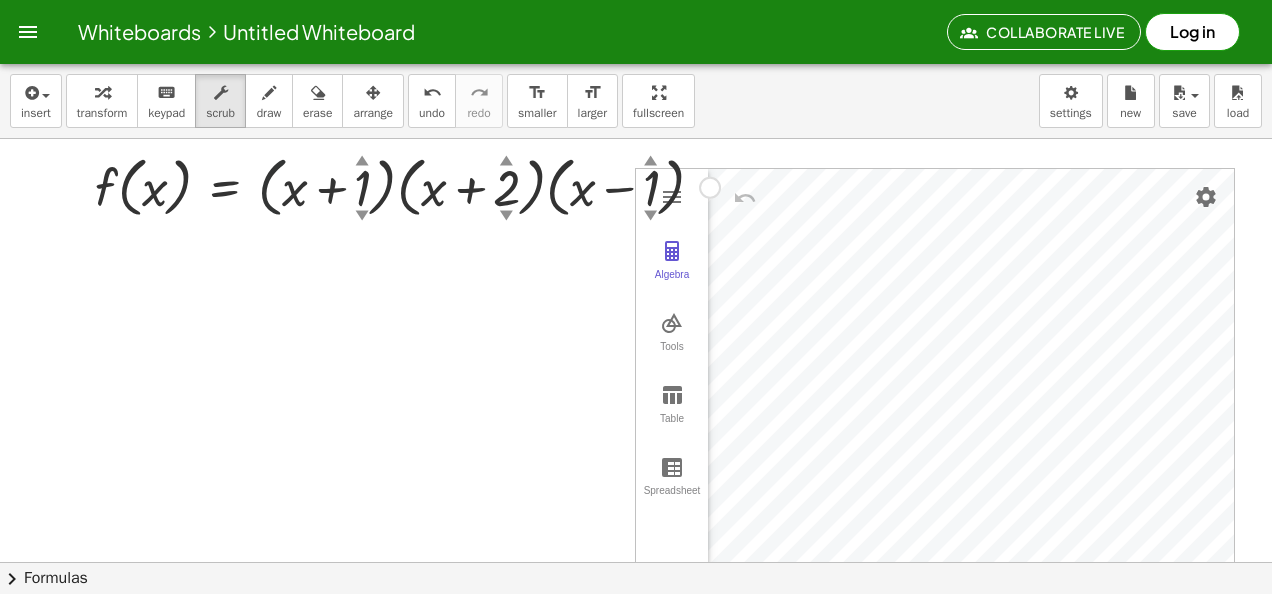 click at bounding box center [407, 186] 